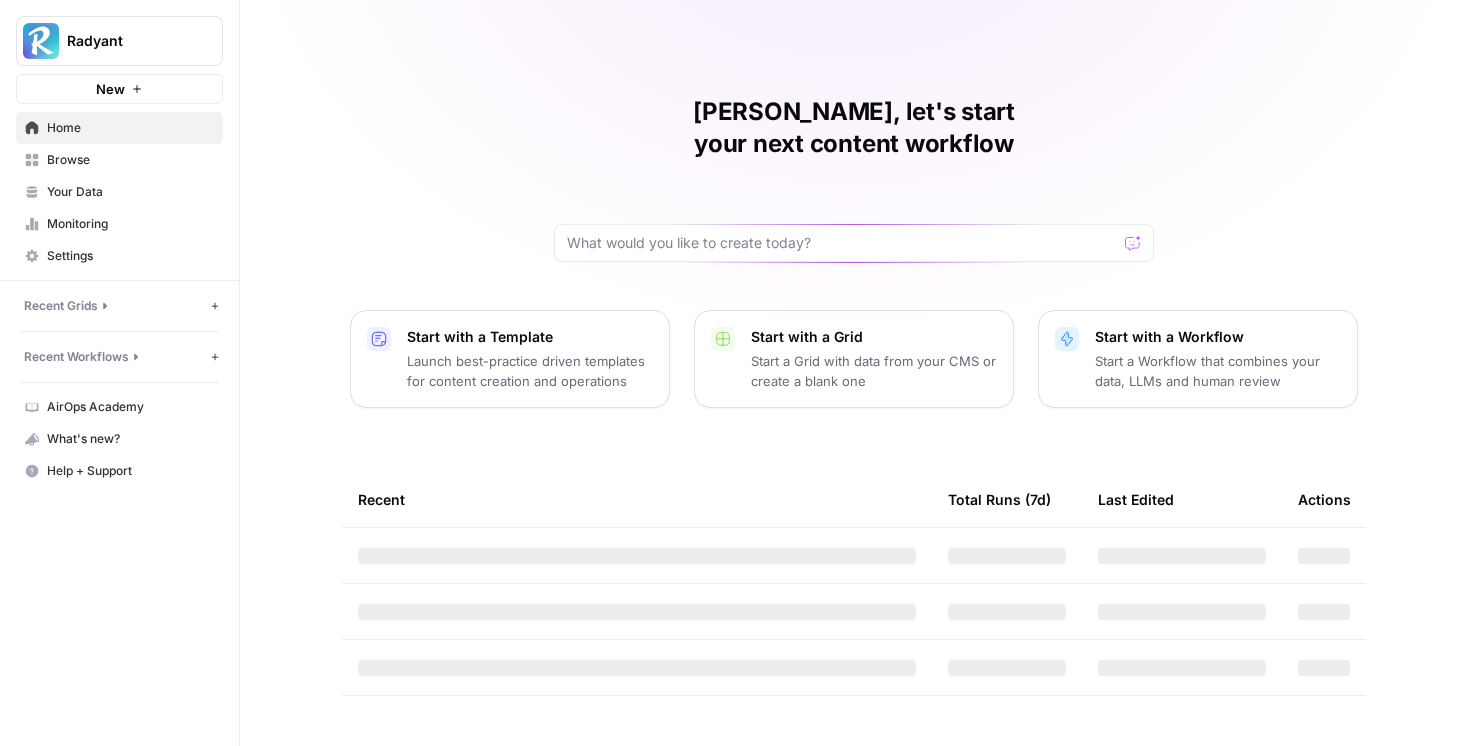 scroll, scrollTop: 0, scrollLeft: 0, axis: both 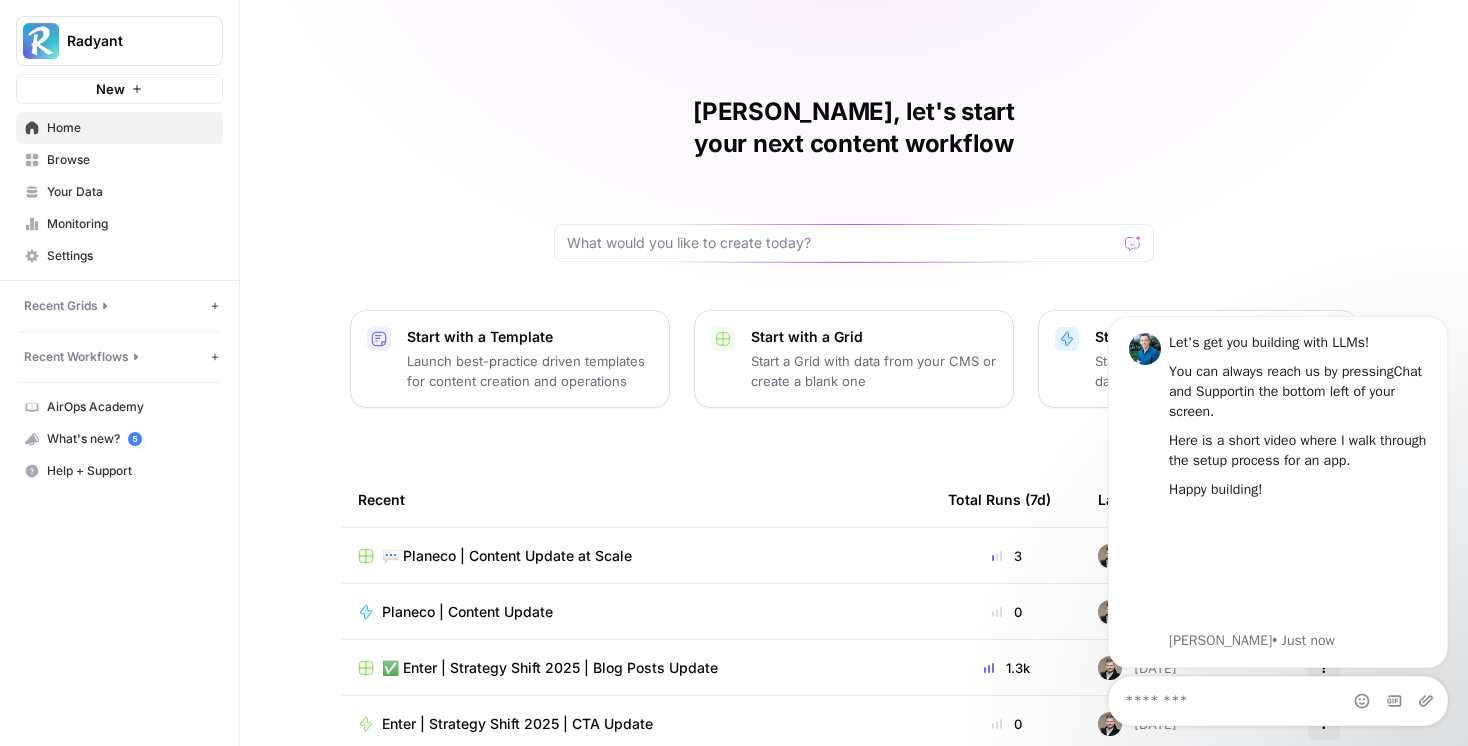 click on "💬 Planeco | Content Update at Scale" at bounding box center (637, 555) 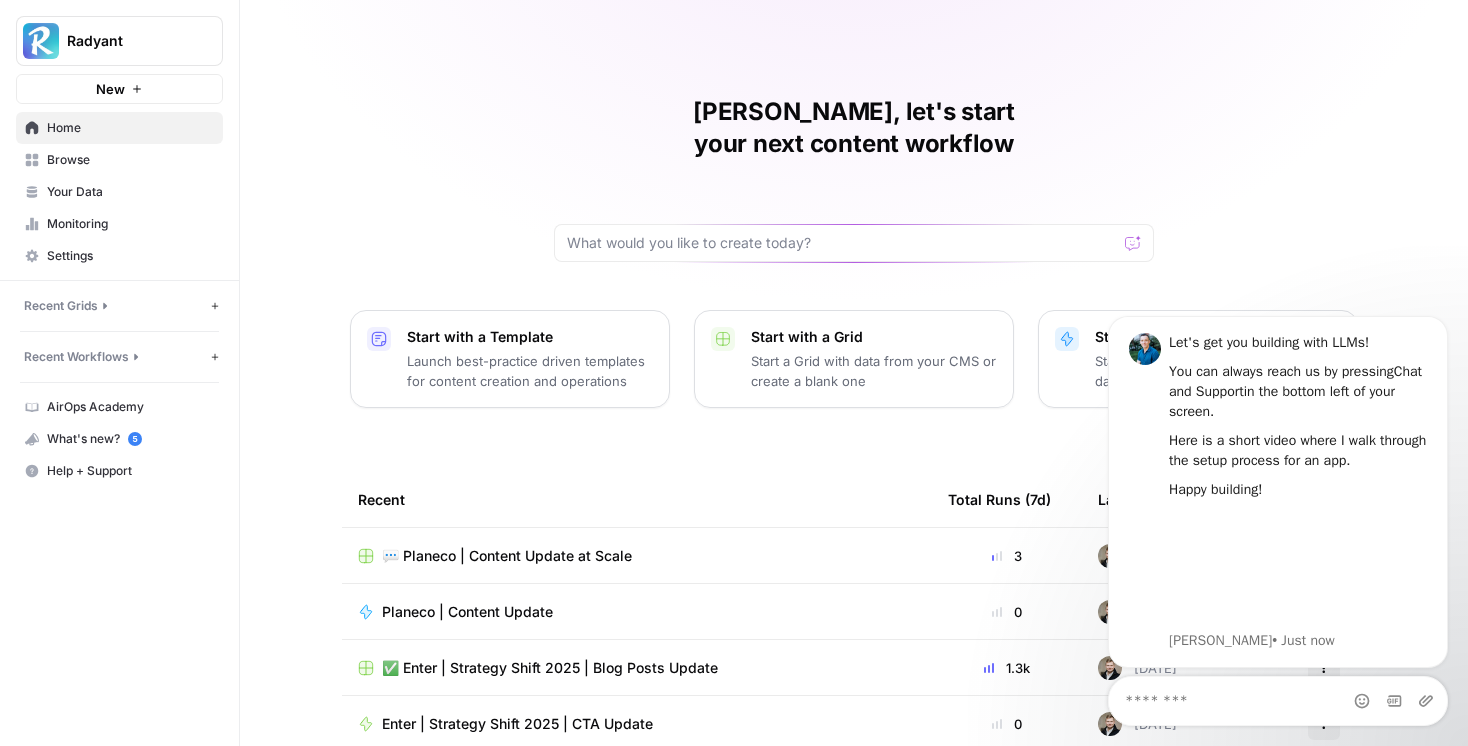 click on "💬 Planeco | Content Update at Scale" at bounding box center [637, 555] 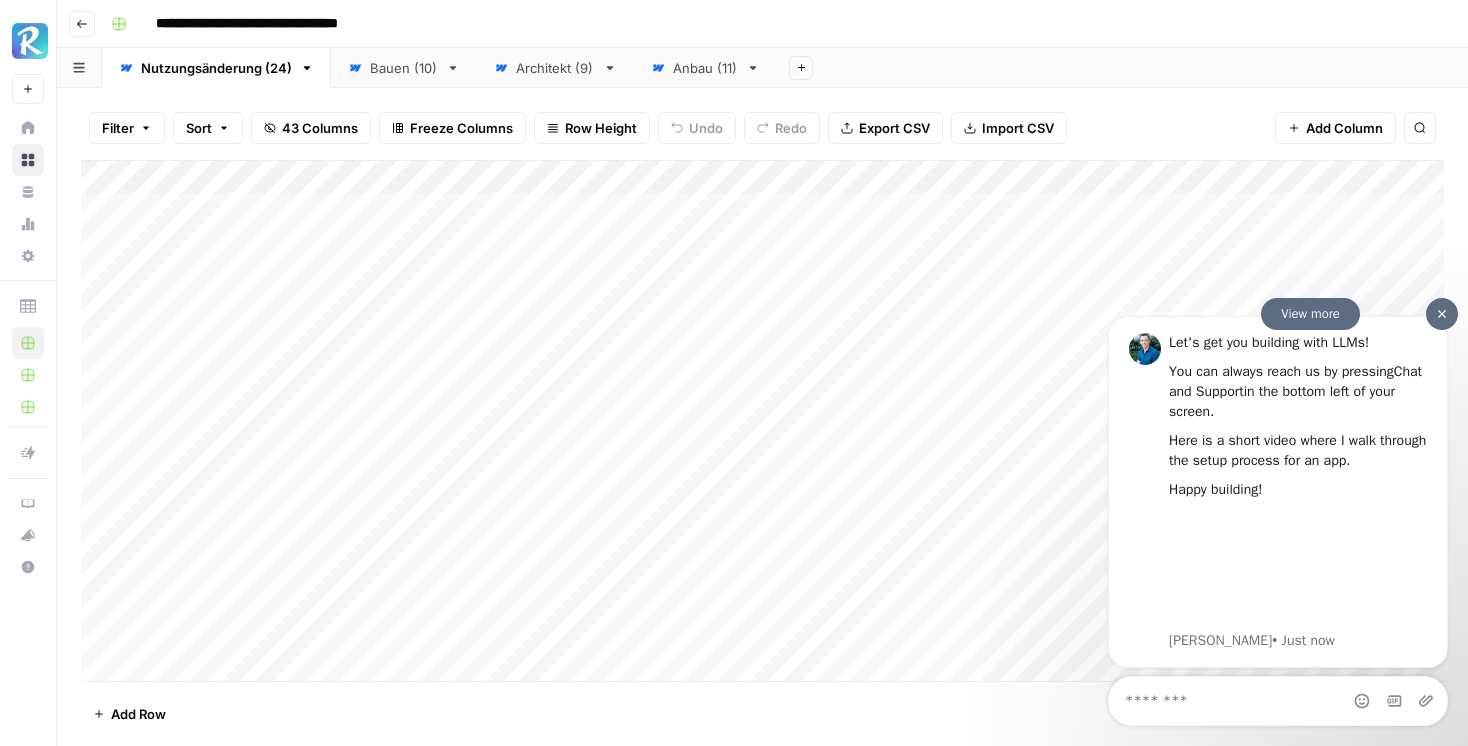 click at bounding box center (1442, 313) 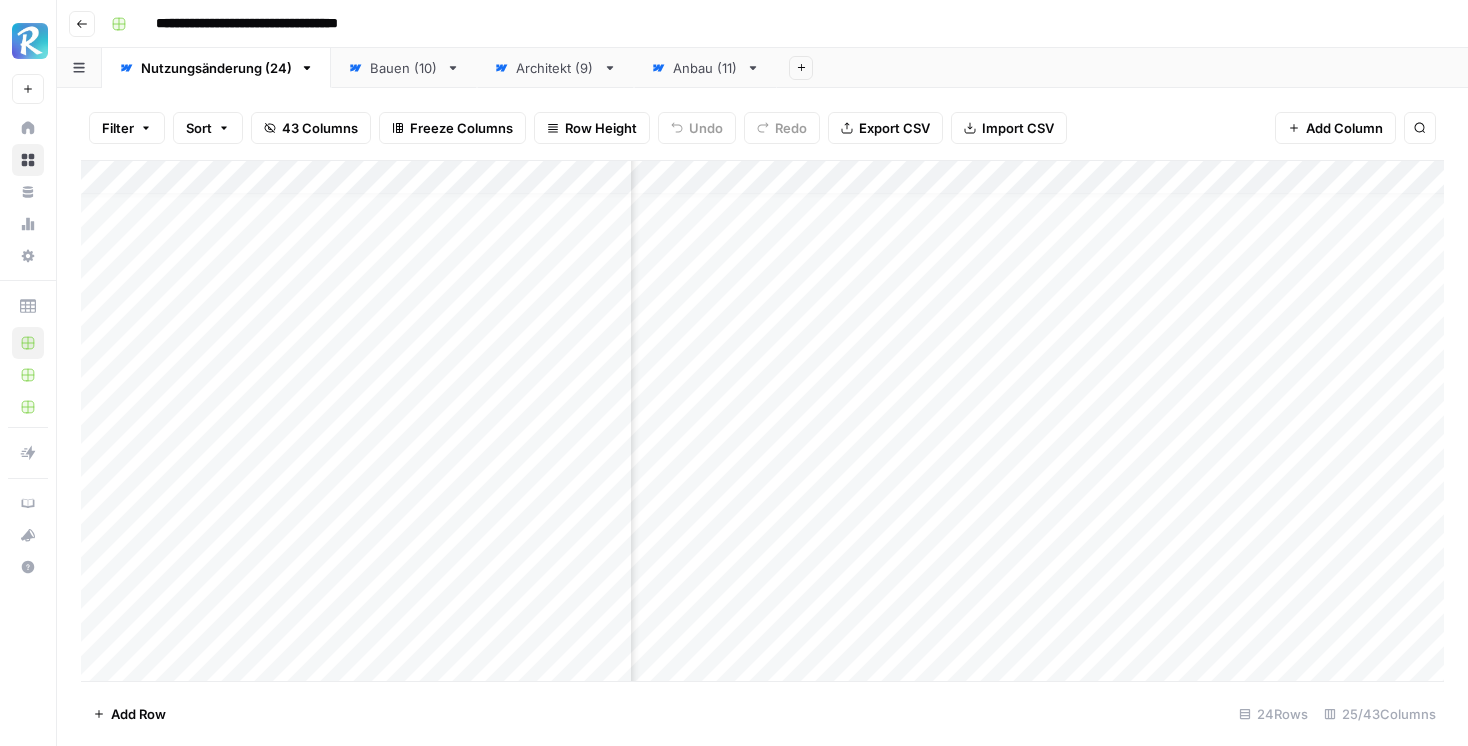 scroll, scrollTop: 29, scrollLeft: 543, axis: both 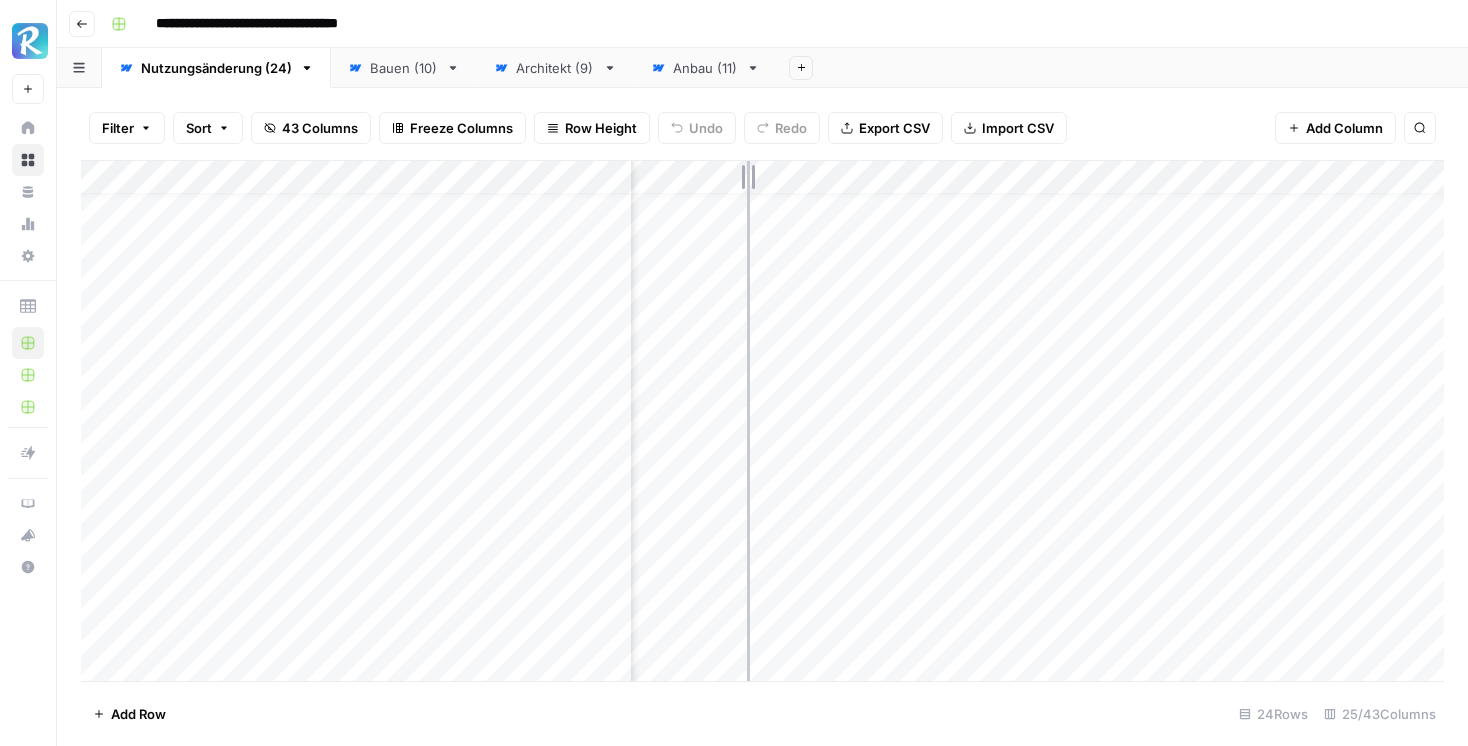 drag, startPoint x: 632, startPoint y: 169, endPoint x: 748, endPoint y: 170, distance: 116.00431 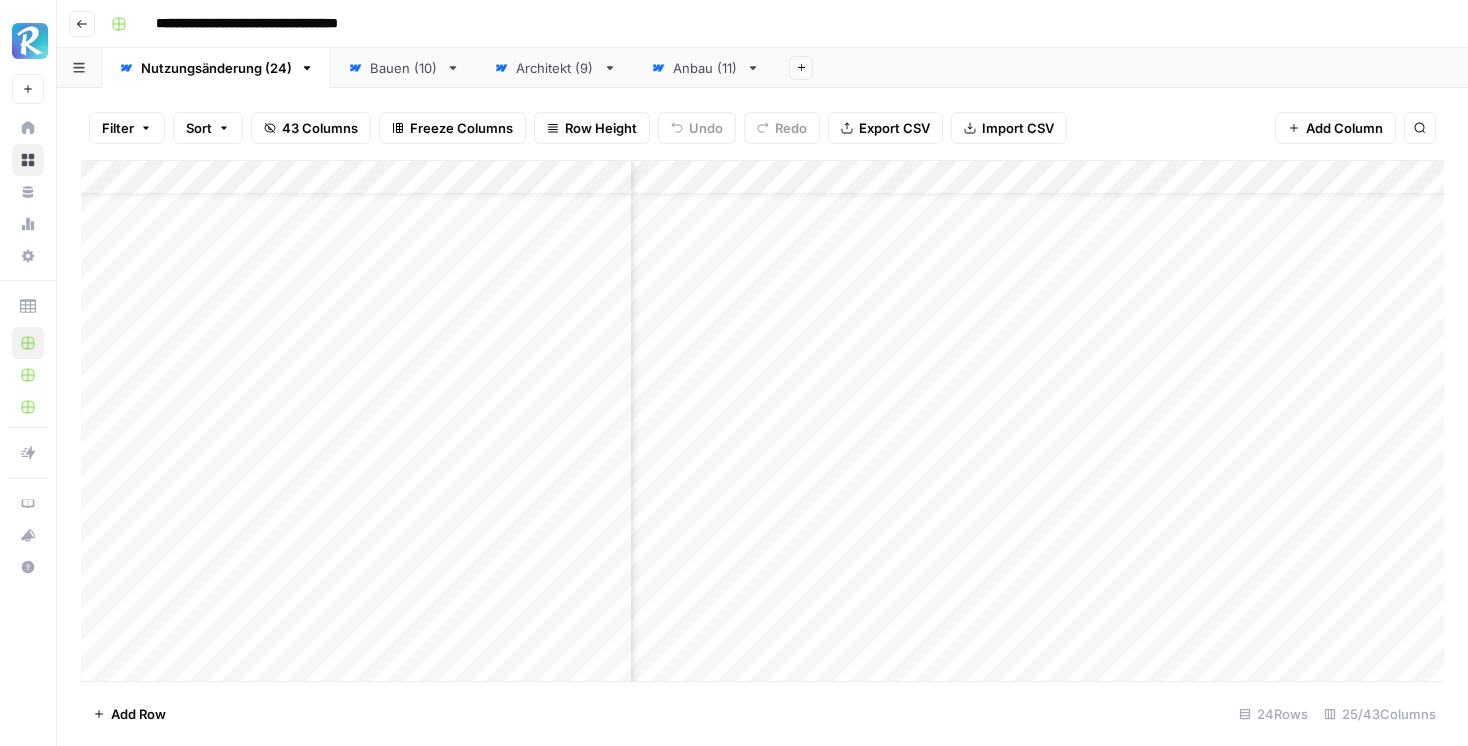 scroll, scrollTop: 56, scrollLeft: 543, axis: both 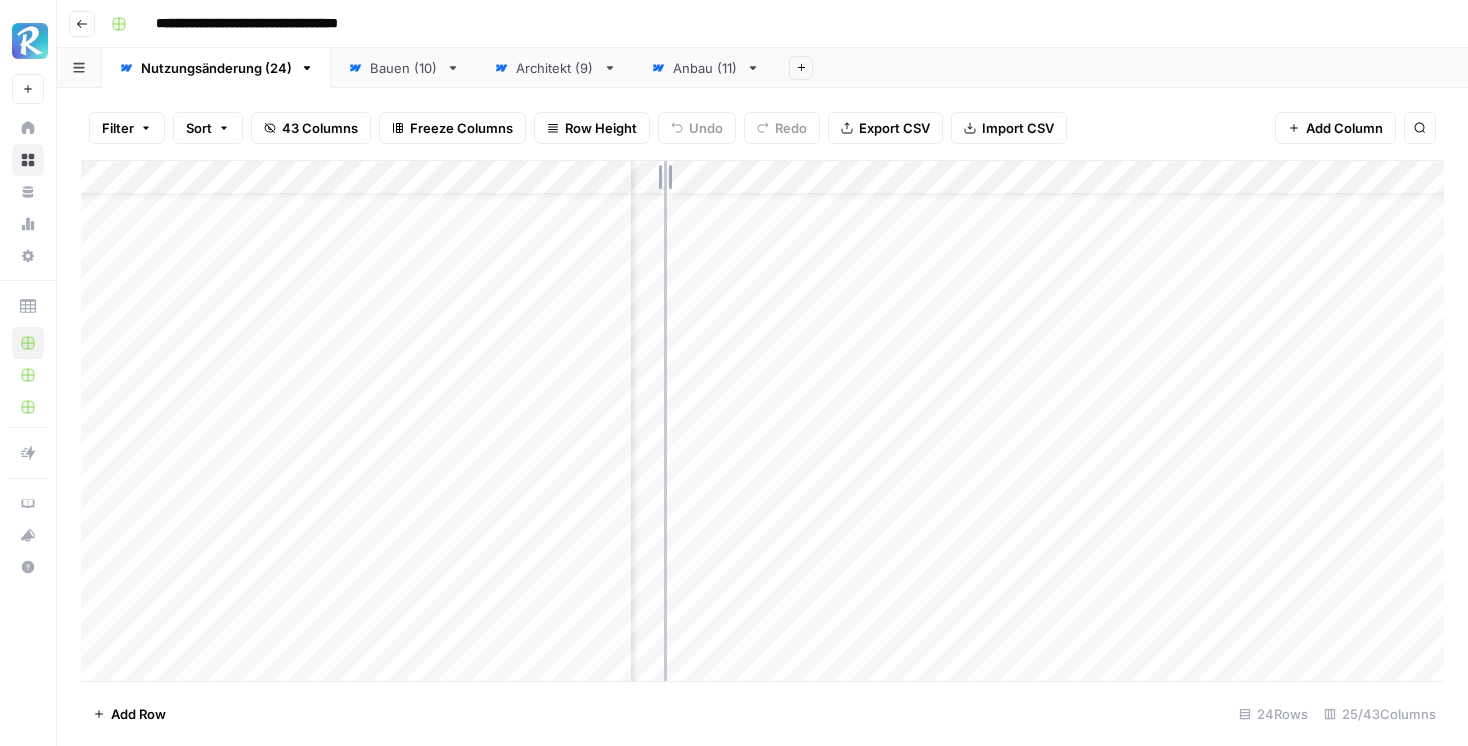 drag, startPoint x: 749, startPoint y: 184, endPoint x: 663, endPoint y: 182, distance: 86.023254 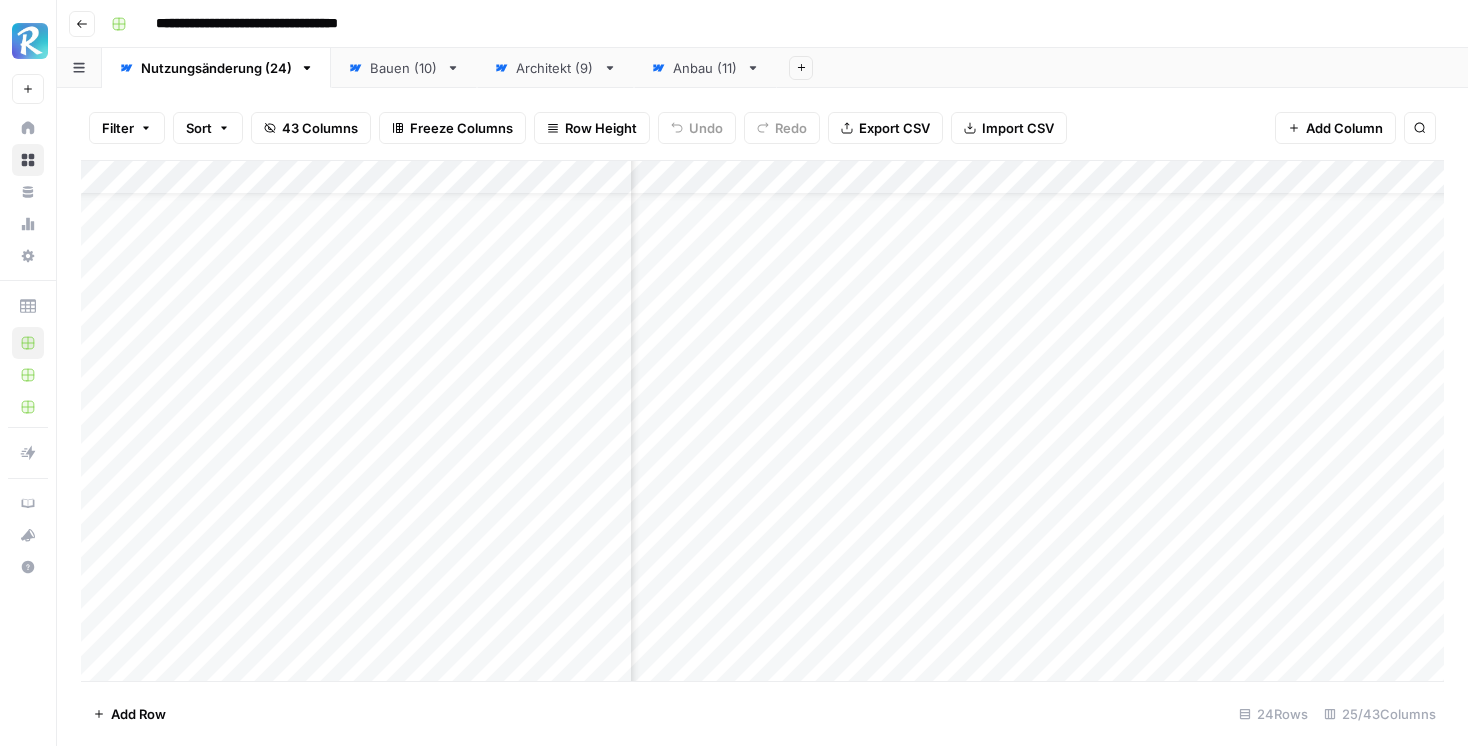 scroll, scrollTop: 56, scrollLeft: 226, axis: both 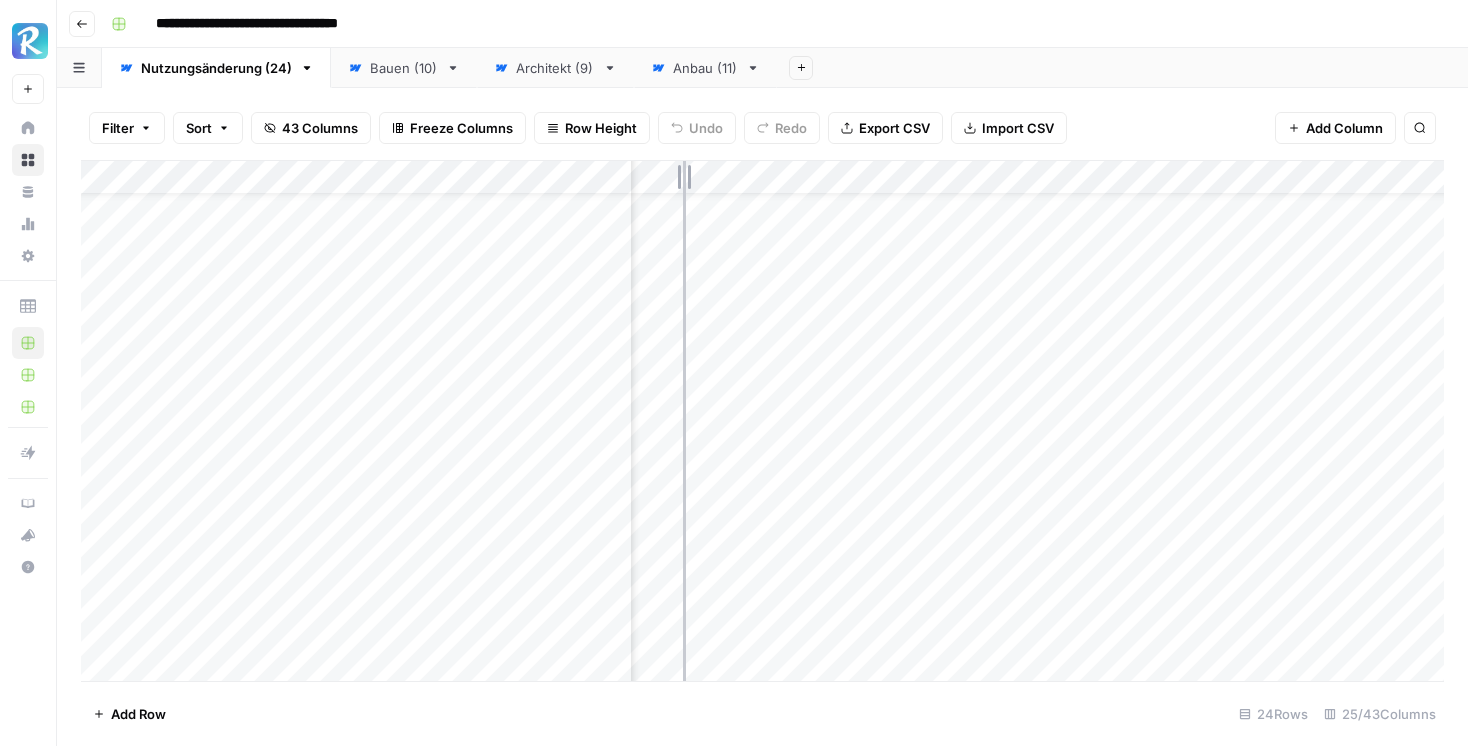 drag, startPoint x: 630, startPoint y: 171, endPoint x: 683, endPoint y: 171, distance: 53 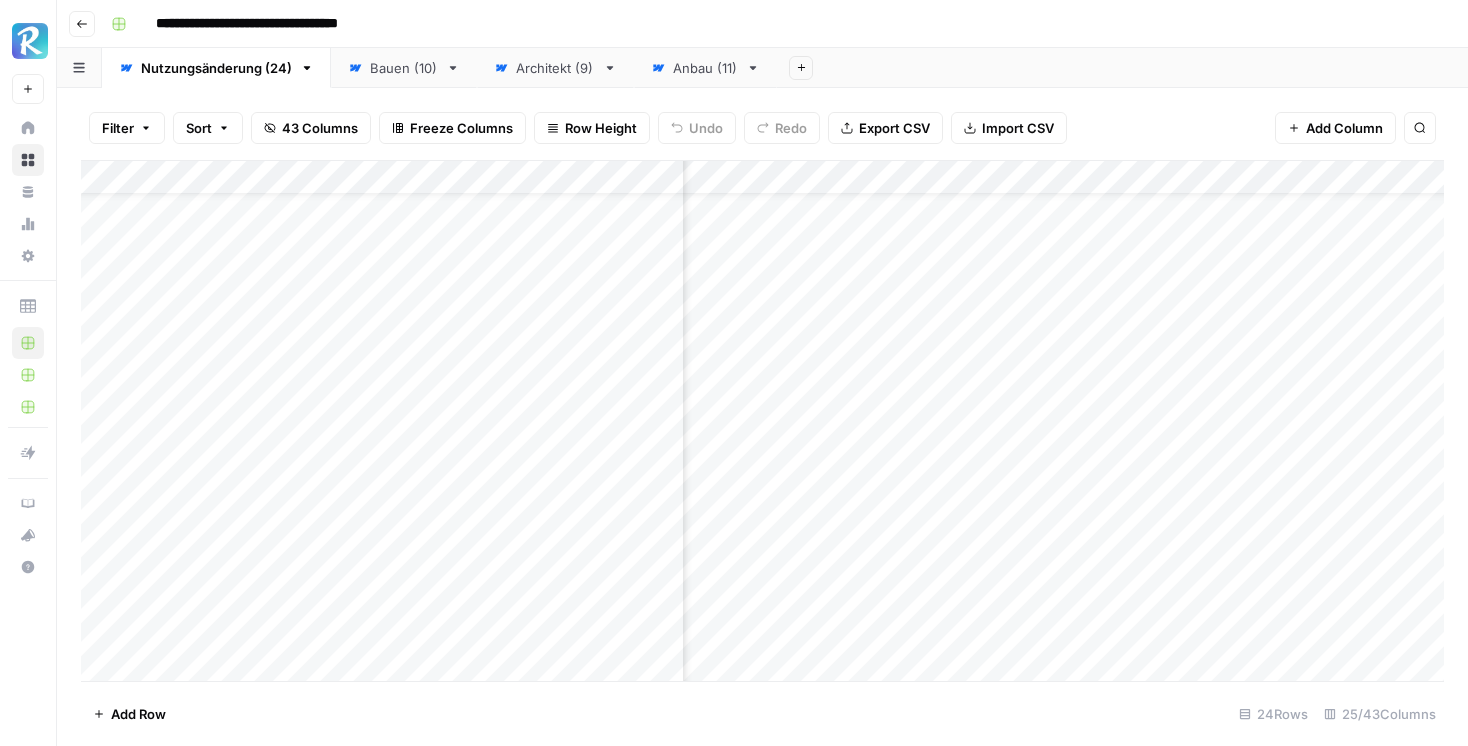 scroll, scrollTop: 56, scrollLeft: 759, axis: both 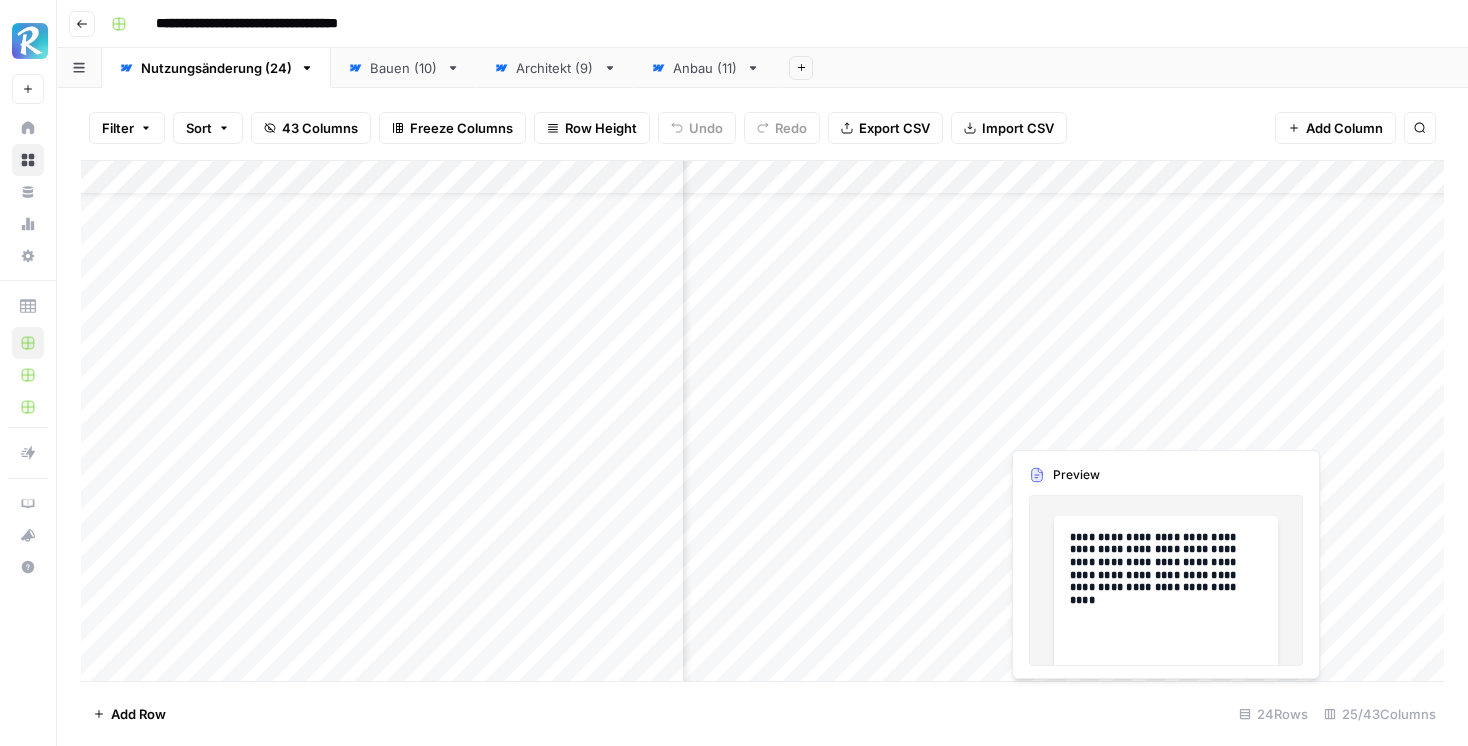 click on "Add Column" at bounding box center [762, 421] 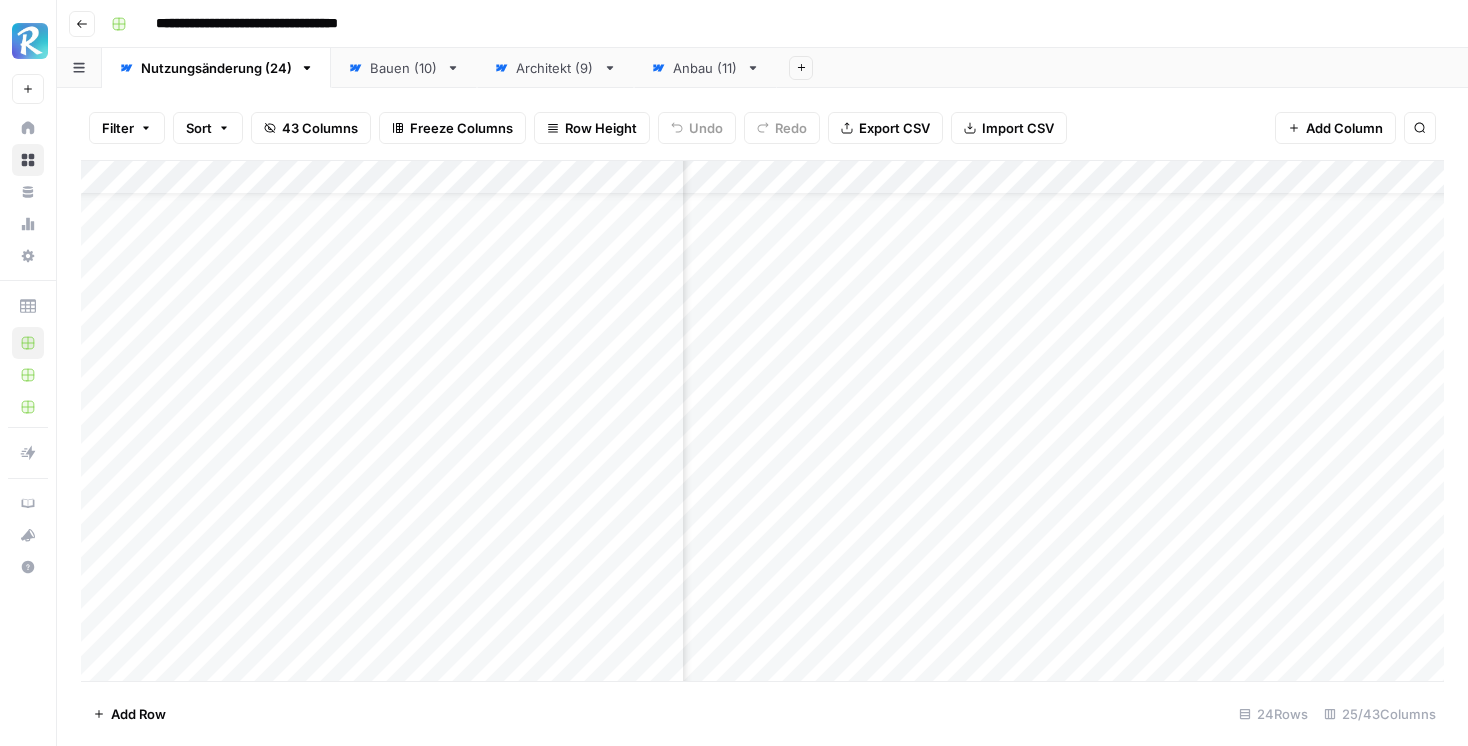 click on "Add Column" at bounding box center [762, 421] 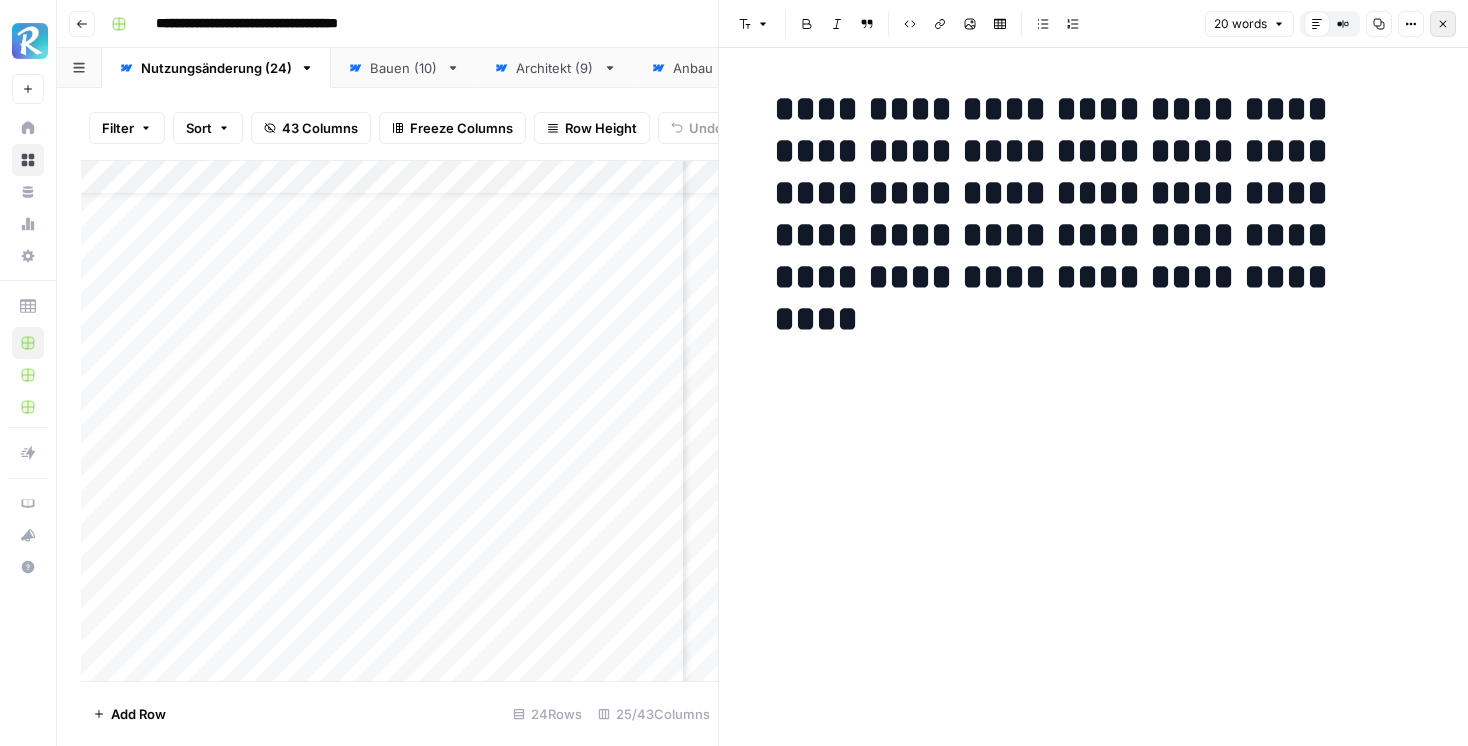 click 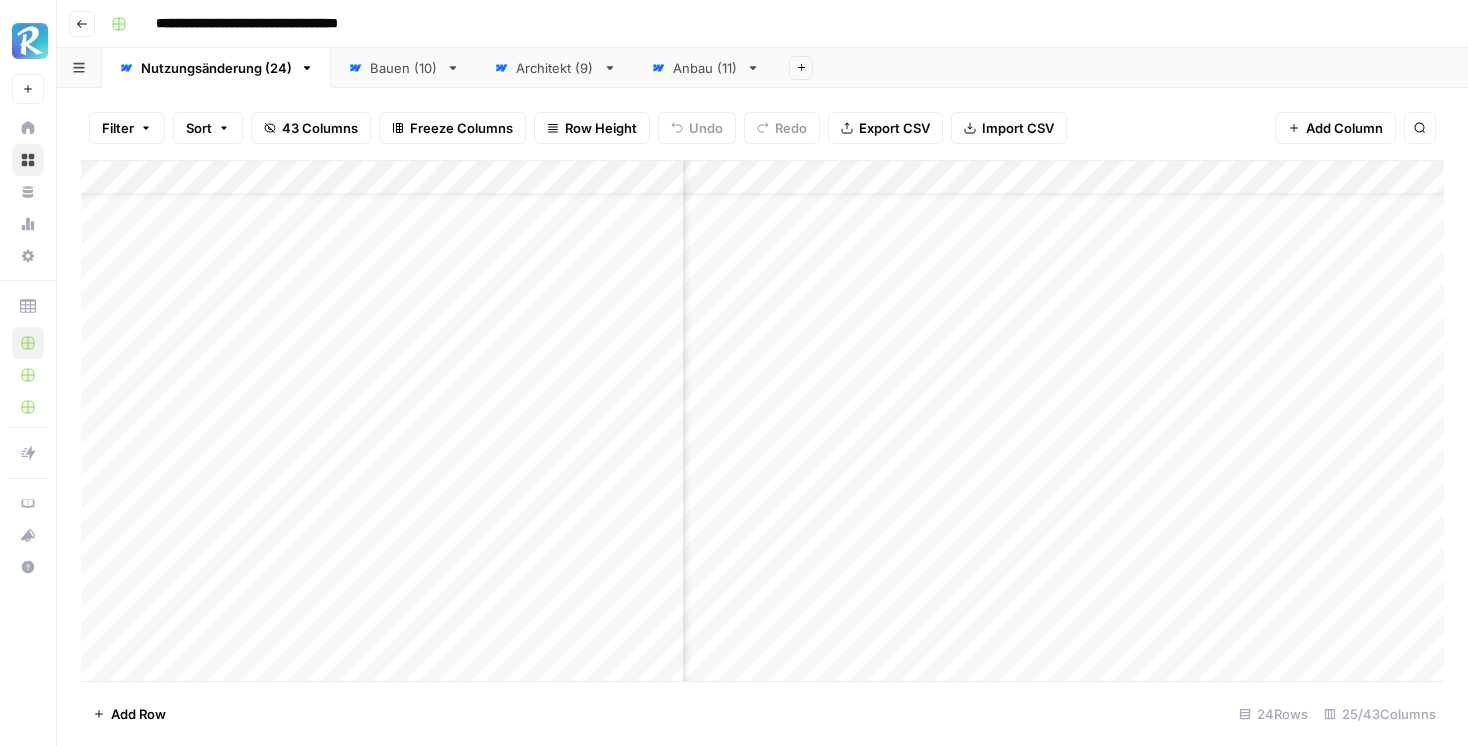 scroll, scrollTop: 56, scrollLeft: 994, axis: both 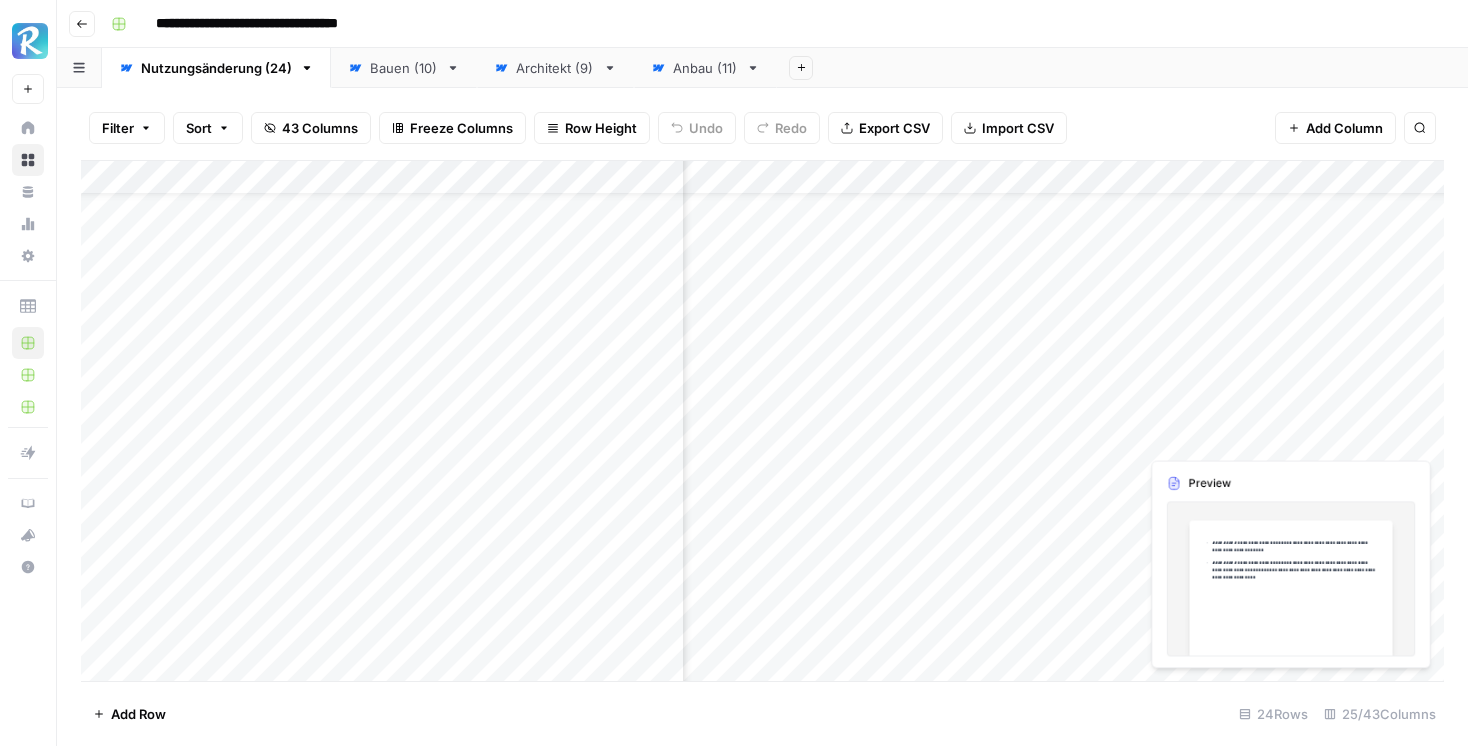 click on "Add Column" at bounding box center [762, 421] 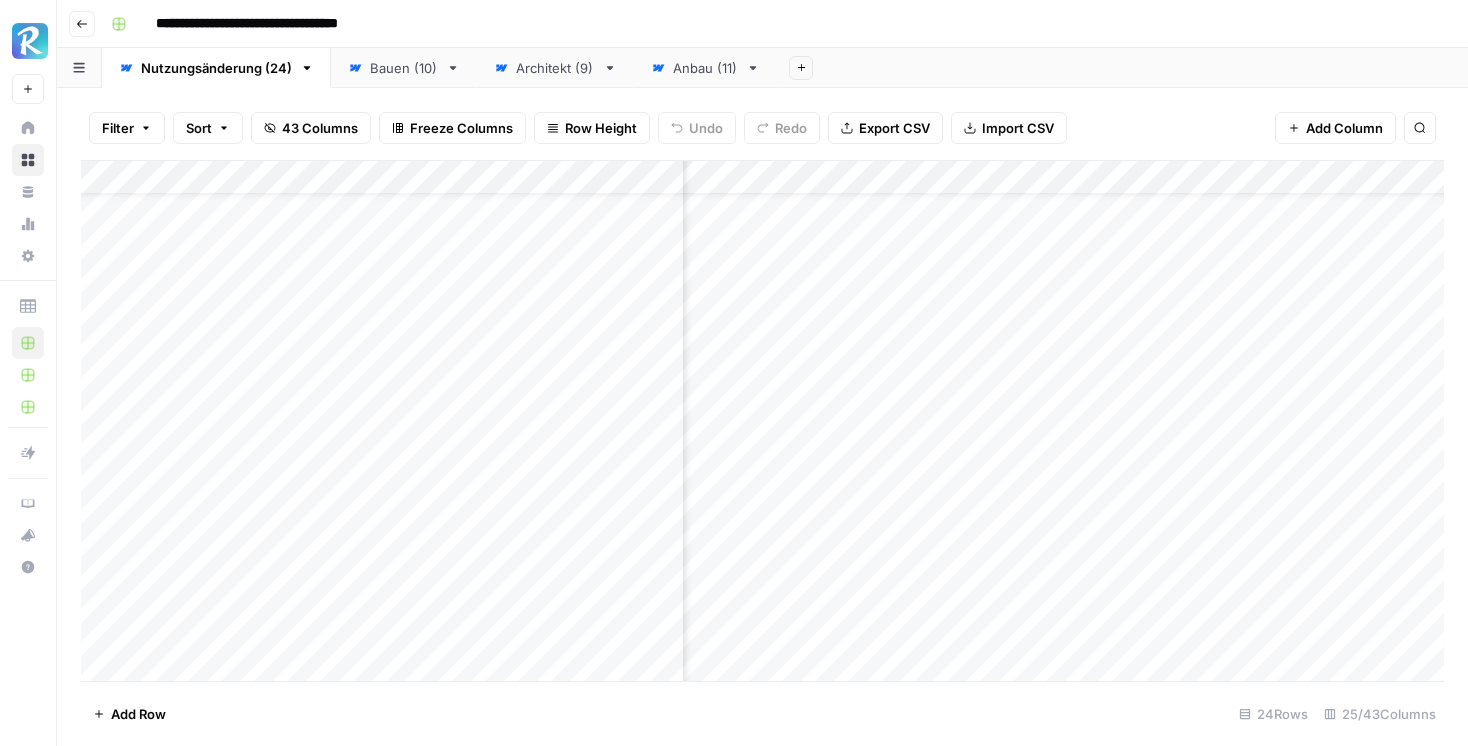 click on "Add Column" at bounding box center (762, 421) 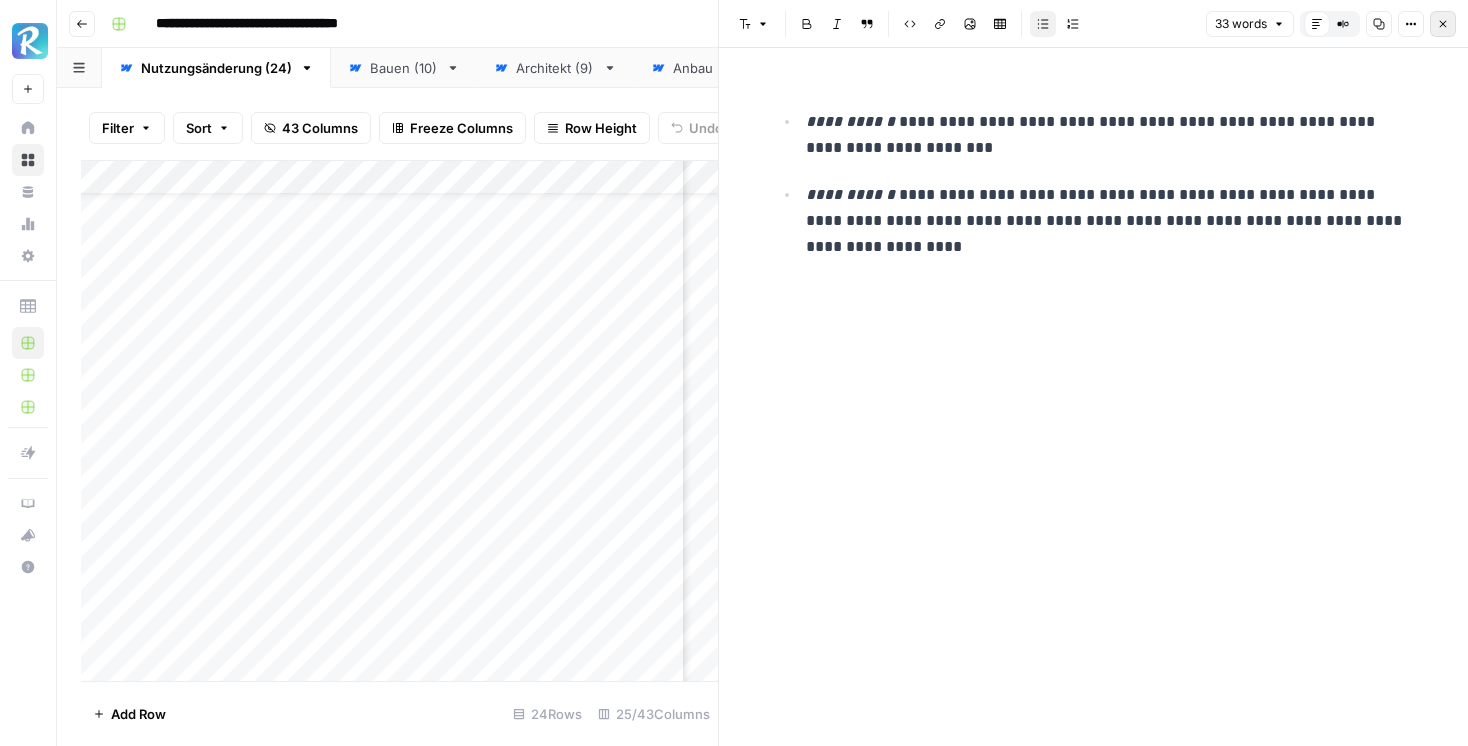click 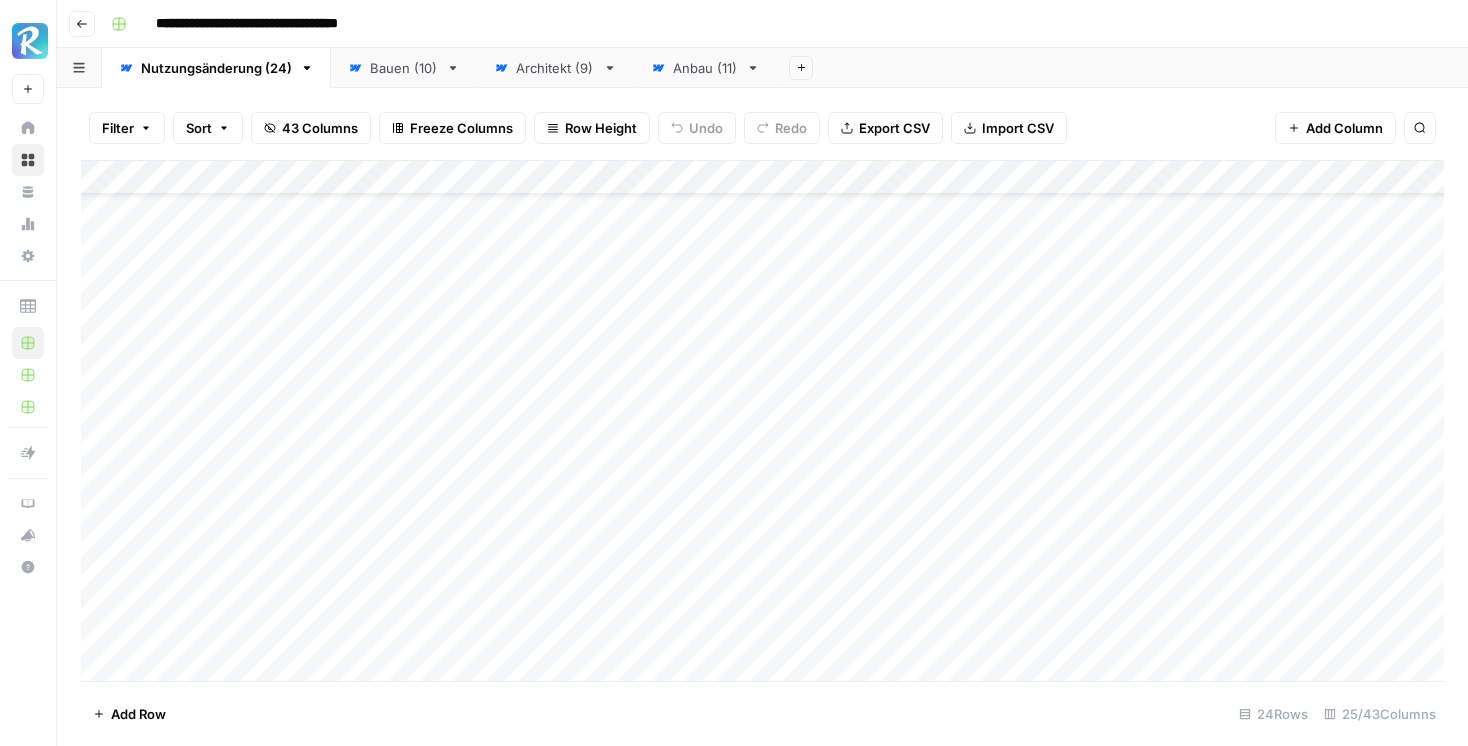 scroll, scrollTop: 0, scrollLeft: 0, axis: both 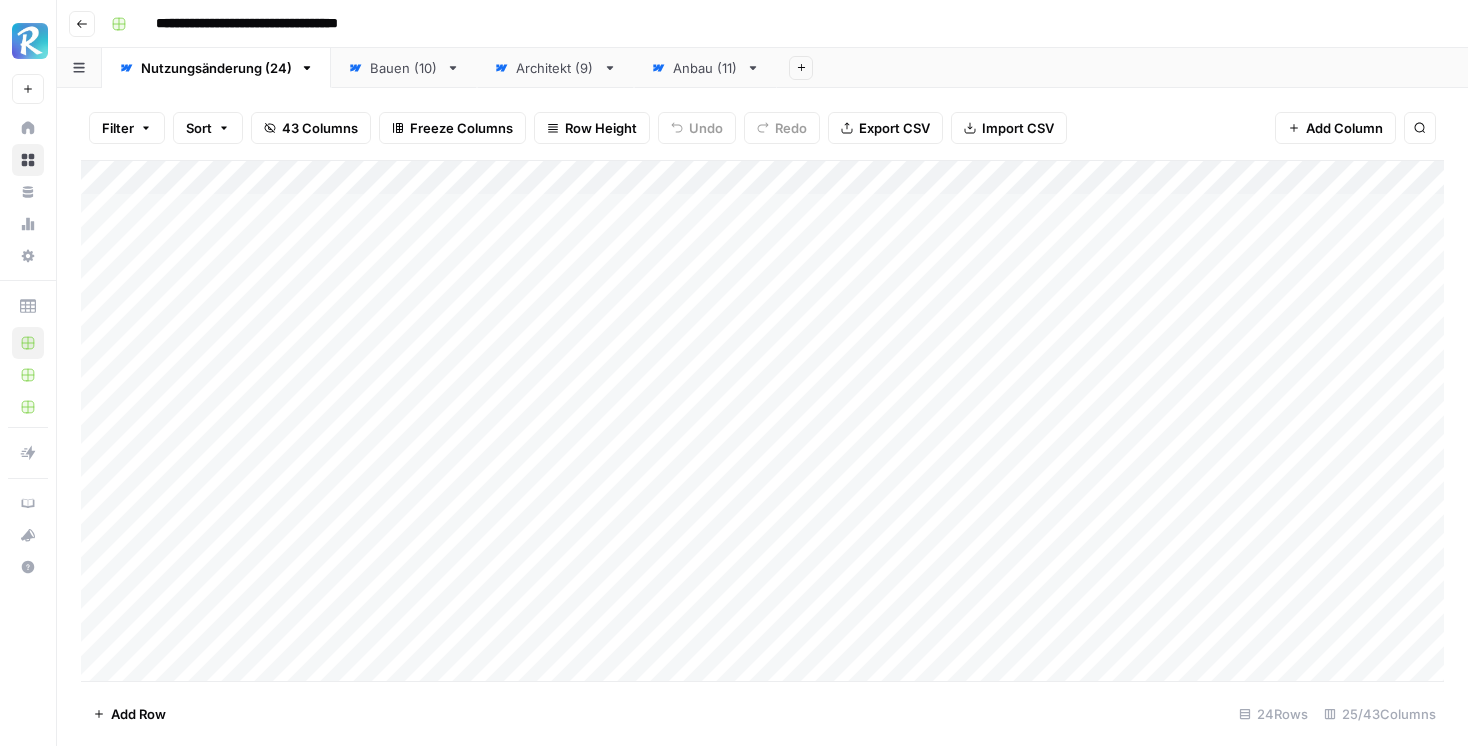 click on "Add Column" at bounding box center [762, 421] 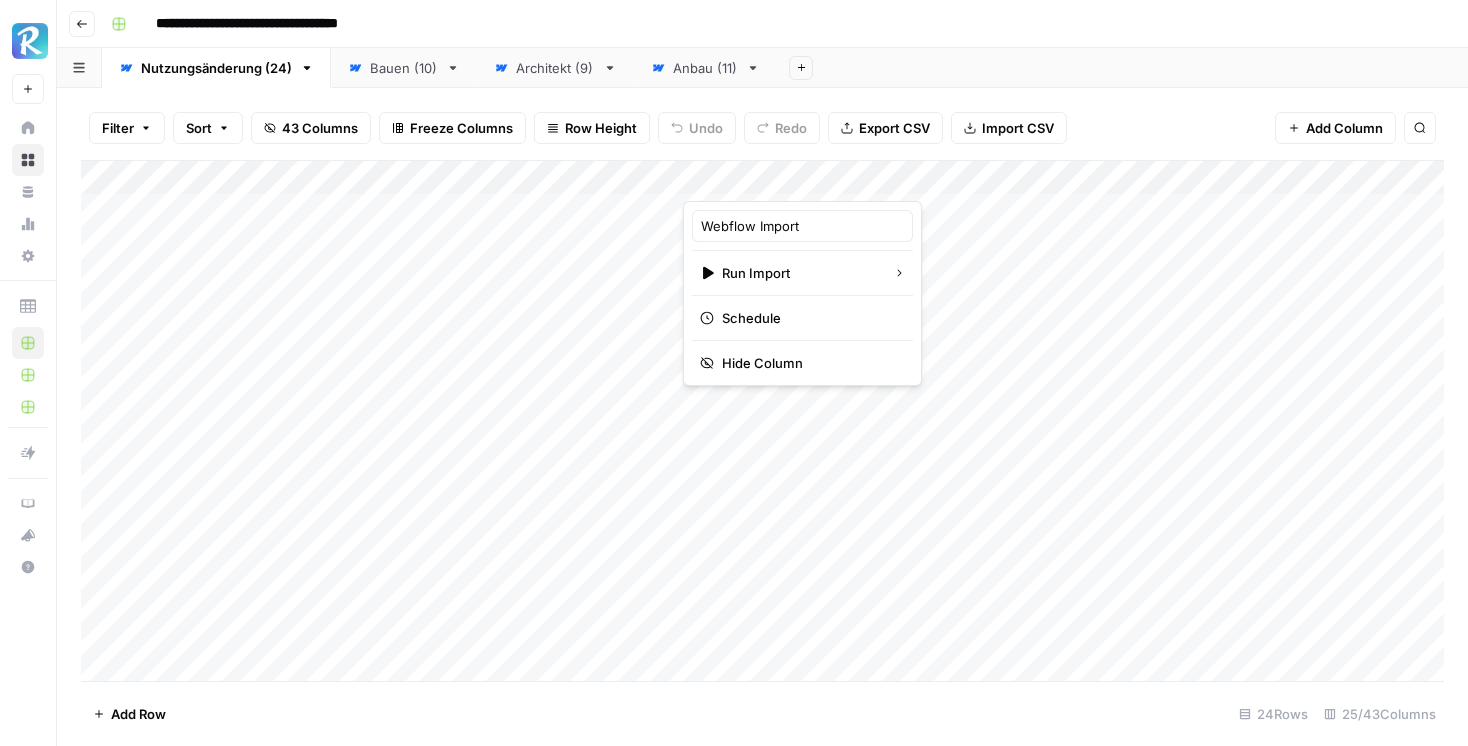 click on "Add Column" at bounding box center (762, 421) 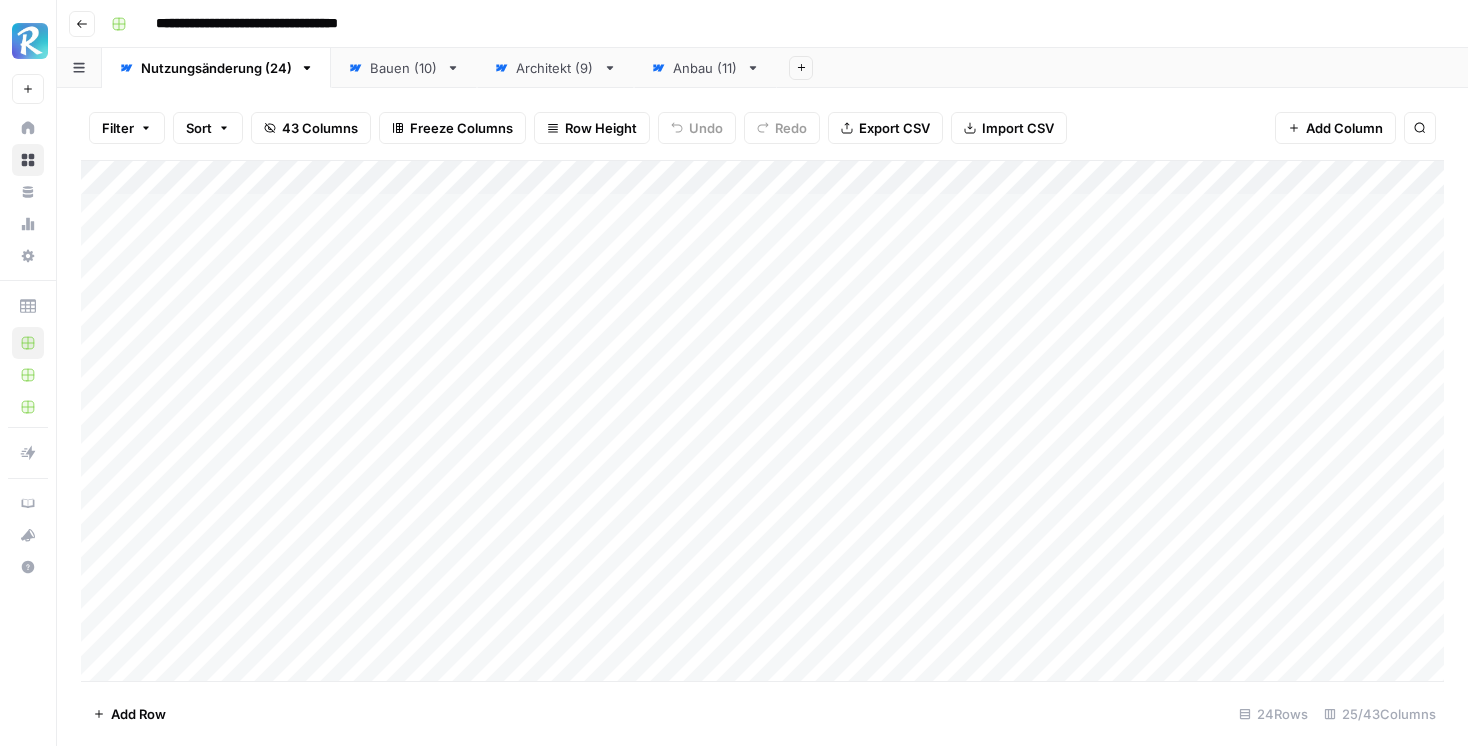 click on "Add Column" at bounding box center (762, 421) 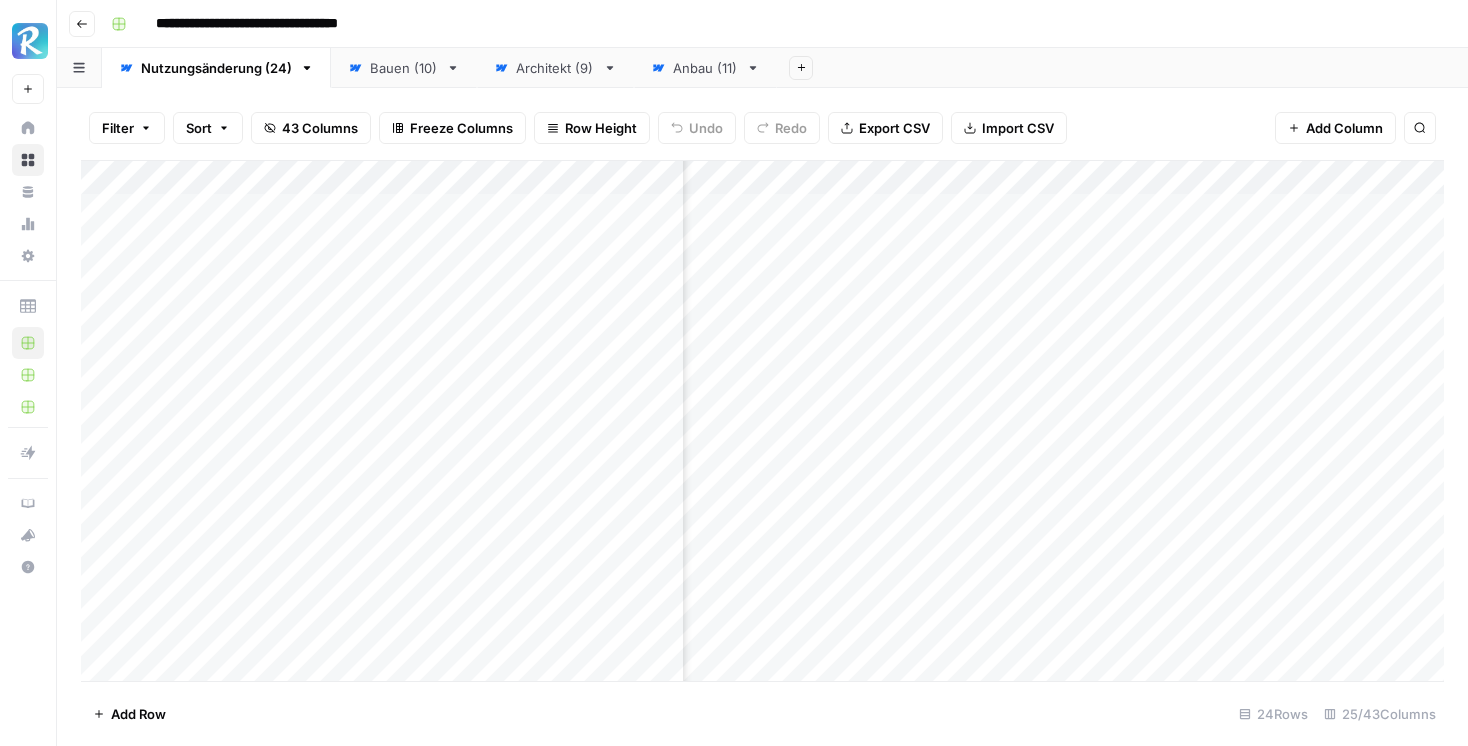 scroll, scrollTop: 0, scrollLeft: 402, axis: horizontal 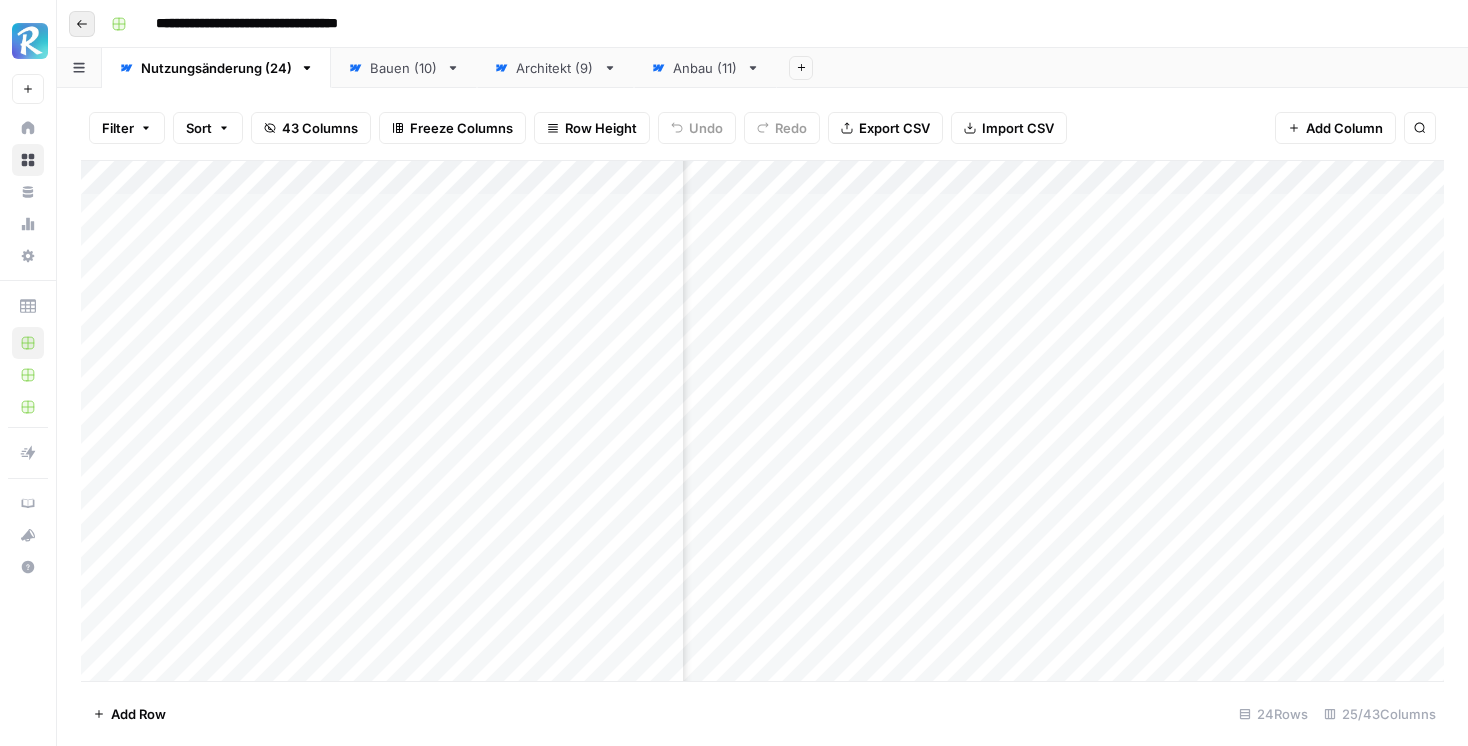click on "Go back" at bounding box center (82, 24) 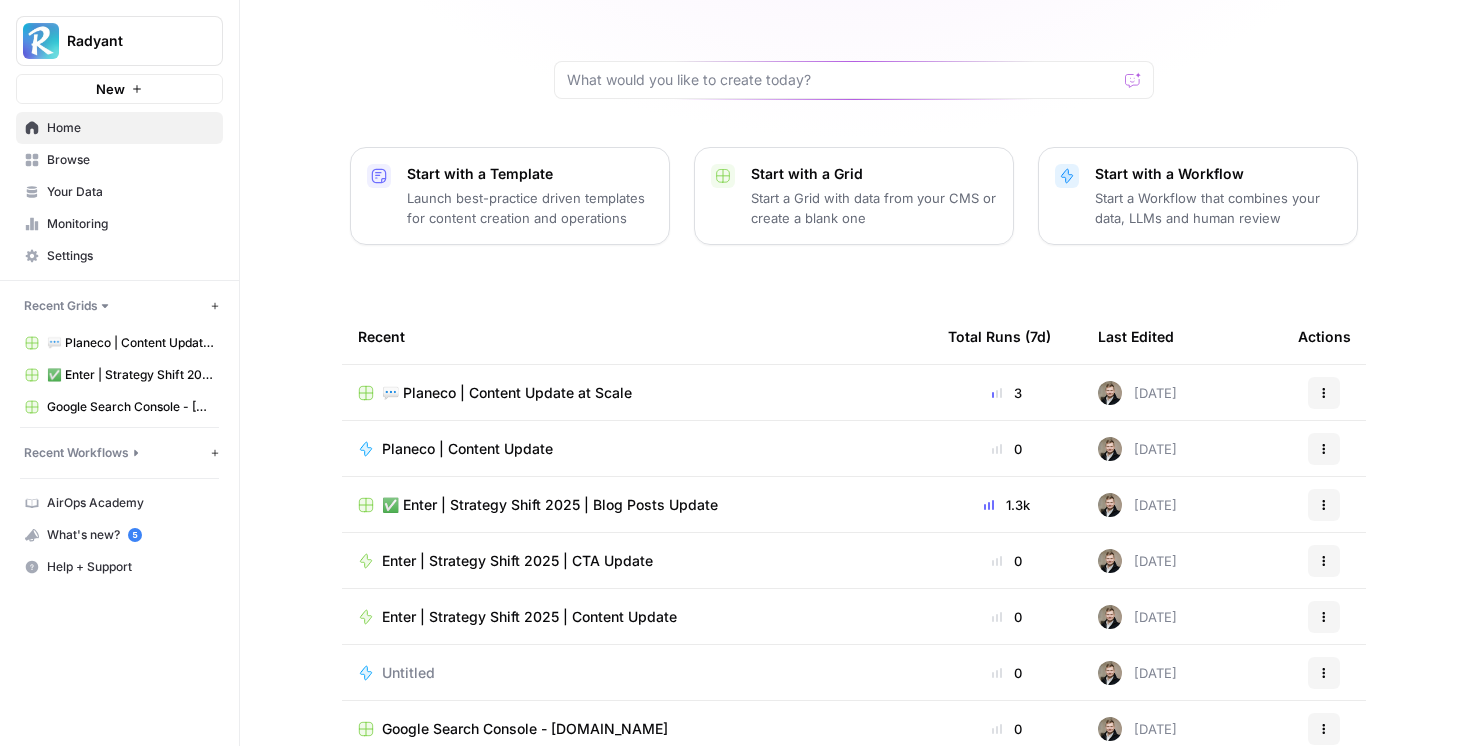 scroll, scrollTop: 174, scrollLeft: 0, axis: vertical 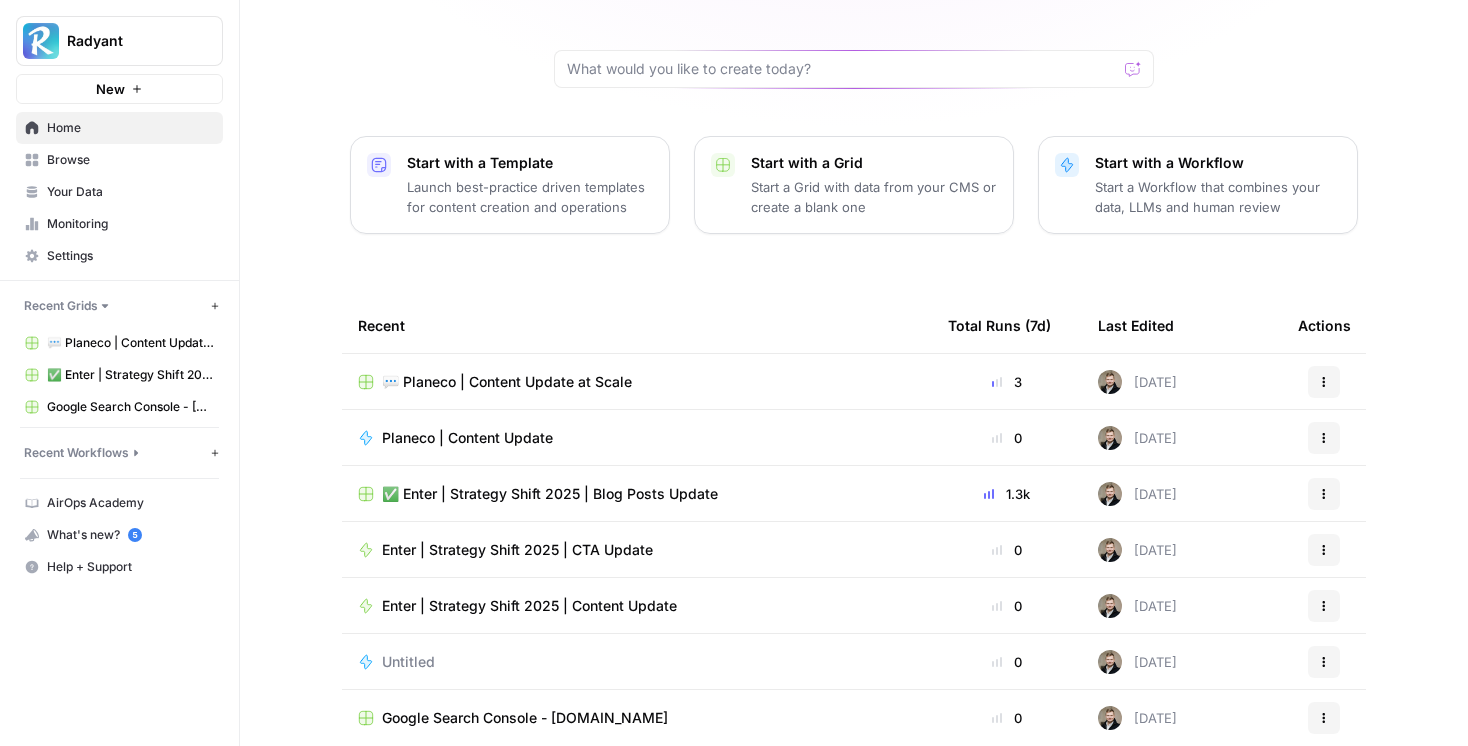 click on "Planeco | Content Update" at bounding box center (637, 437) 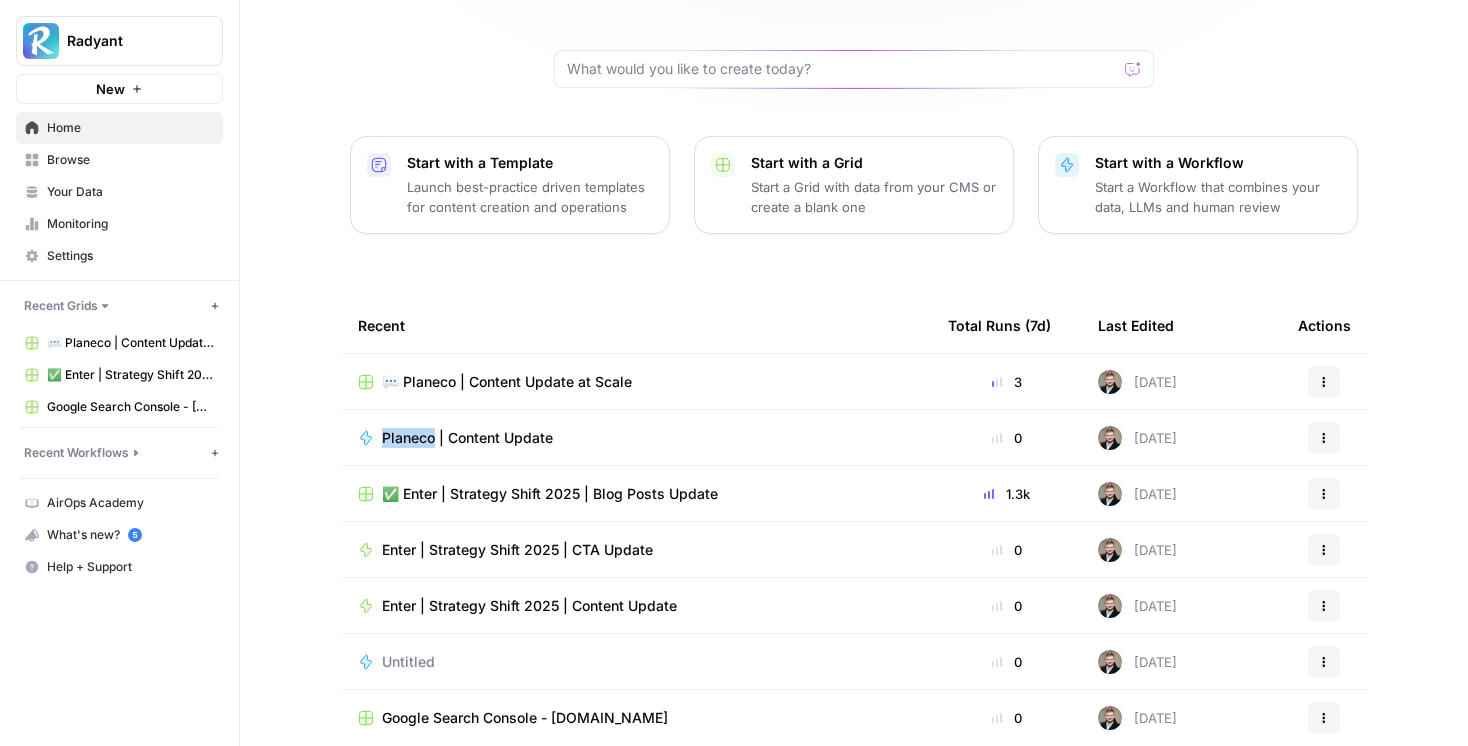 click on "Planeco | Content Update" at bounding box center (637, 437) 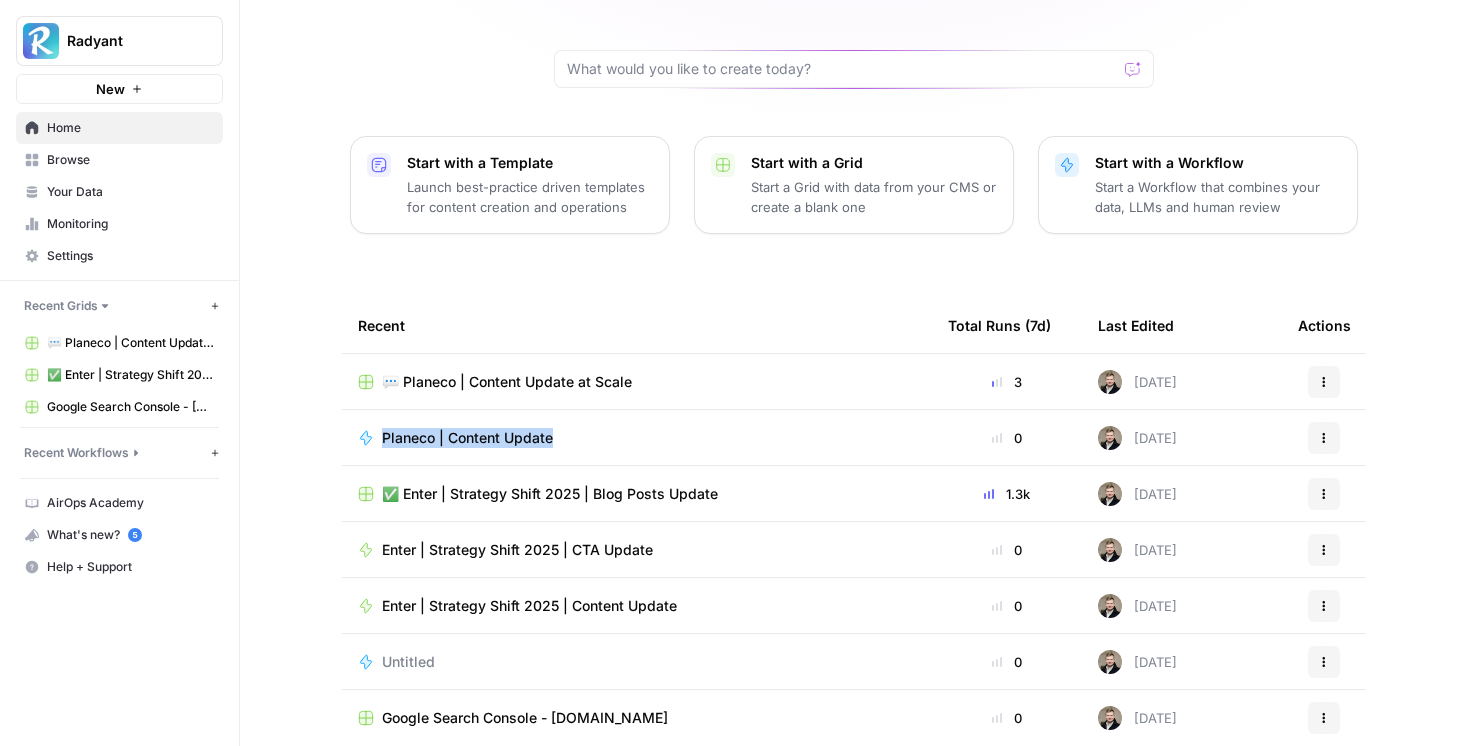 click on "Planeco | Content Update" at bounding box center (467, 438) 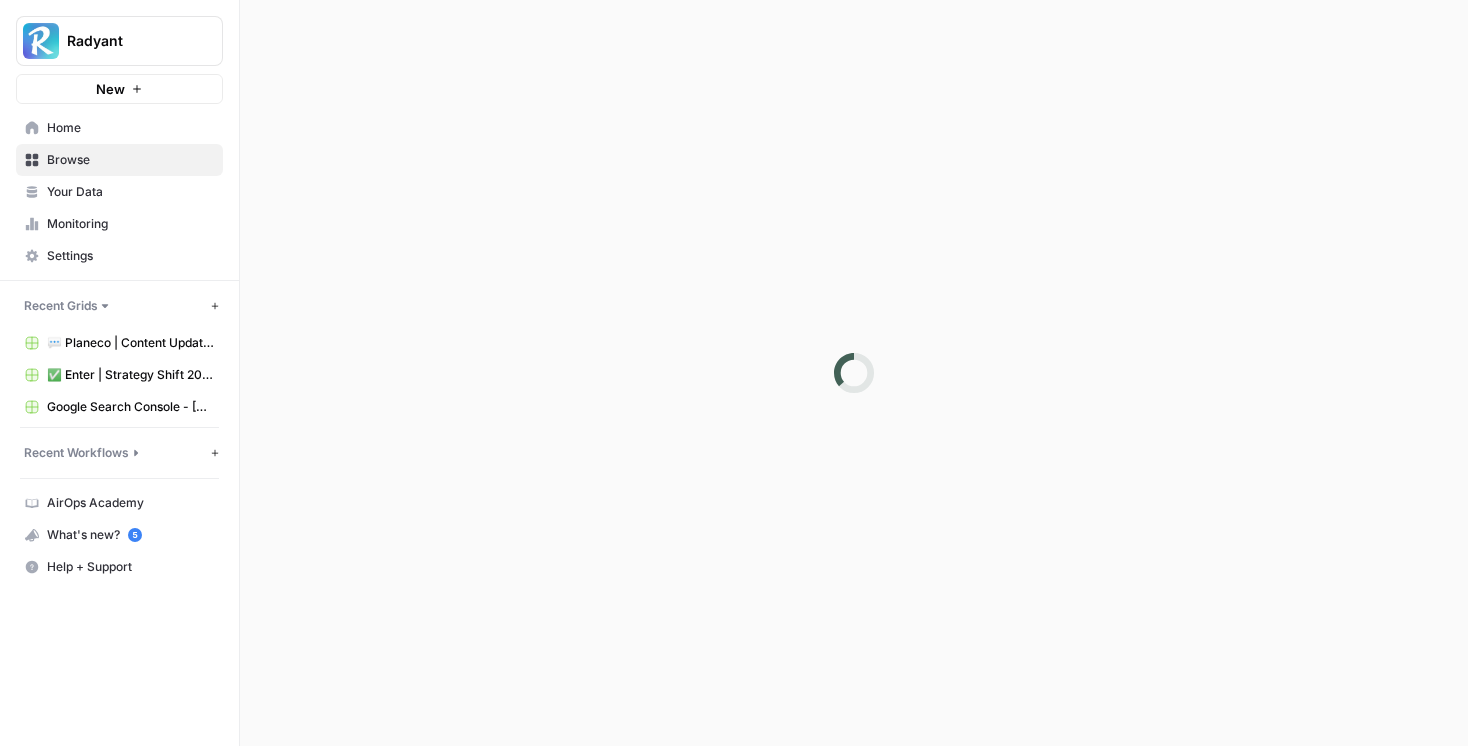scroll, scrollTop: 0, scrollLeft: 0, axis: both 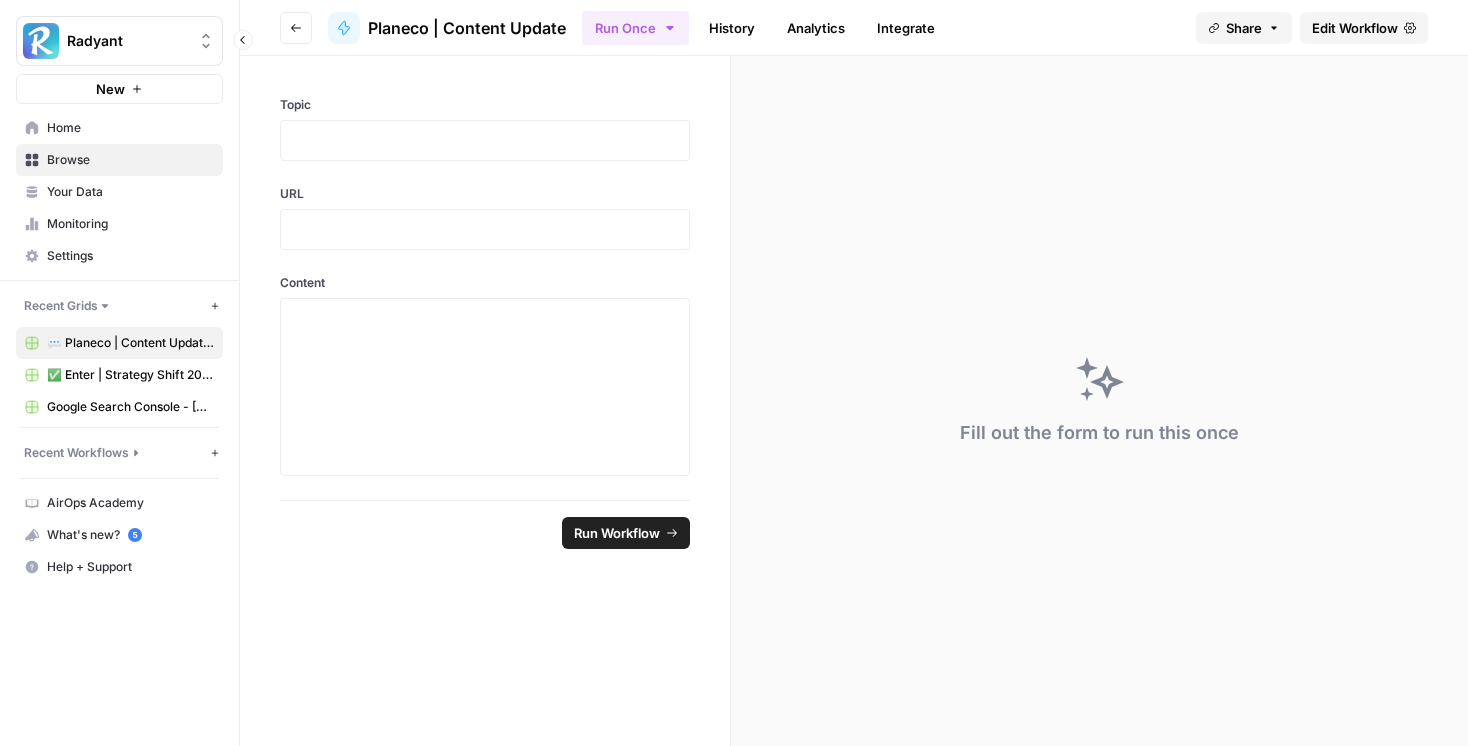 click on "💬 Planeco | Content Update at Scale" at bounding box center (119, 343) 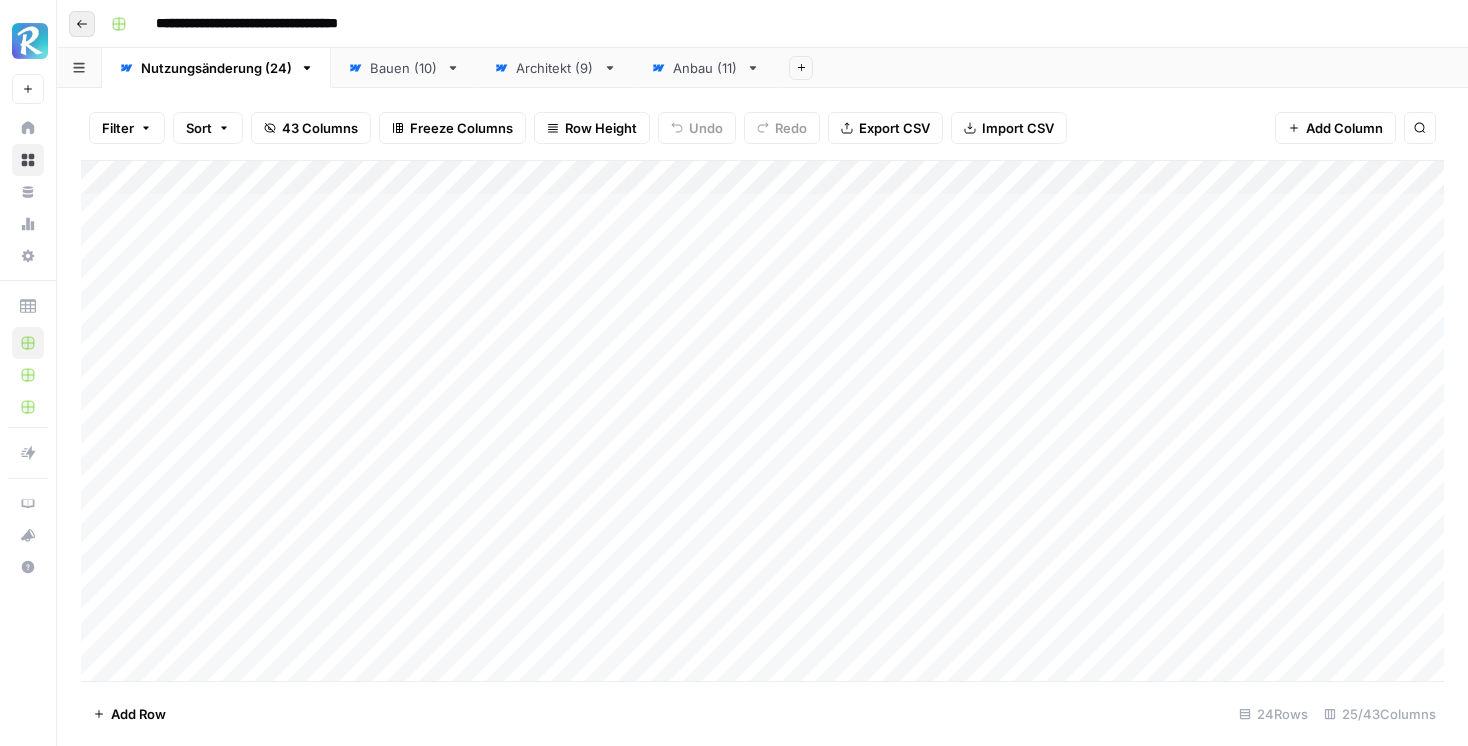 click on "Go back" at bounding box center [82, 24] 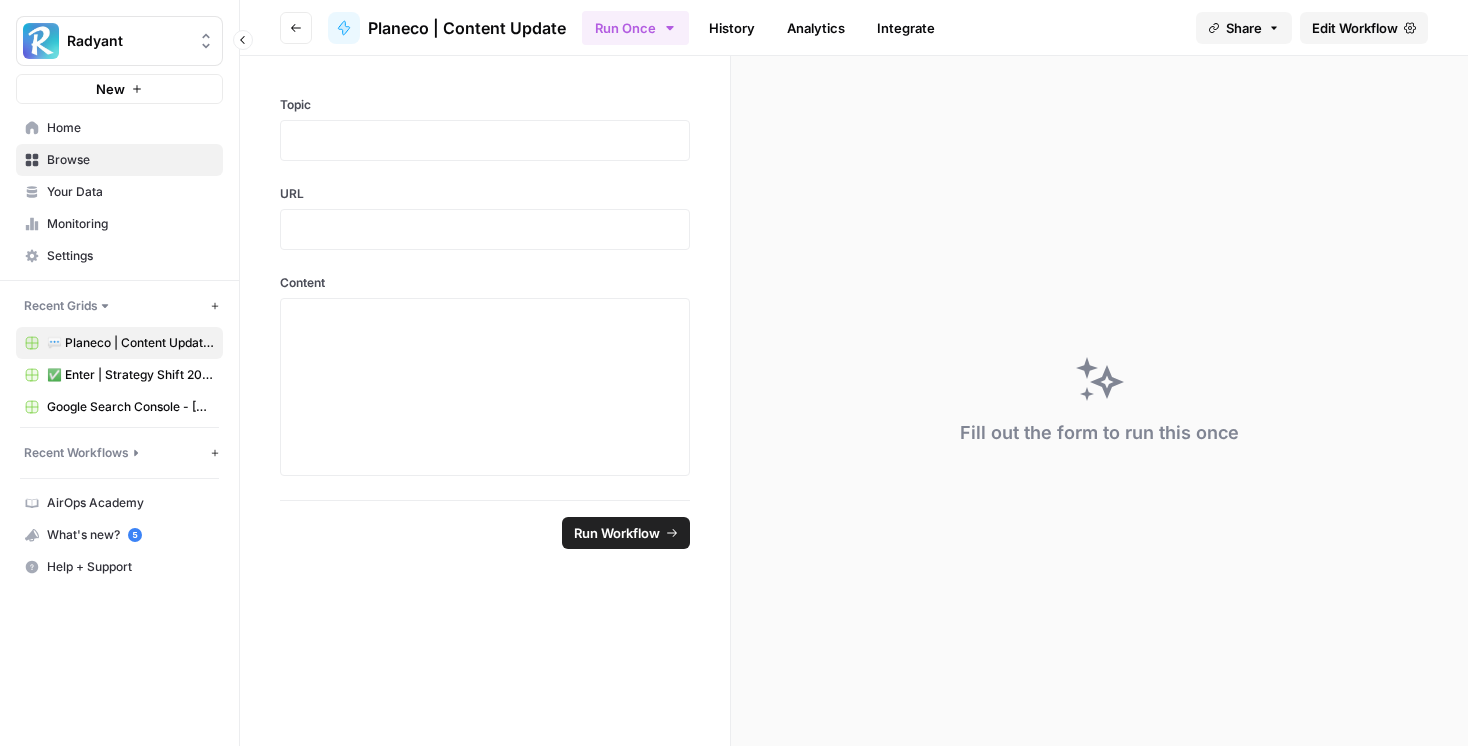 click on "💬 Planeco | Content Update at Scale" at bounding box center (119, 343) 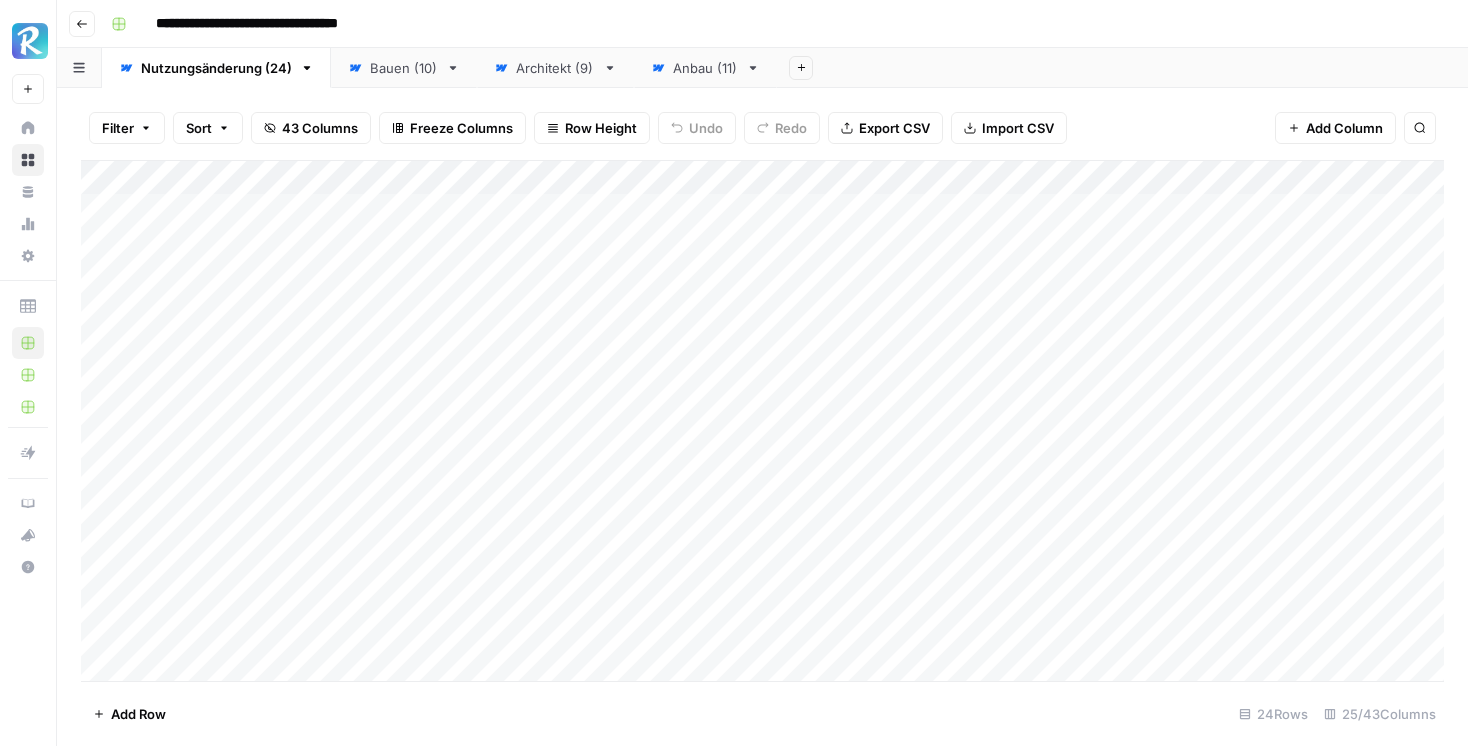 click at bounding box center [79, 67] 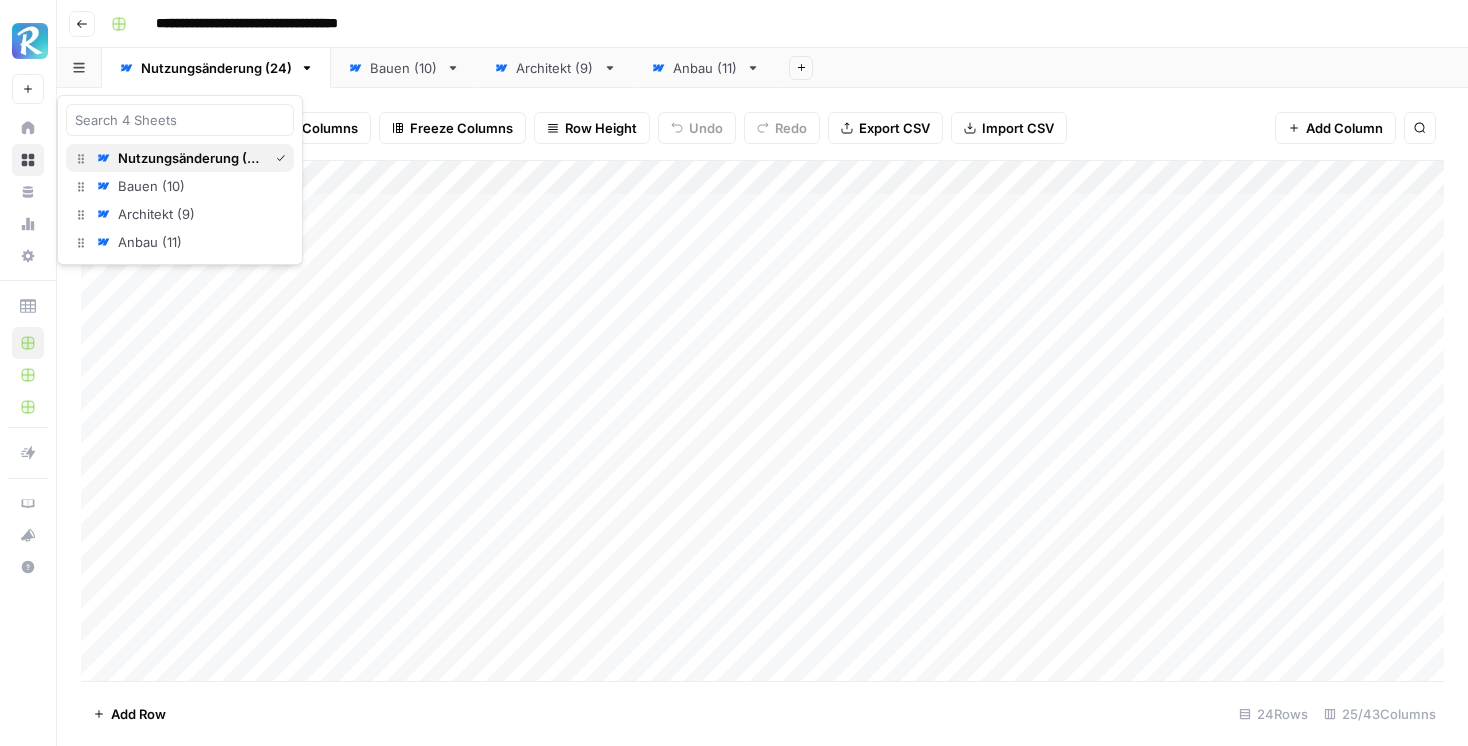 click on "Nutzungsänderung (24)" at bounding box center (189, 158) 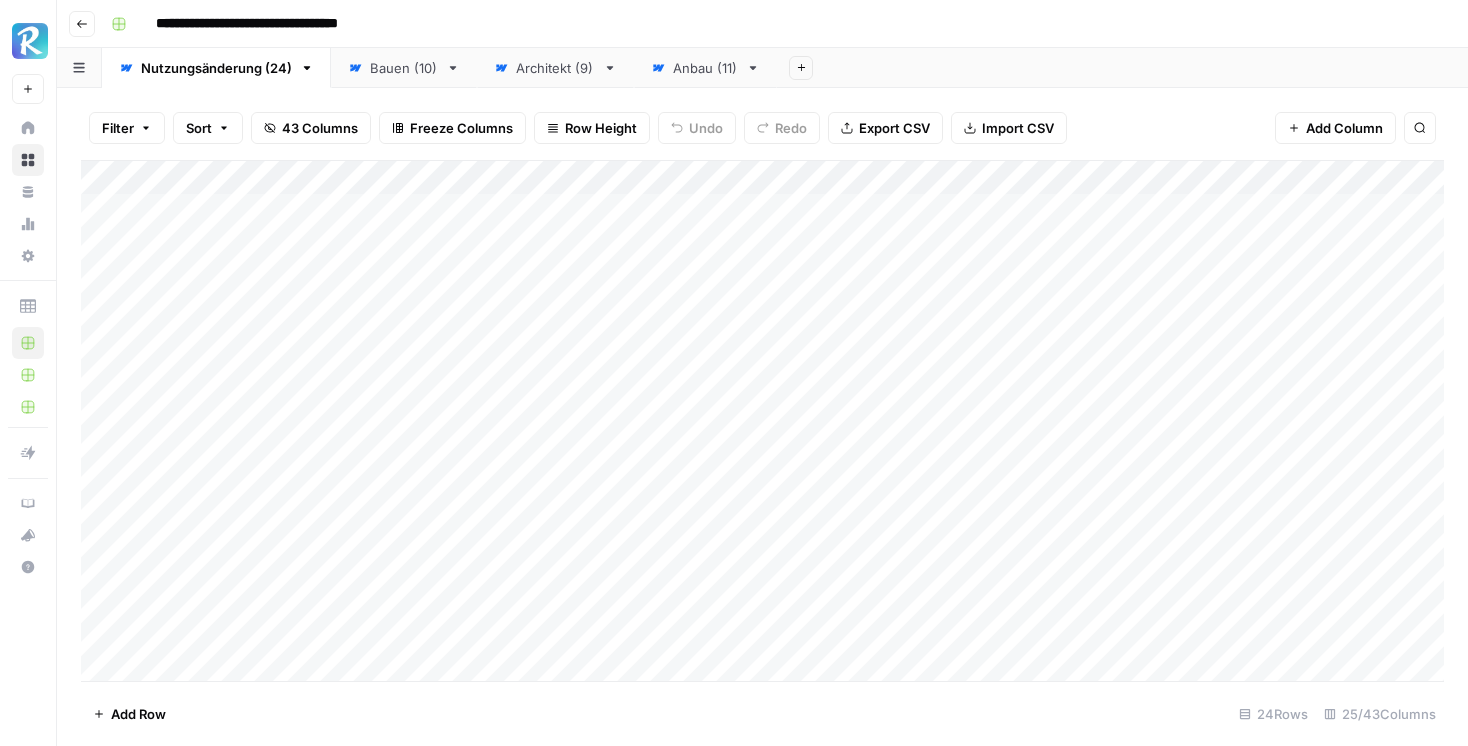 click on "Add Column" at bounding box center [762, 421] 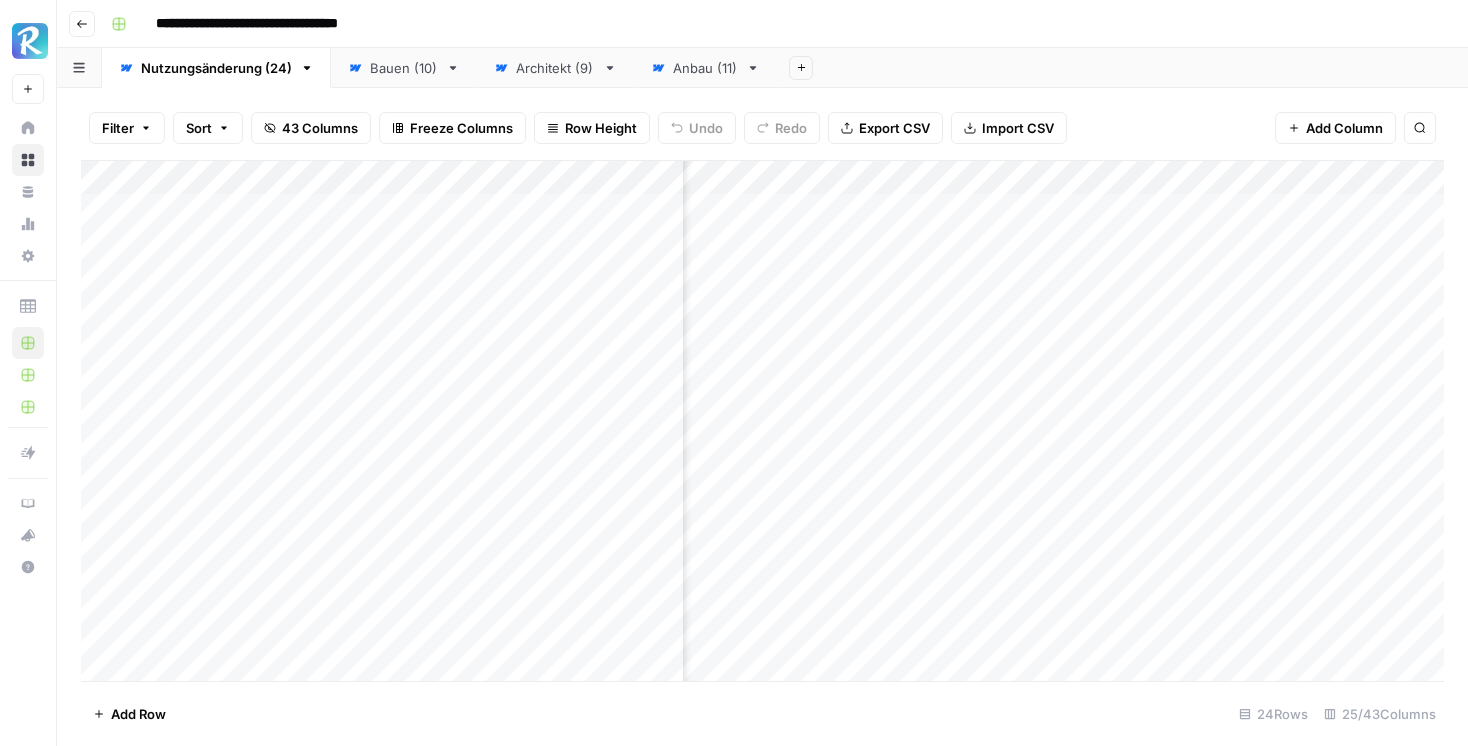 scroll, scrollTop: 0, scrollLeft: 276, axis: horizontal 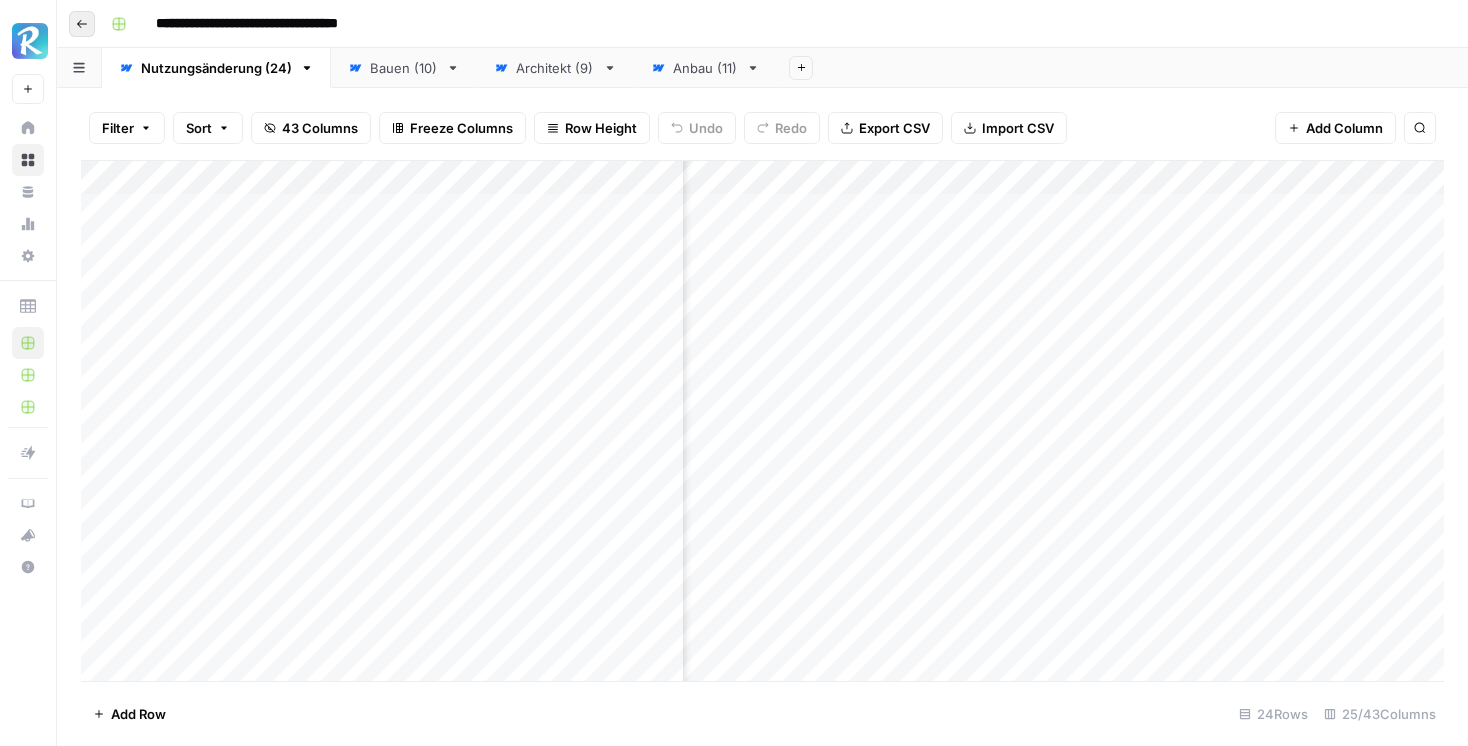 click on "Go back" at bounding box center [82, 24] 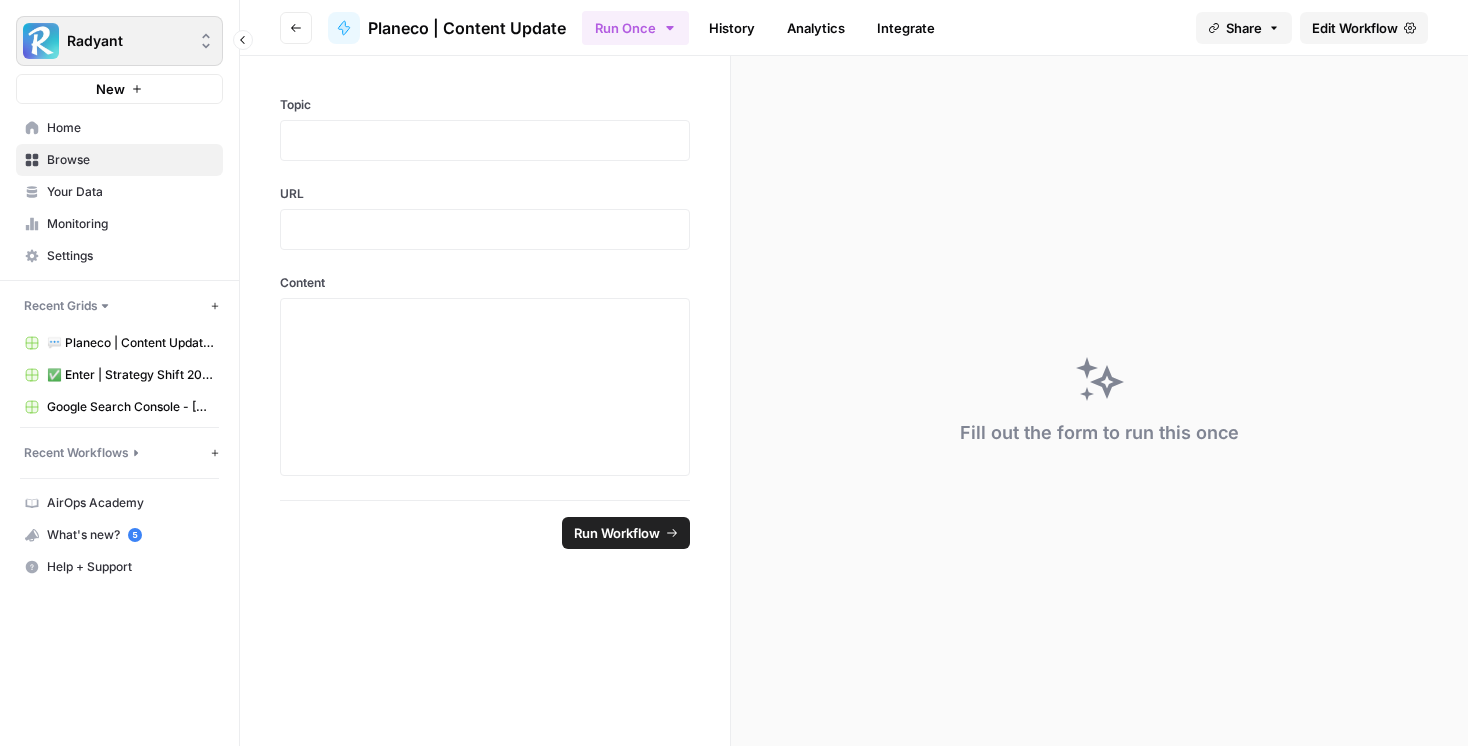 click at bounding box center (41, 41) 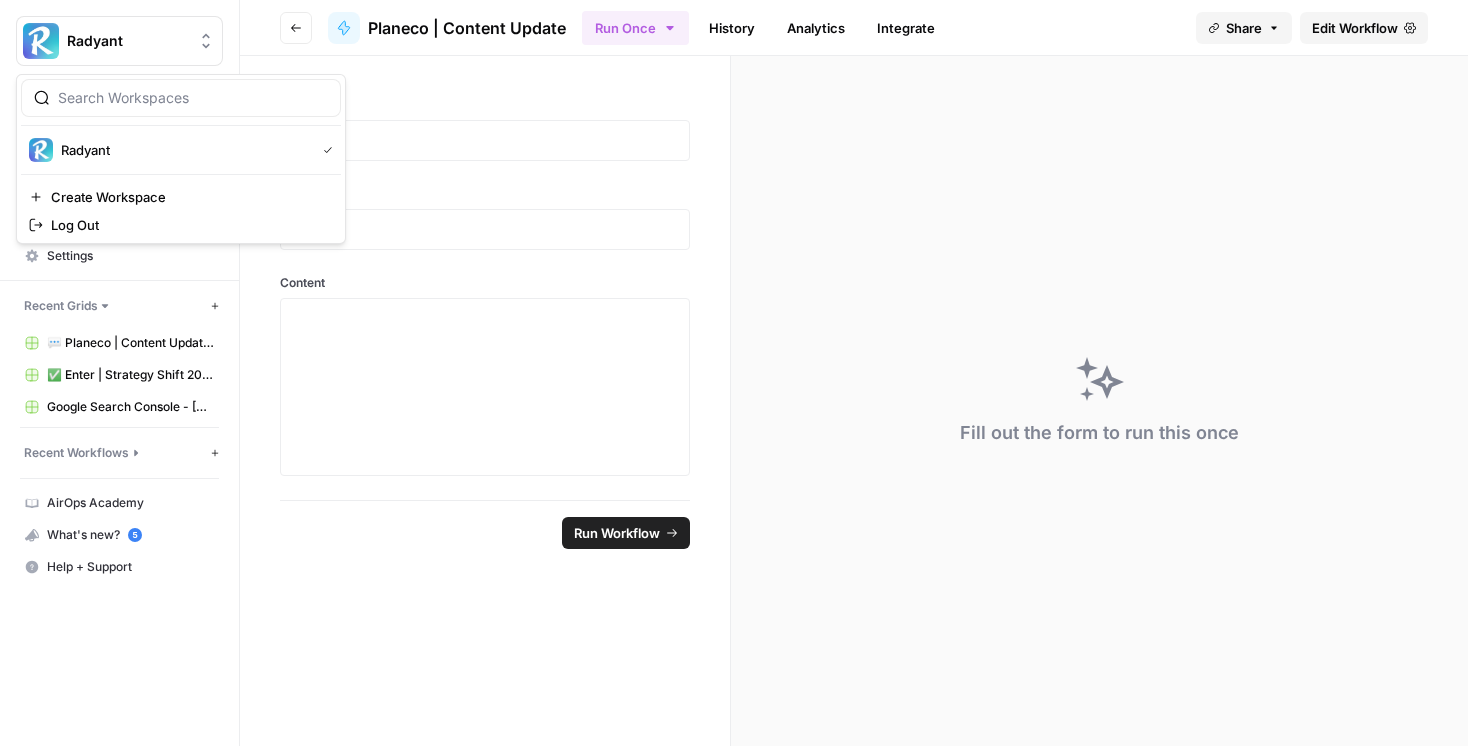 click on "Planeco | Content Update" at bounding box center (467, 28) 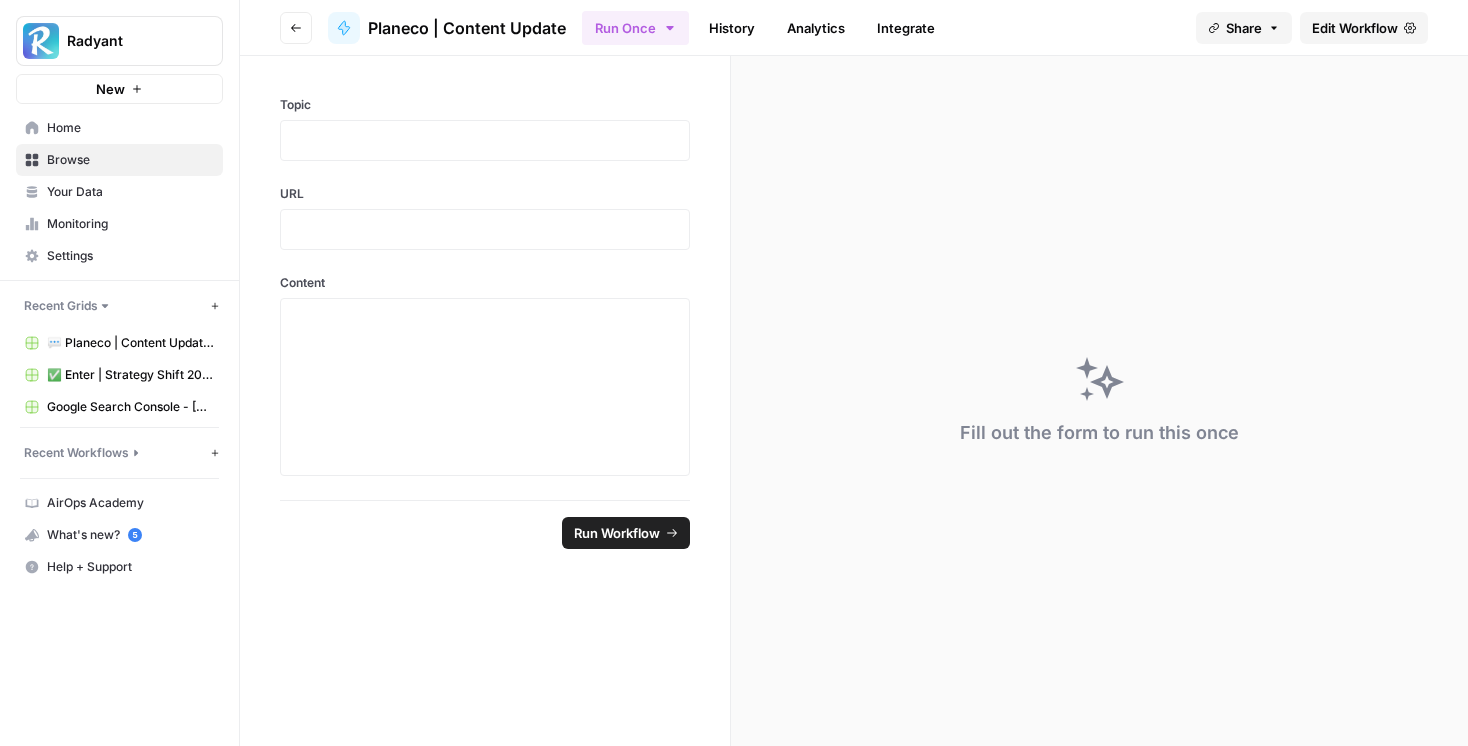 click on "Planeco | Content Update" at bounding box center [467, 28] 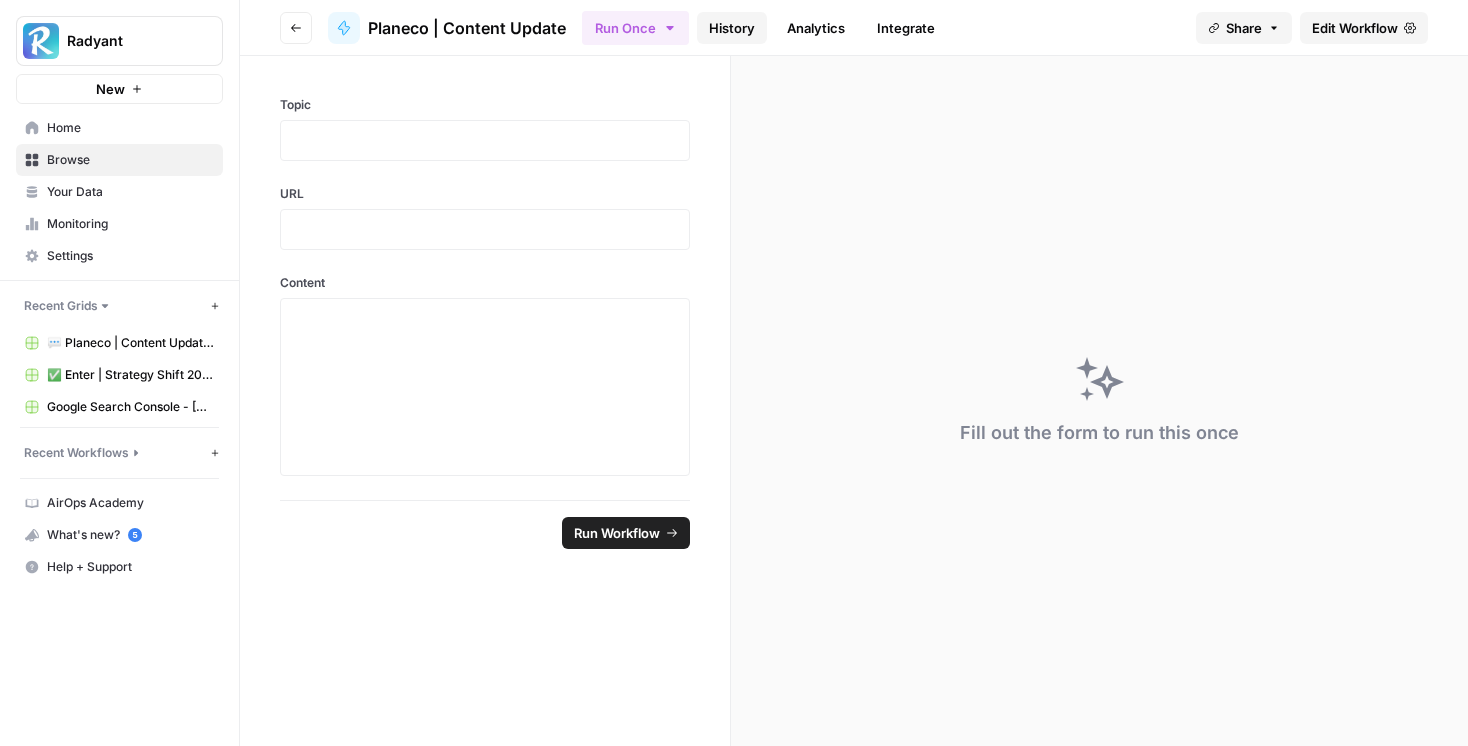 click on "History" at bounding box center [732, 28] 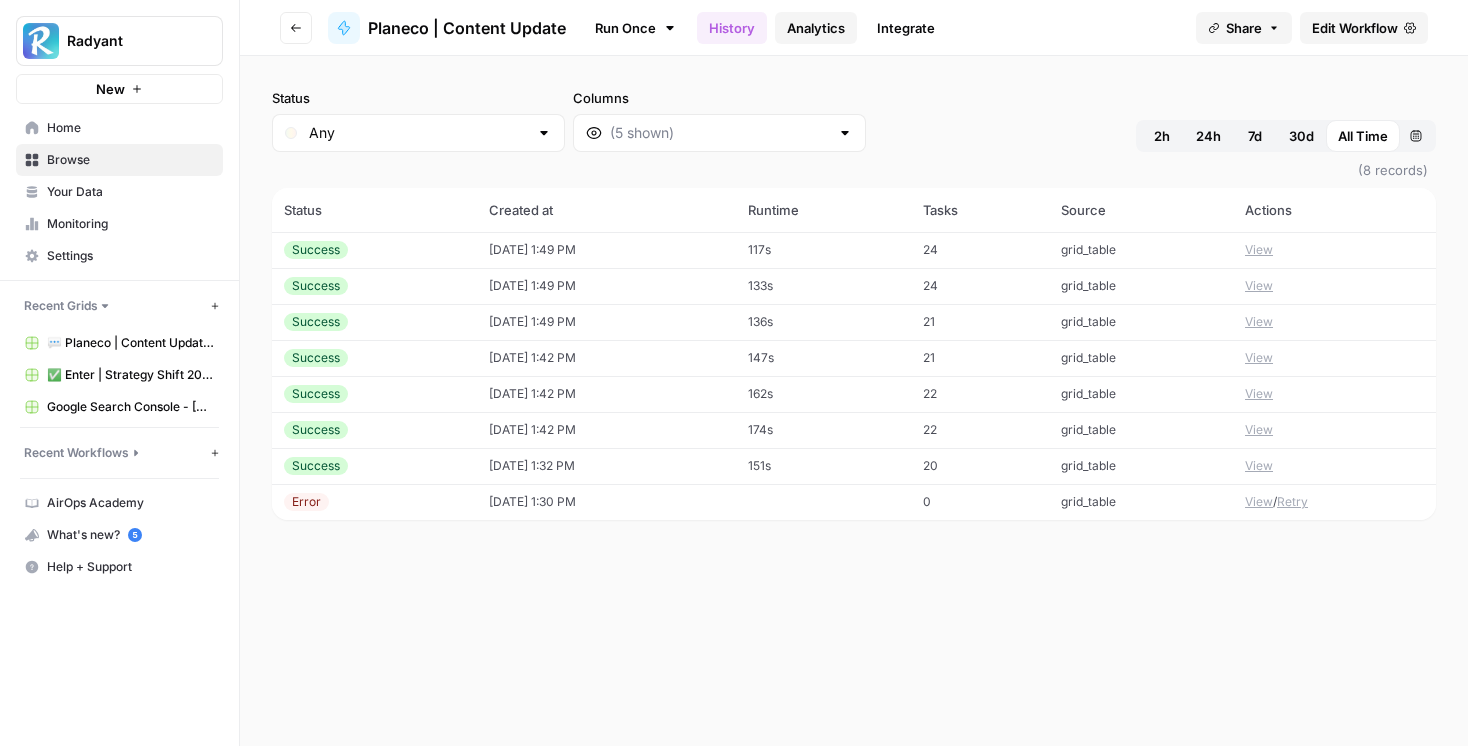 click on "Analytics" at bounding box center (816, 28) 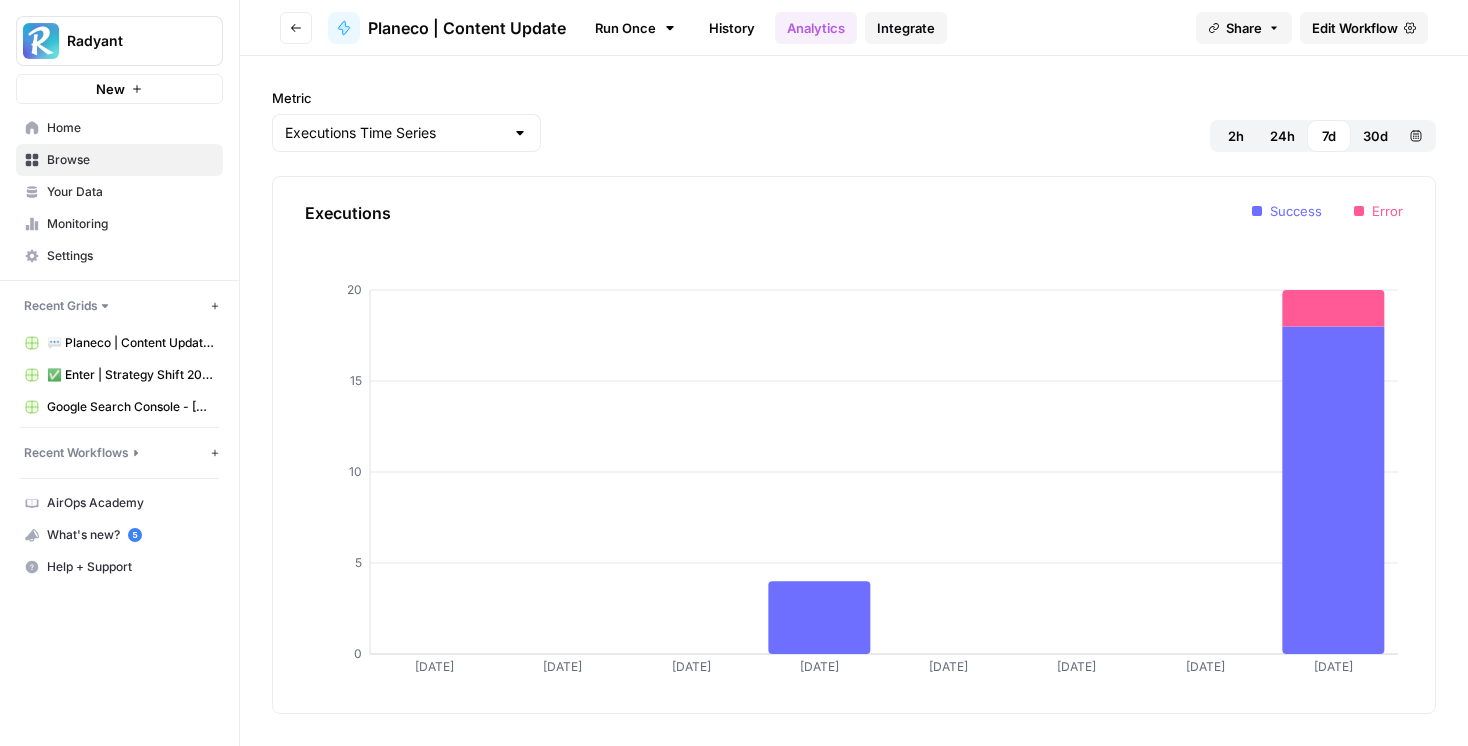 click on "Integrate" at bounding box center (906, 28) 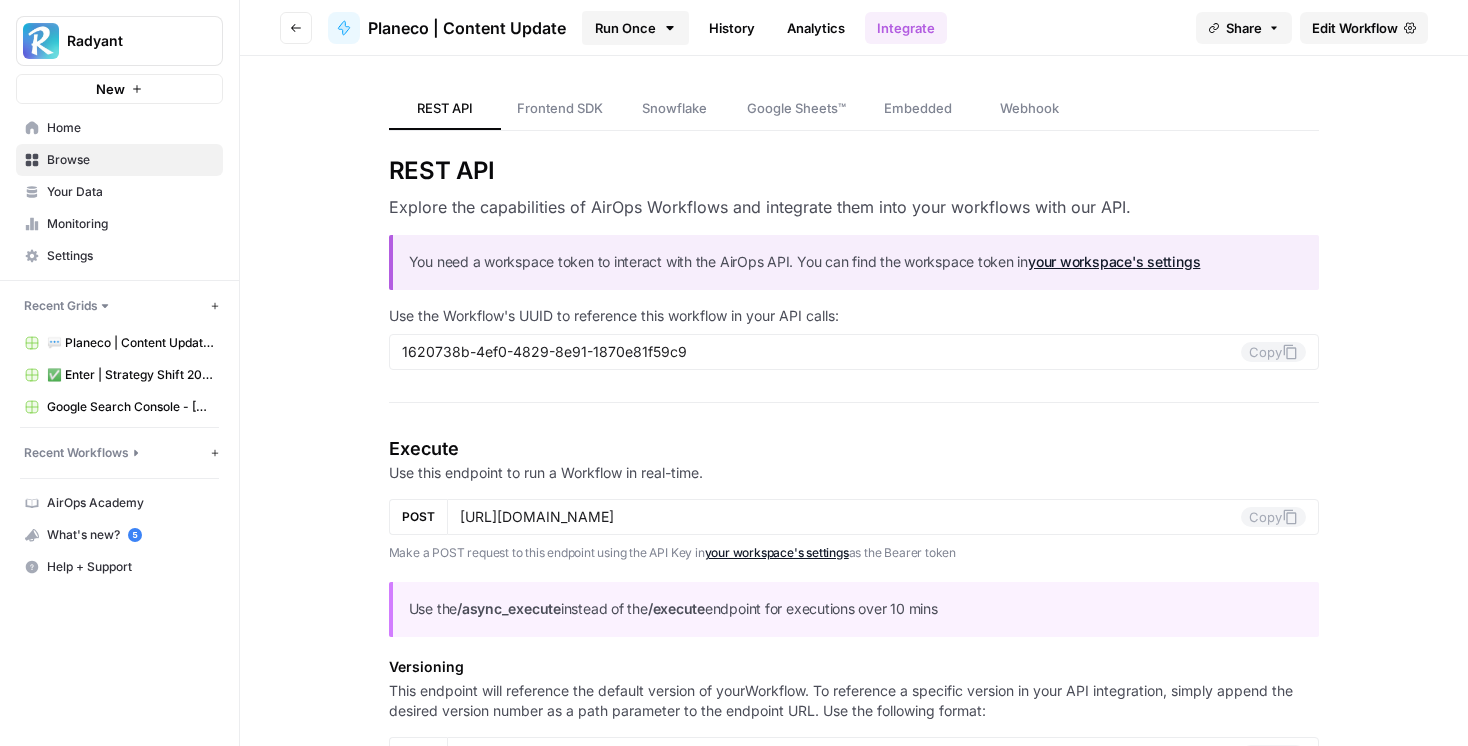click on "Run Once" at bounding box center (635, 28) 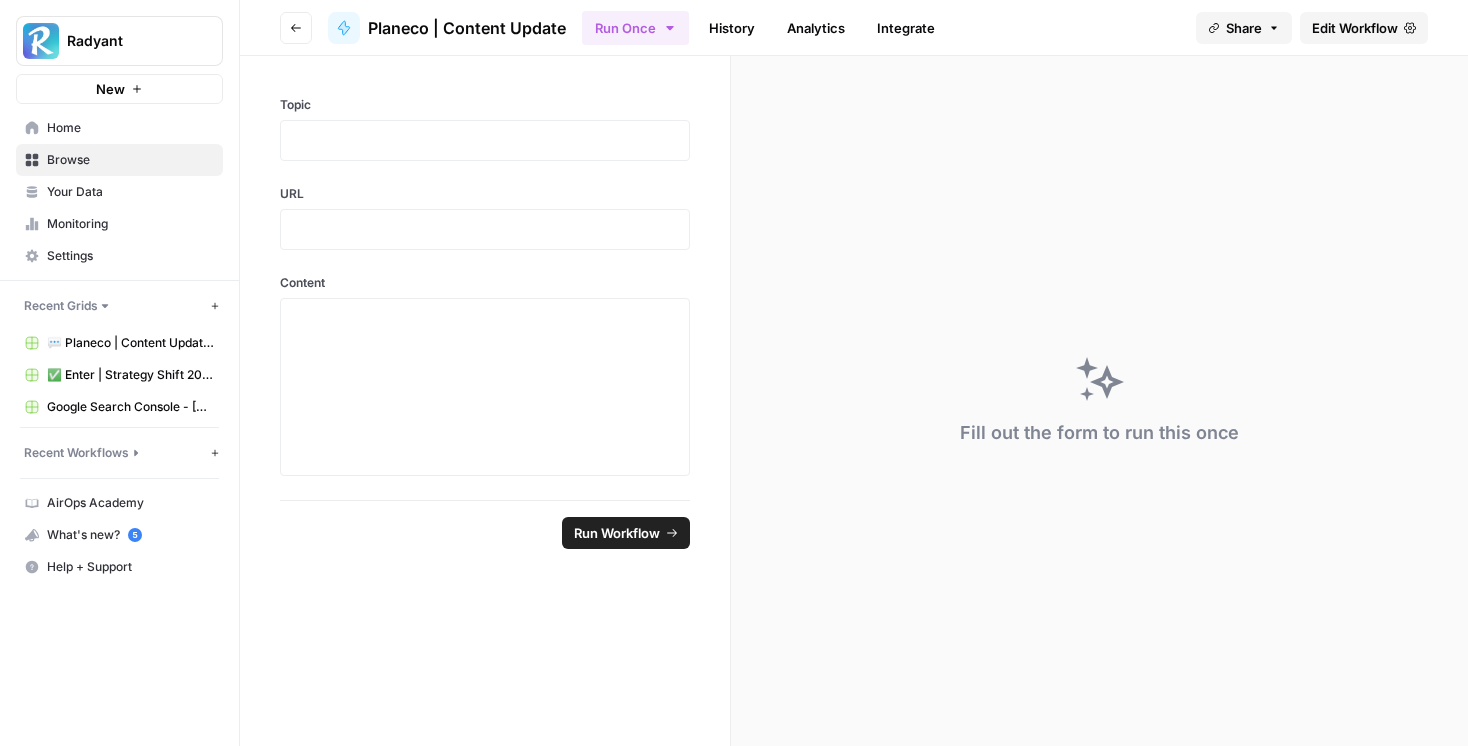 click on "Go back Planeco | Content Update Run Once History Analytics Integrate Share Edit Workflow" at bounding box center [854, 28] 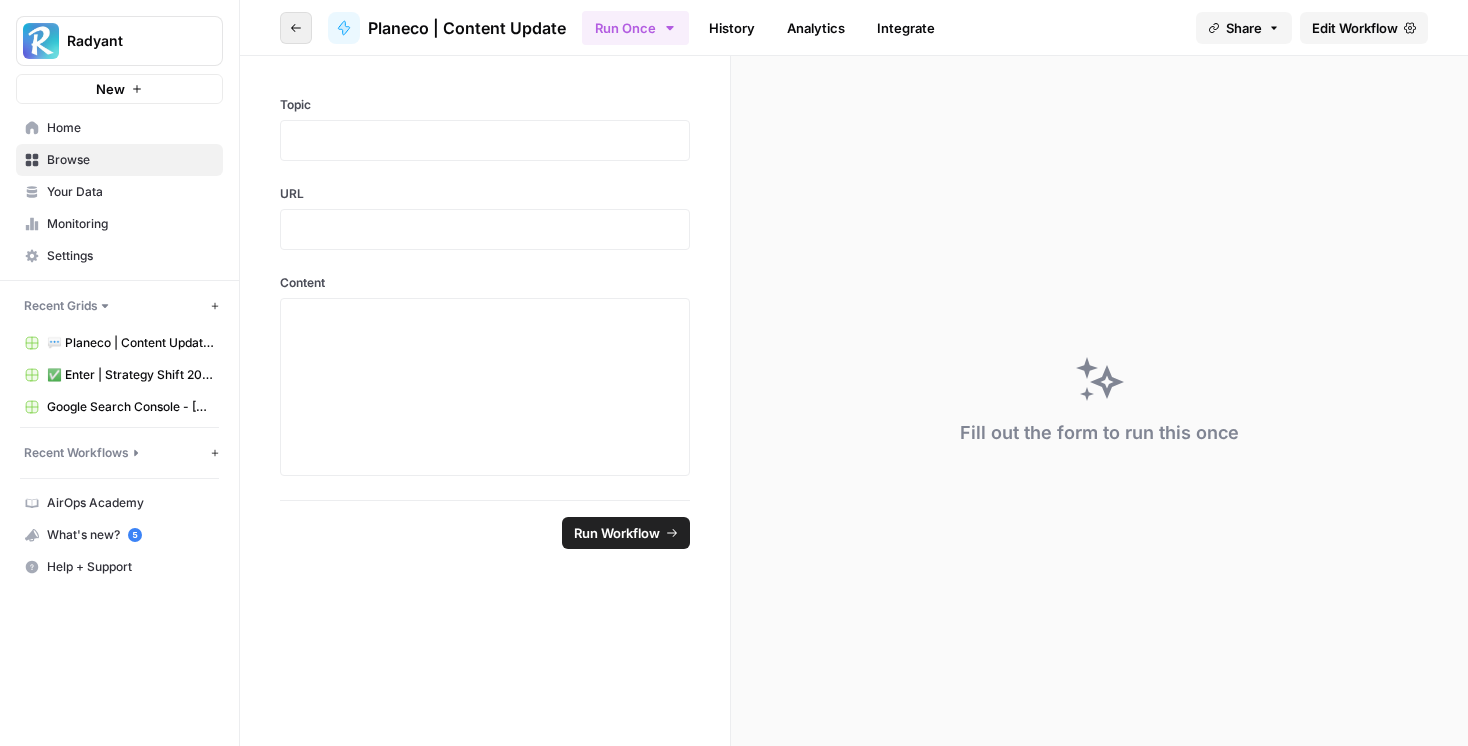 click 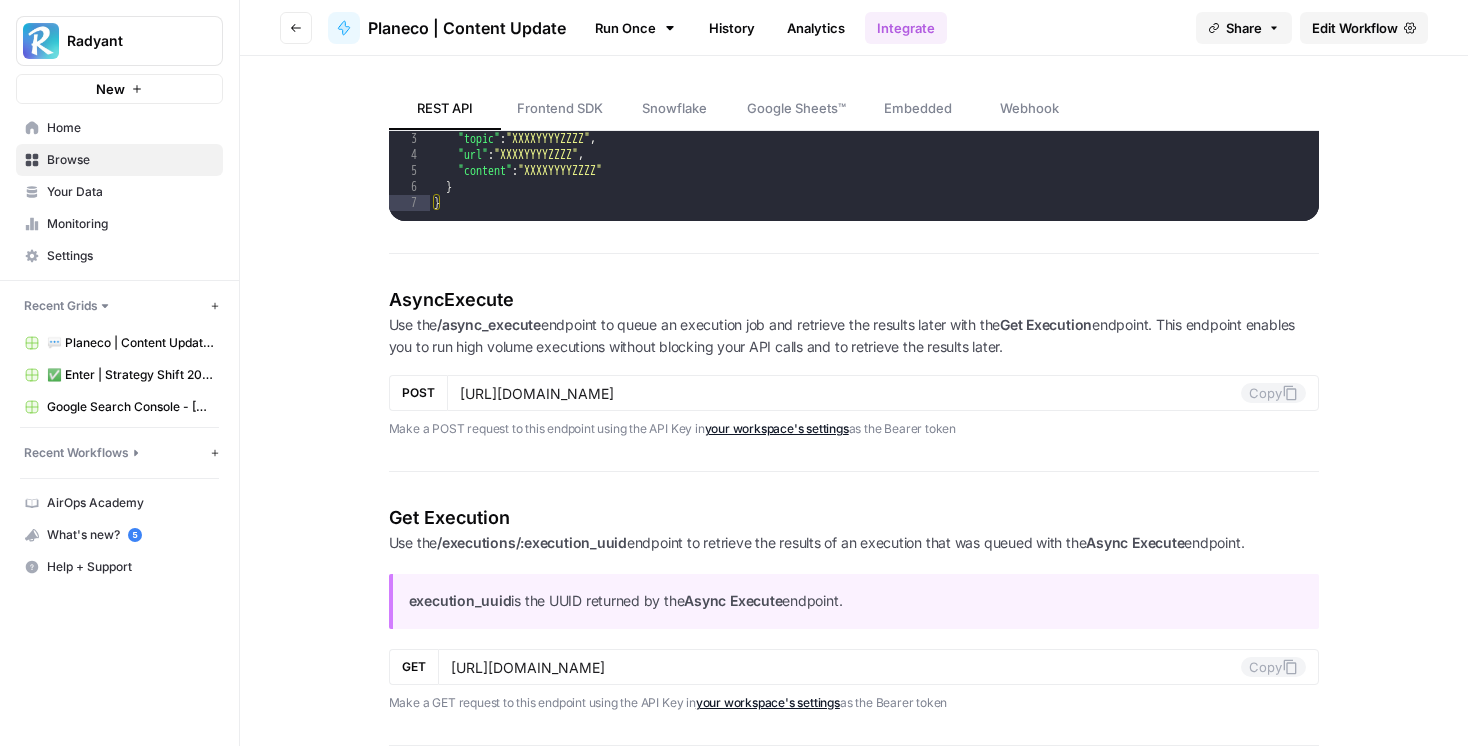 scroll, scrollTop: 0, scrollLeft: 0, axis: both 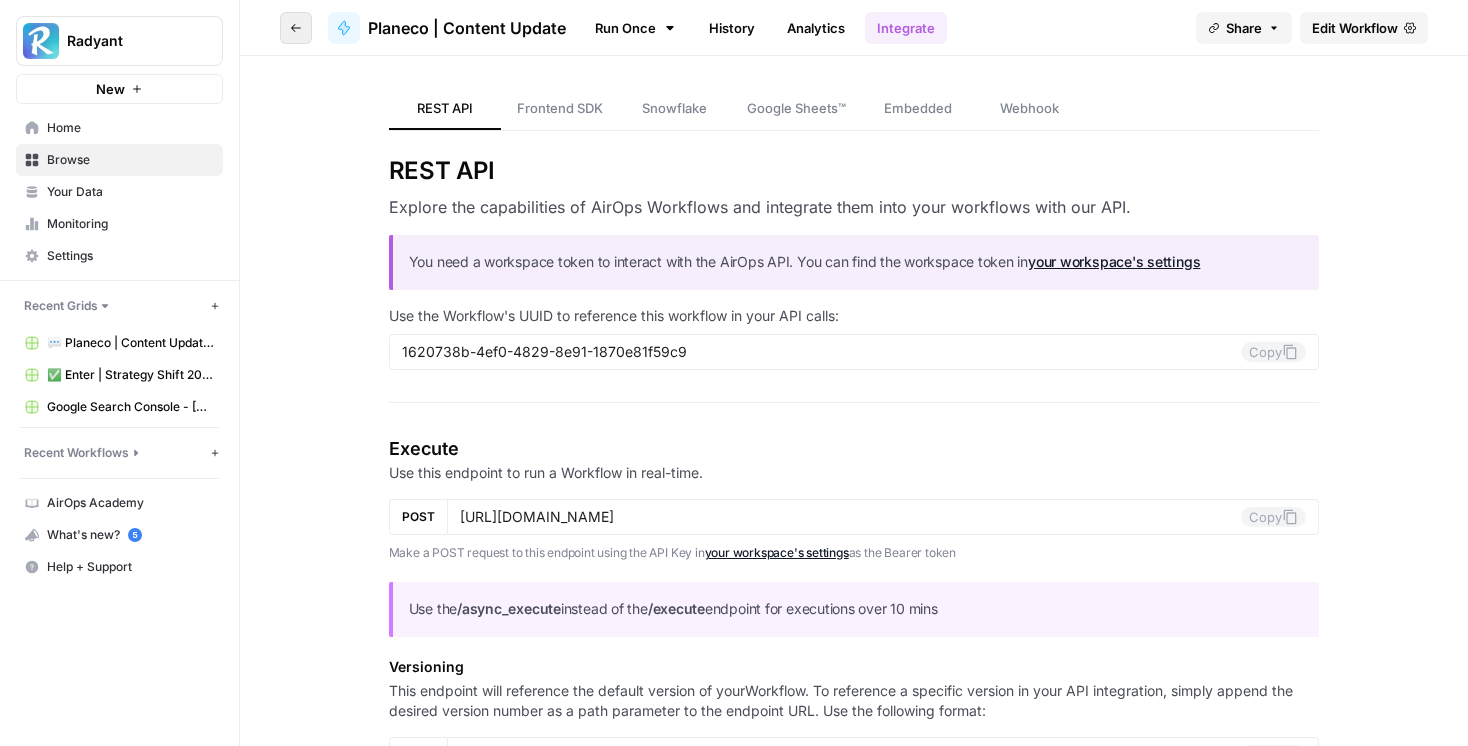 click on "Go back" at bounding box center [296, 28] 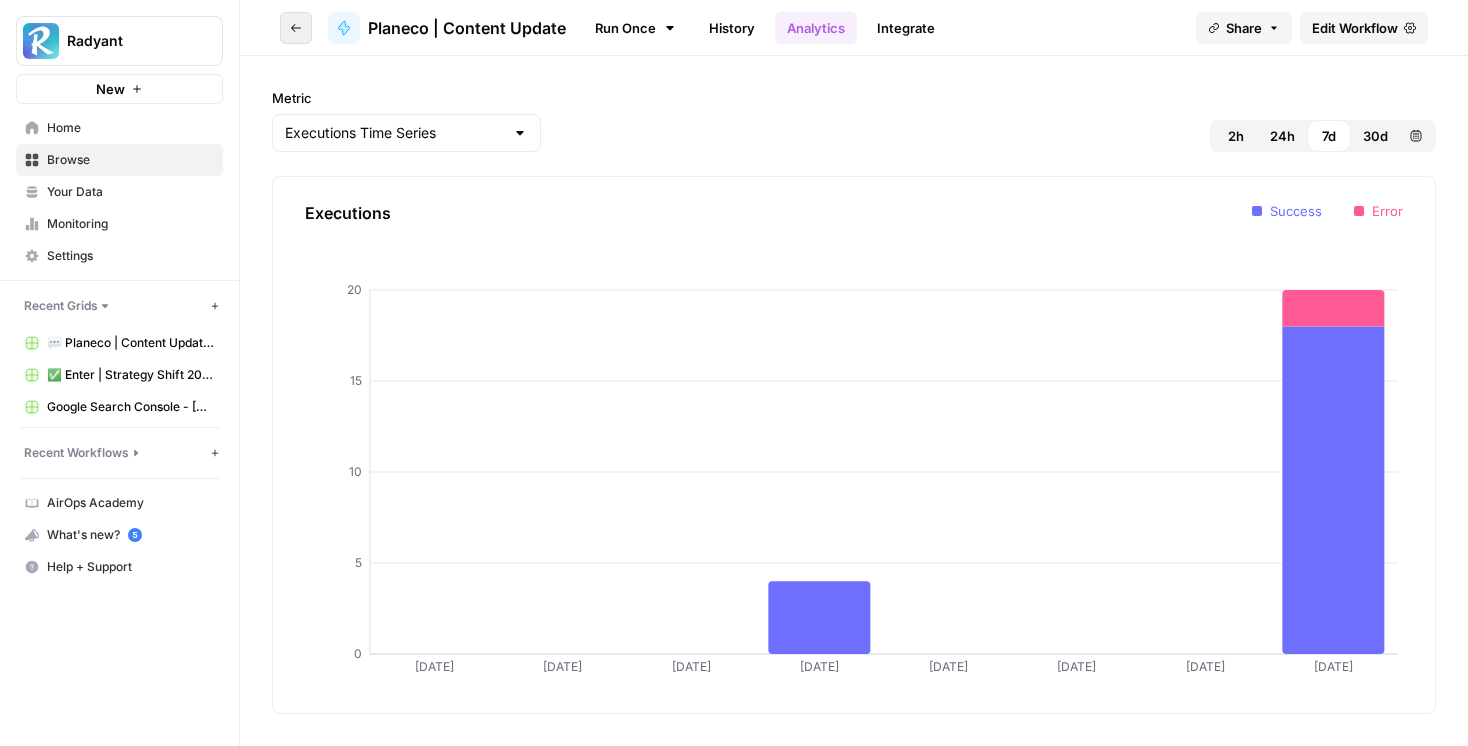 click on "Go back" at bounding box center [296, 28] 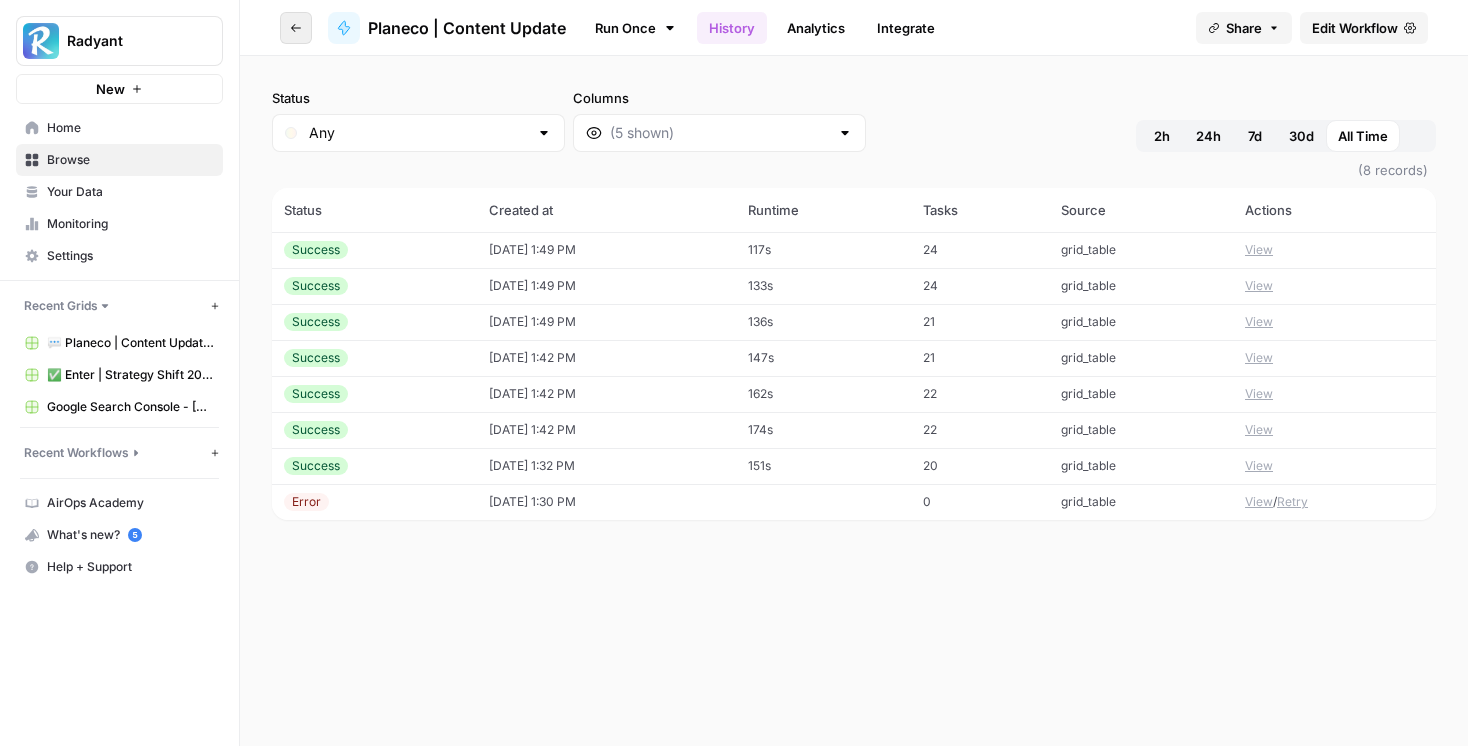 click on "Go back" at bounding box center (296, 28) 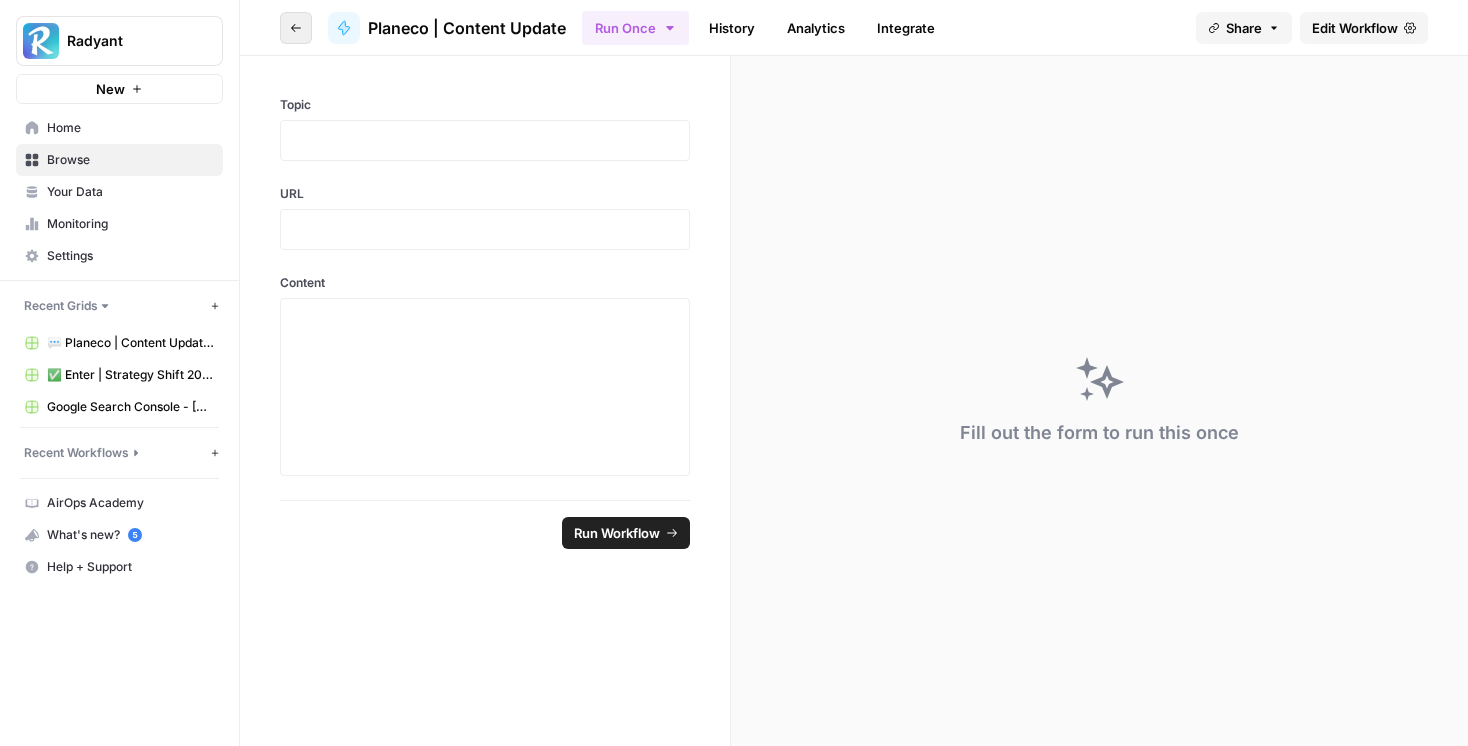 click on "Go back" at bounding box center [296, 28] 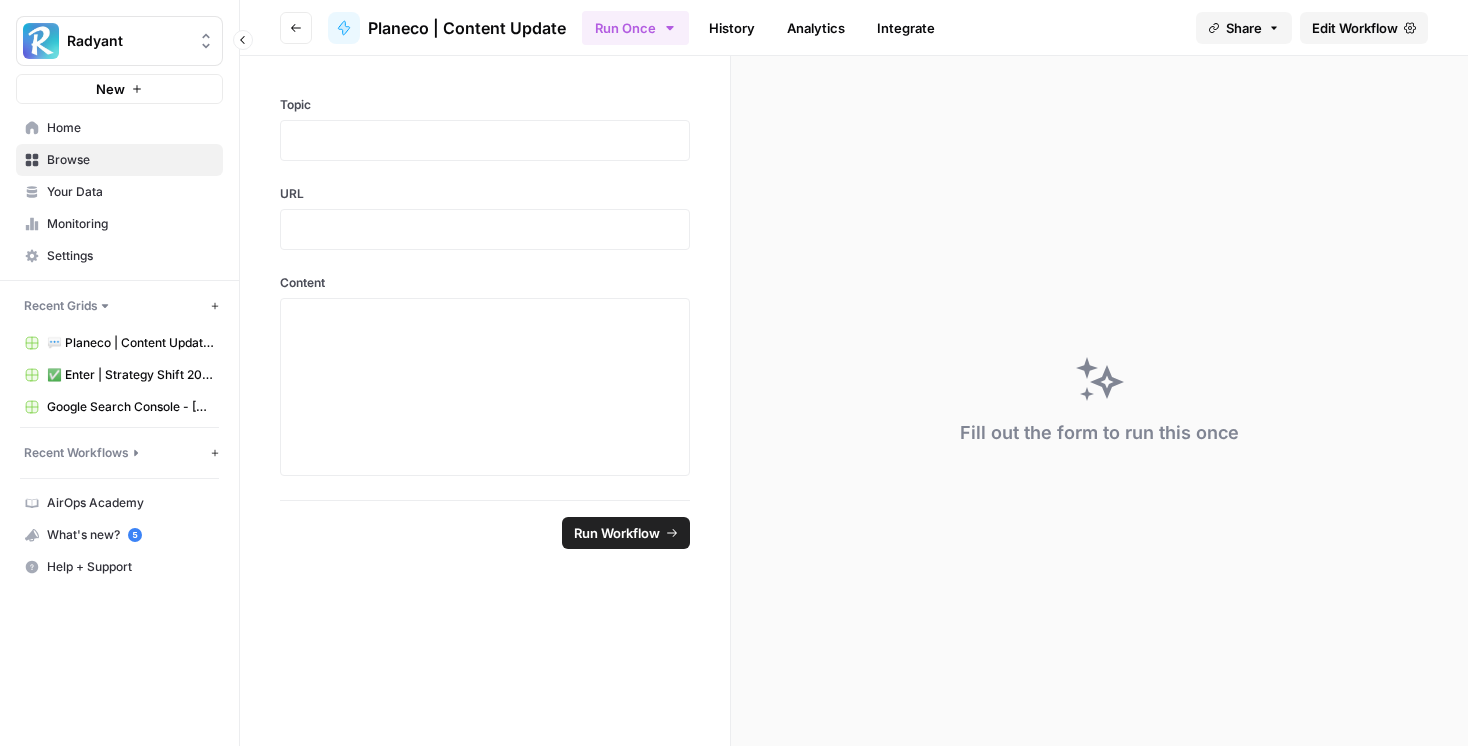 click 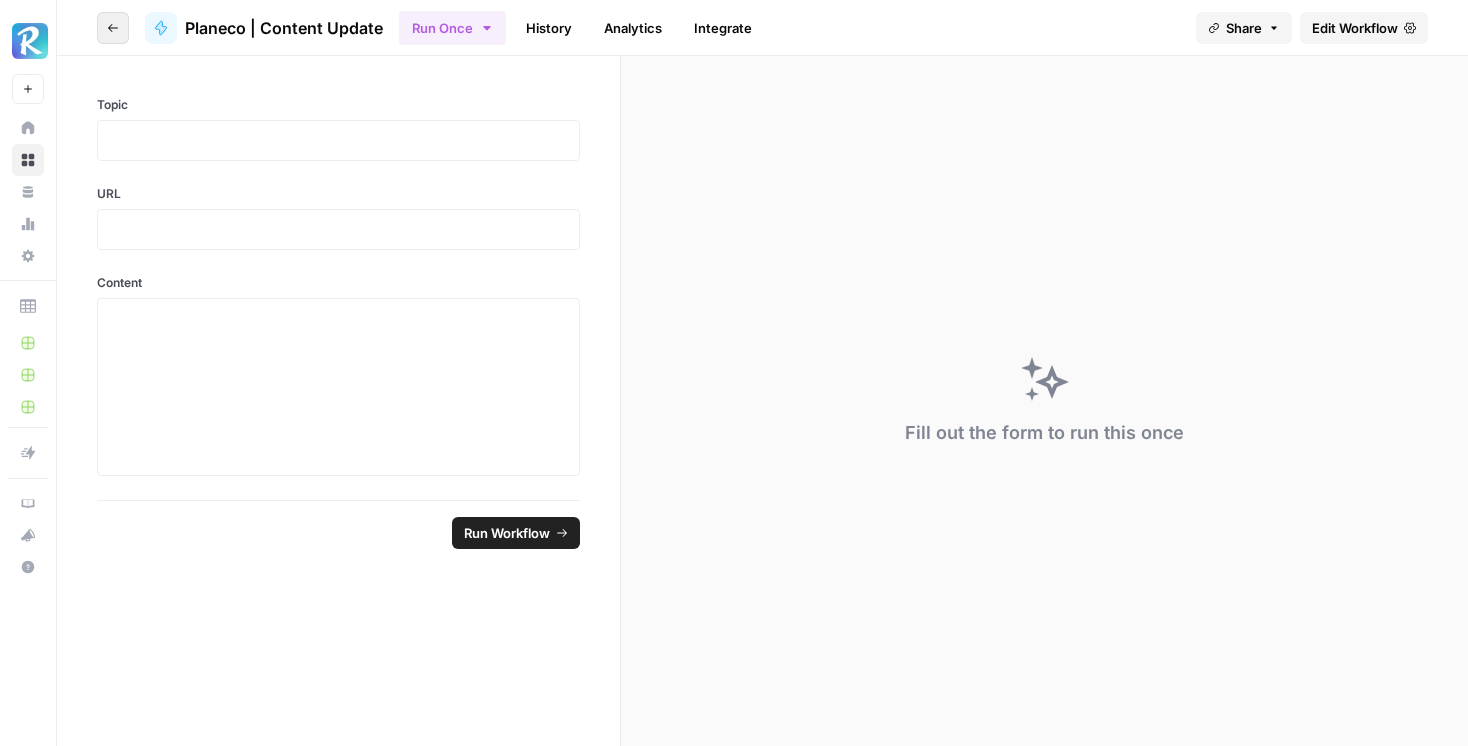 click on "Go back" at bounding box center (113, 28) 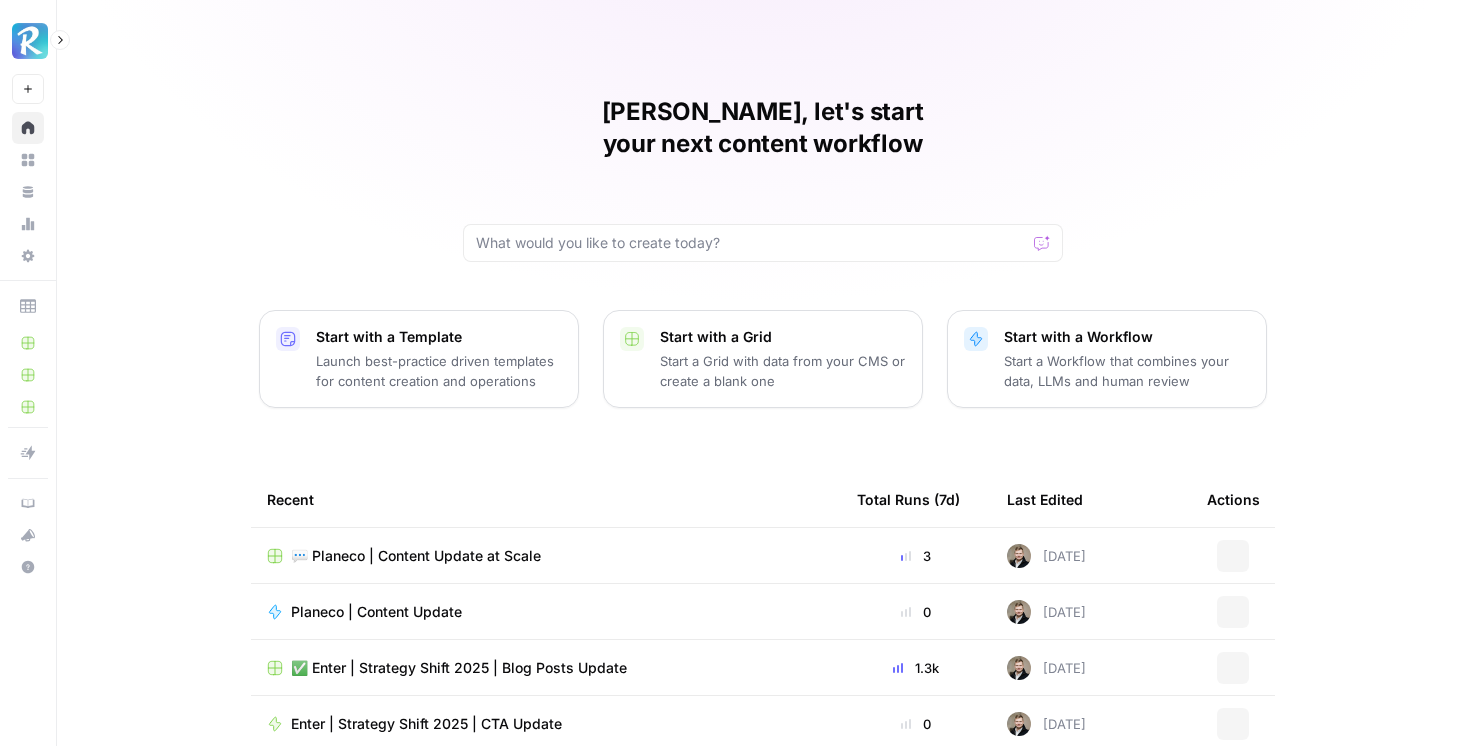 click at bounding box center [30, 41] 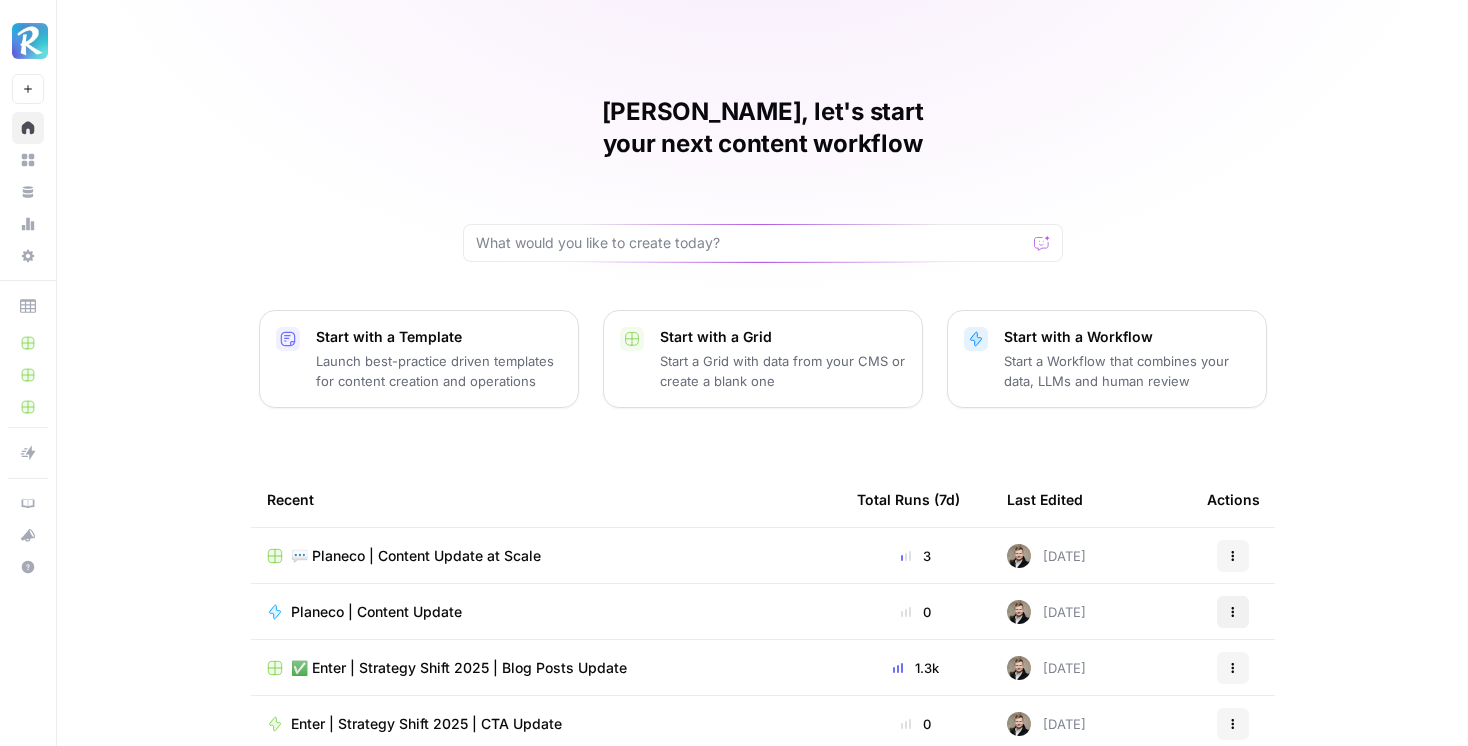 click on "Actions" at bounding box center [1233, 612] 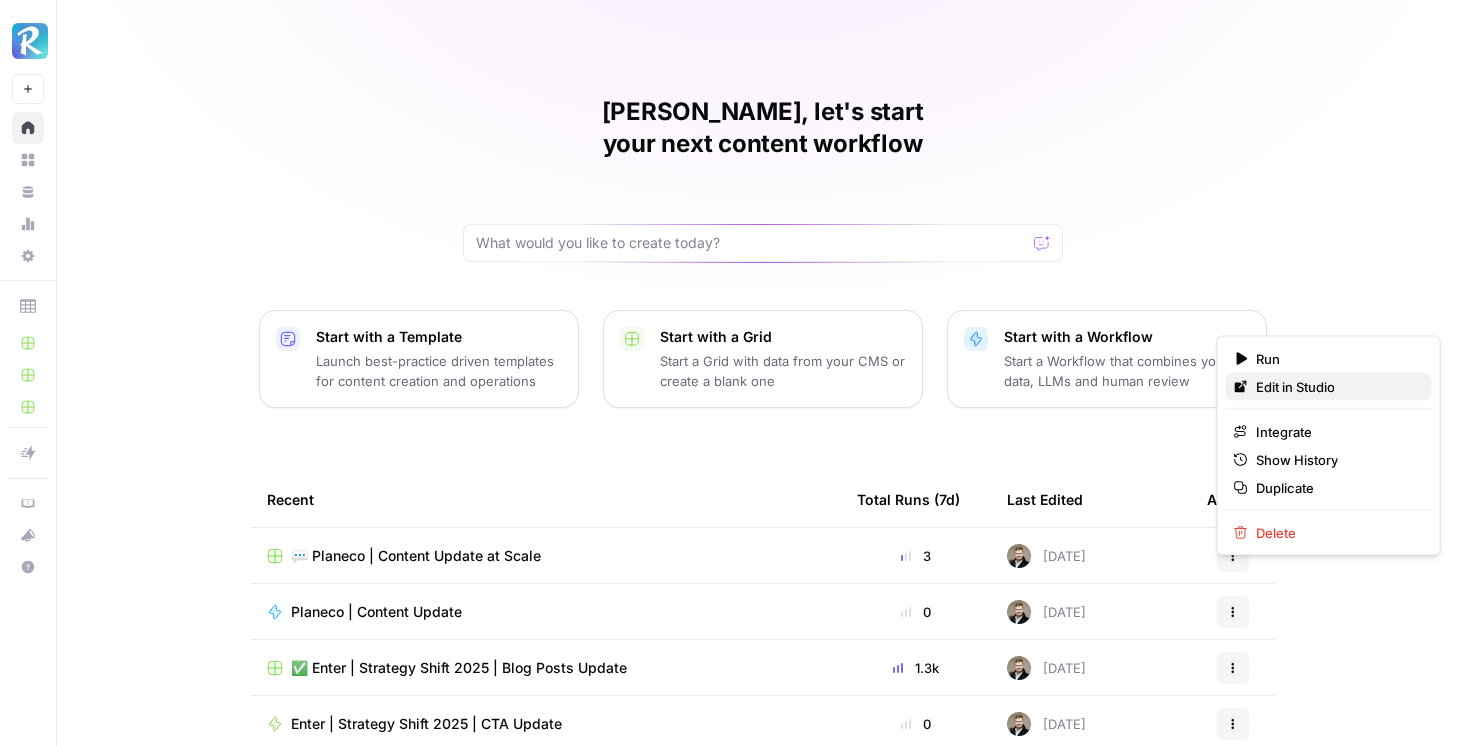 click on "Edit in Studio" at bounding box center (1295, 387) 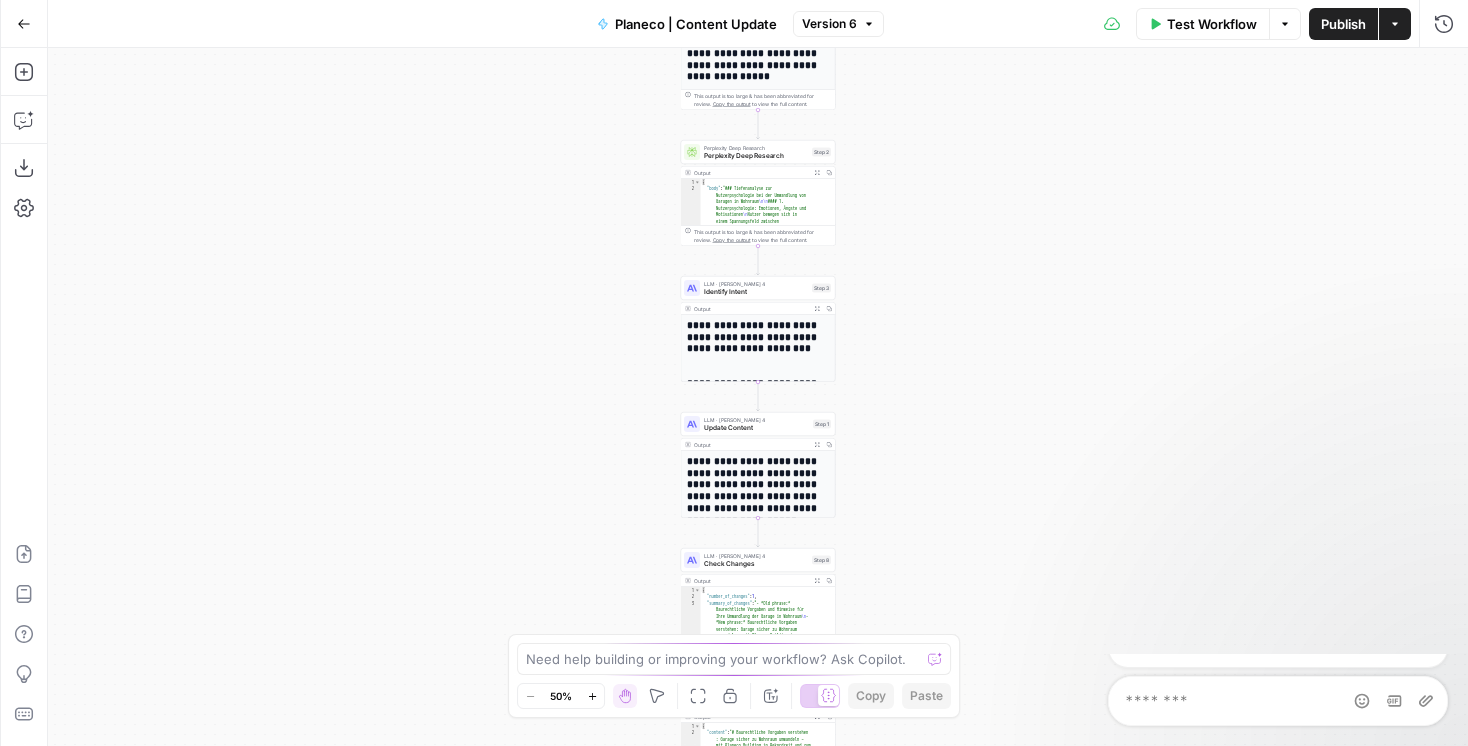 scroll, scrollTop: 0, scrollLeft: 0, axis: both 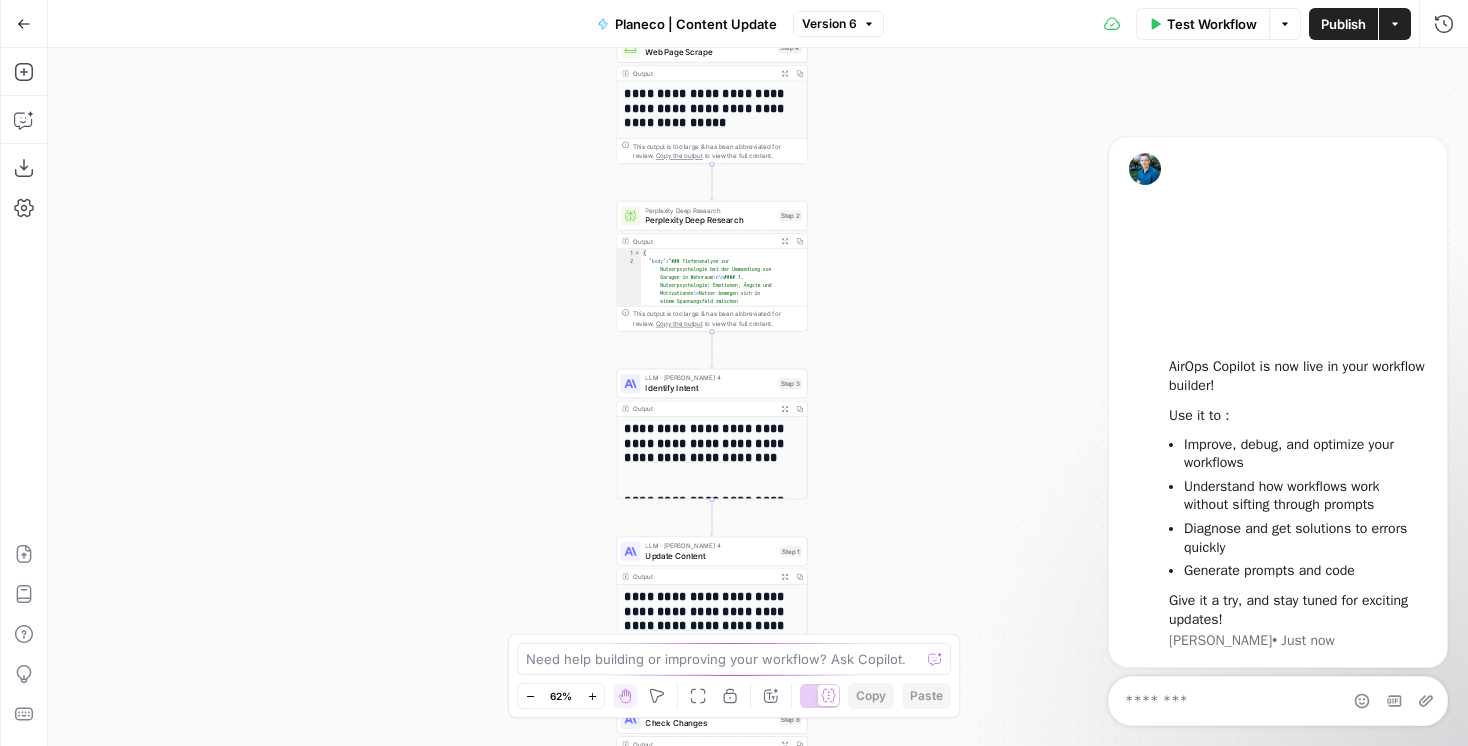 click on "This output is too large & has been abbreviated for review.   Copy the output   to view the full content." at bounding box center [717, 319] 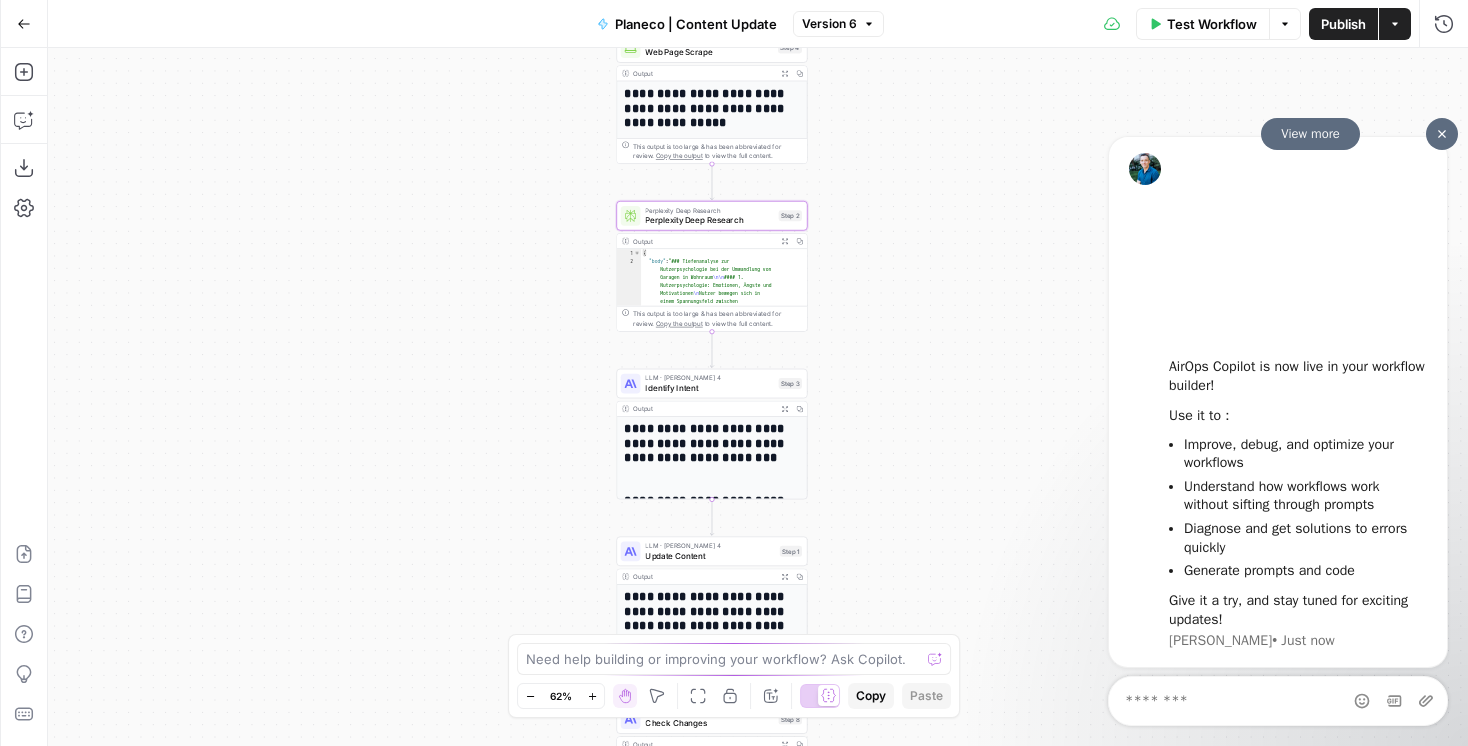 click at bounding box center [1442, 133] 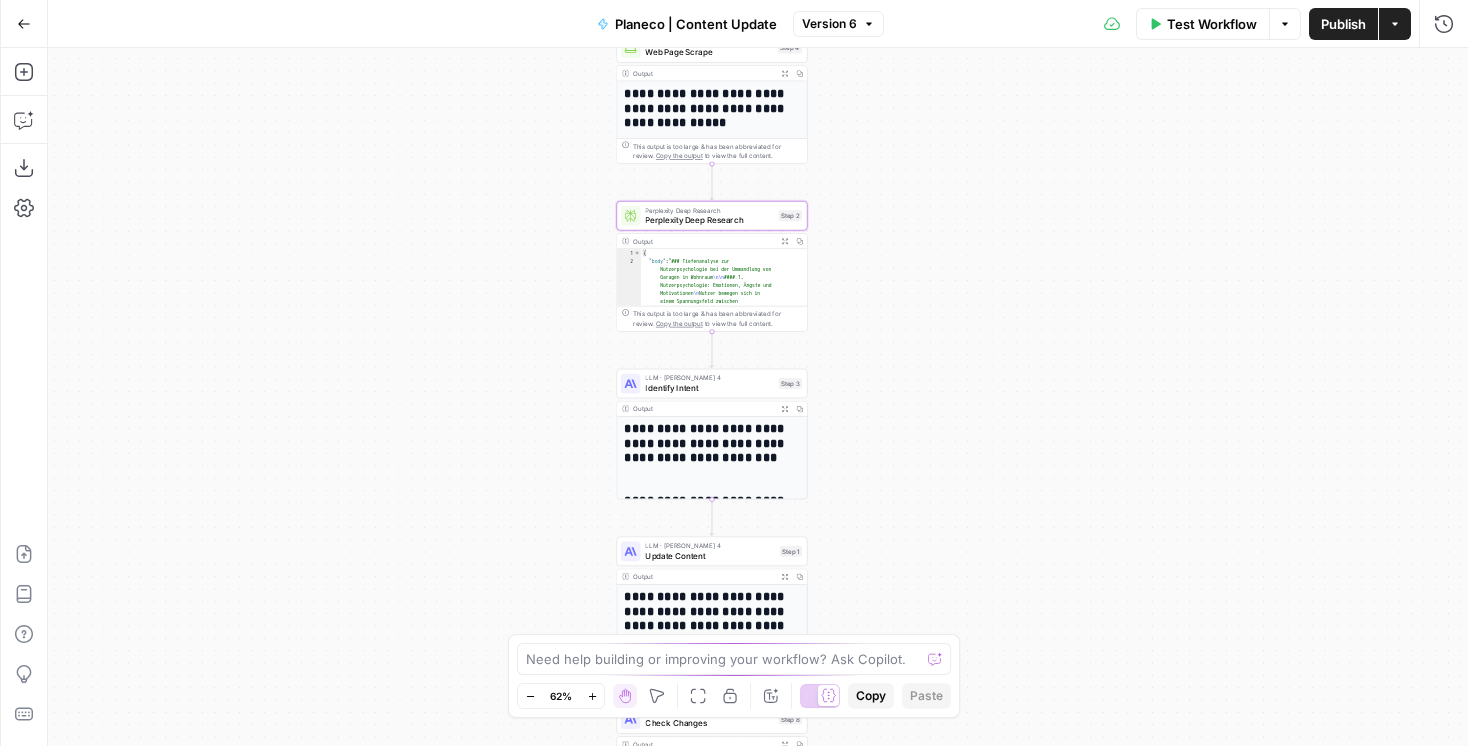click at bounding box center [631, 384] 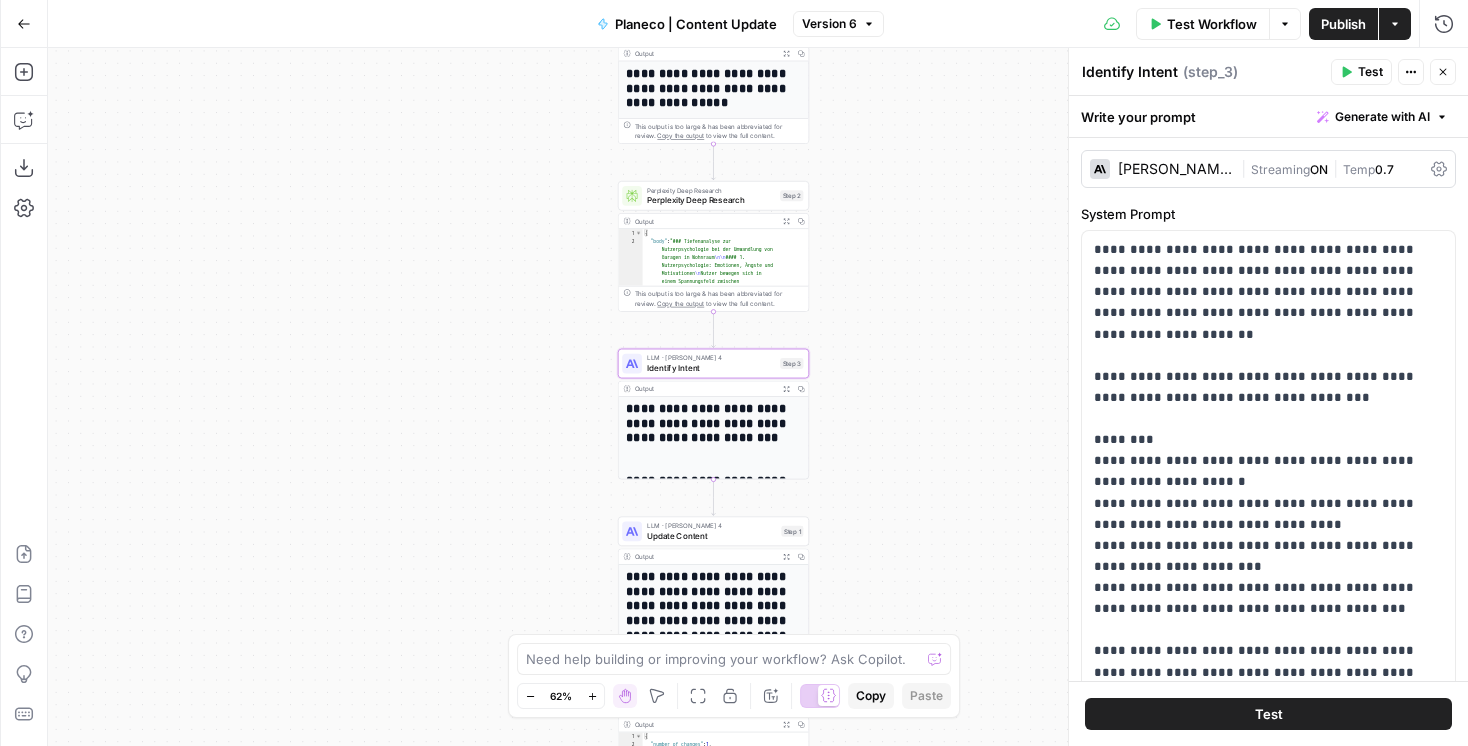 click on "Update Content" at bounding box center (712, 535) 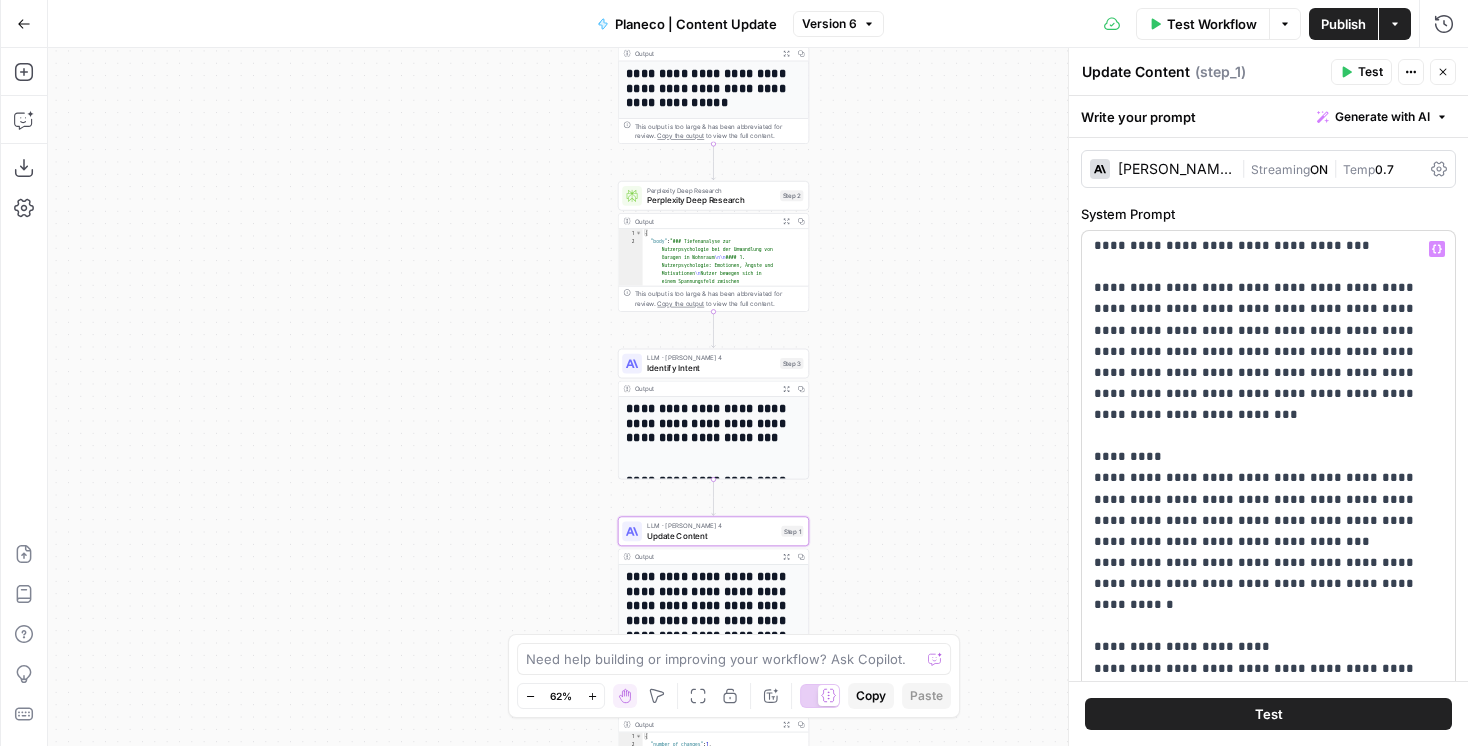 scroll, scrollTop: 342, scrollLeft: 0, axis: vertical 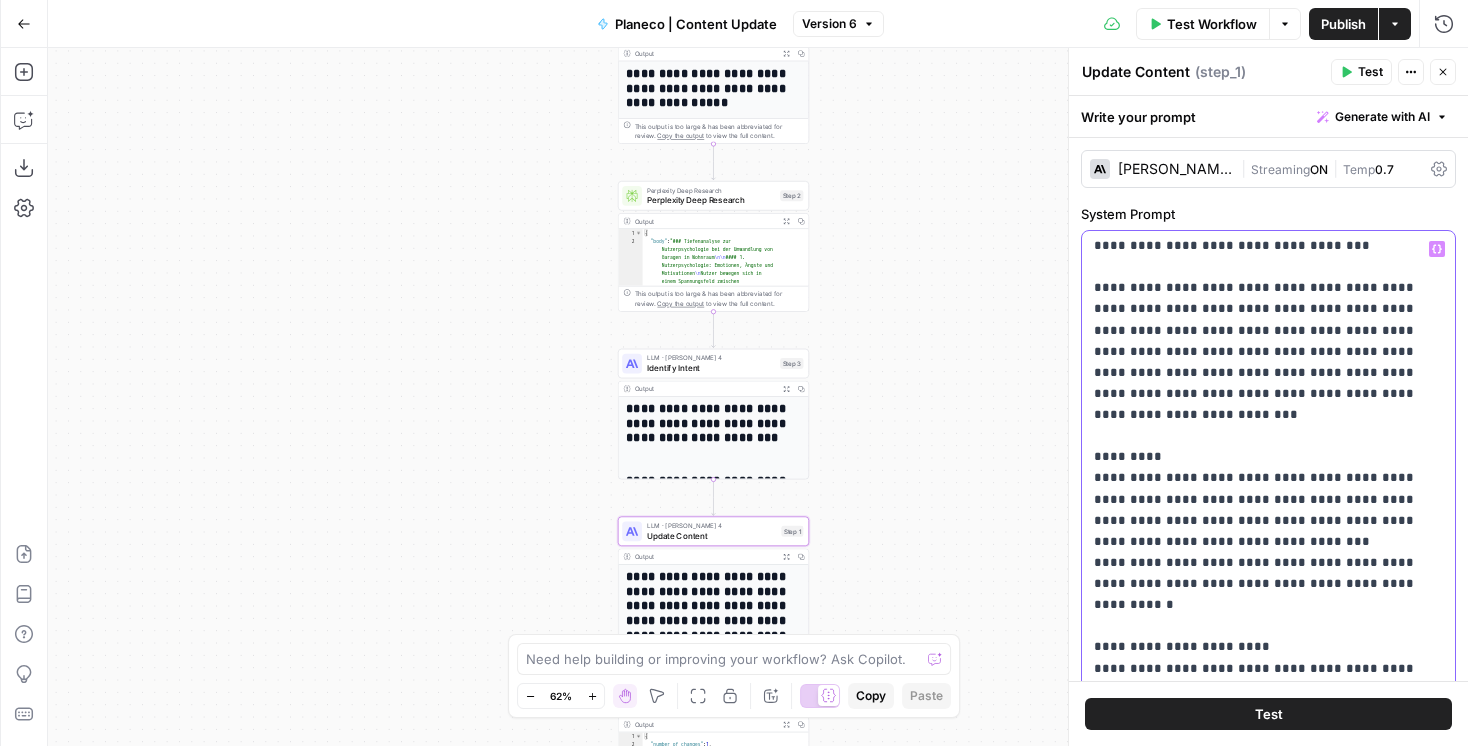 click on "**********" at bounding box center (1268, 467) 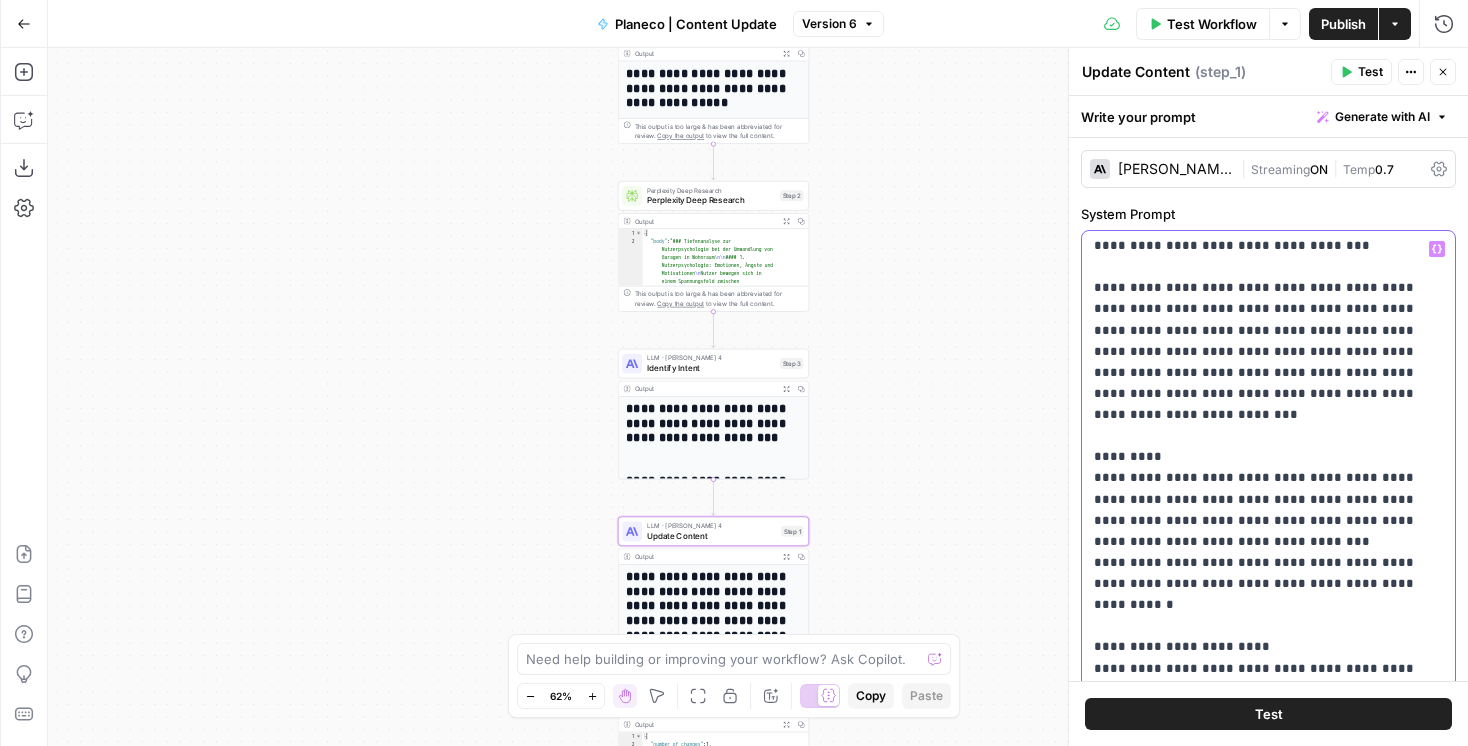 click on "**********" at bounding box center [1268, 467] 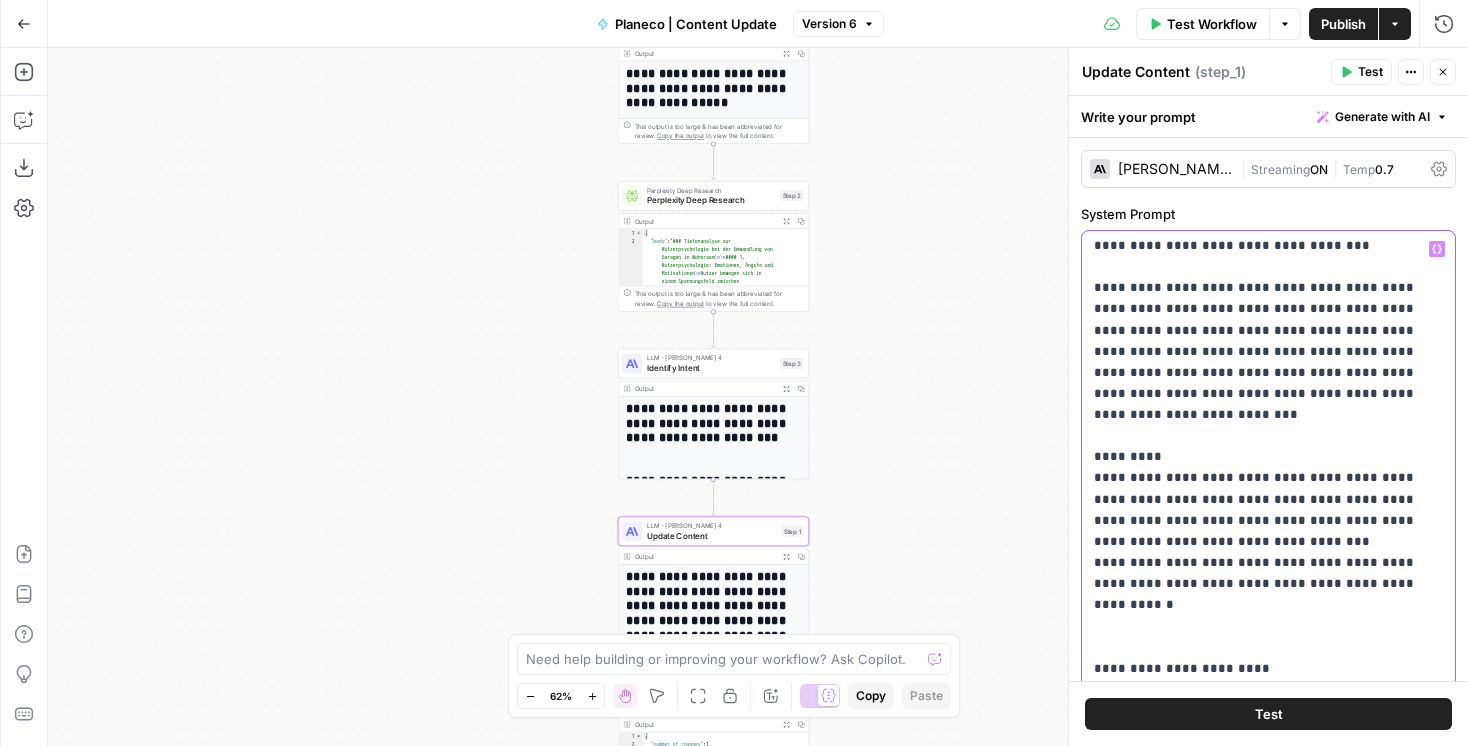 type 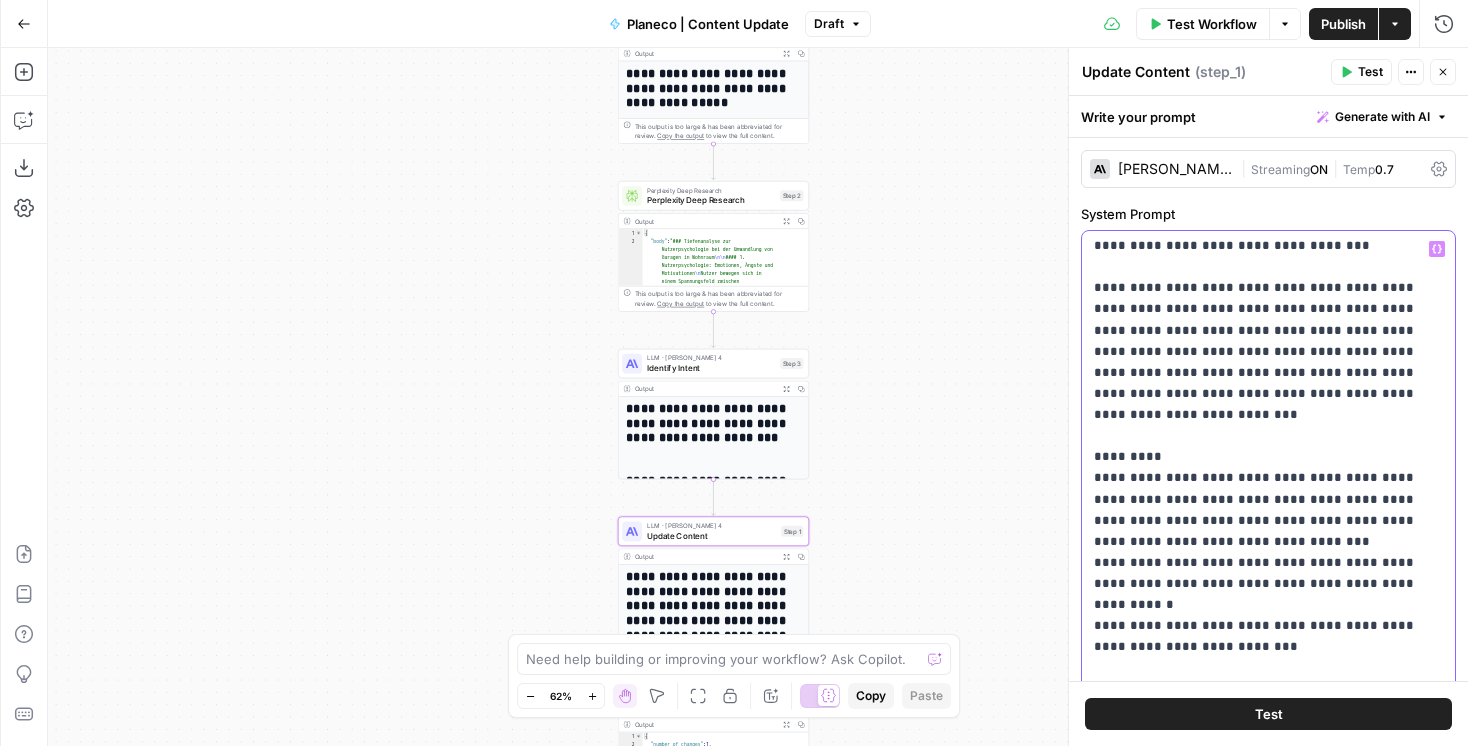 drag, startPoint x: 1264, startPoint y: 546, endPoint x: 1083, endPoint y: 522, distance: 182.58423 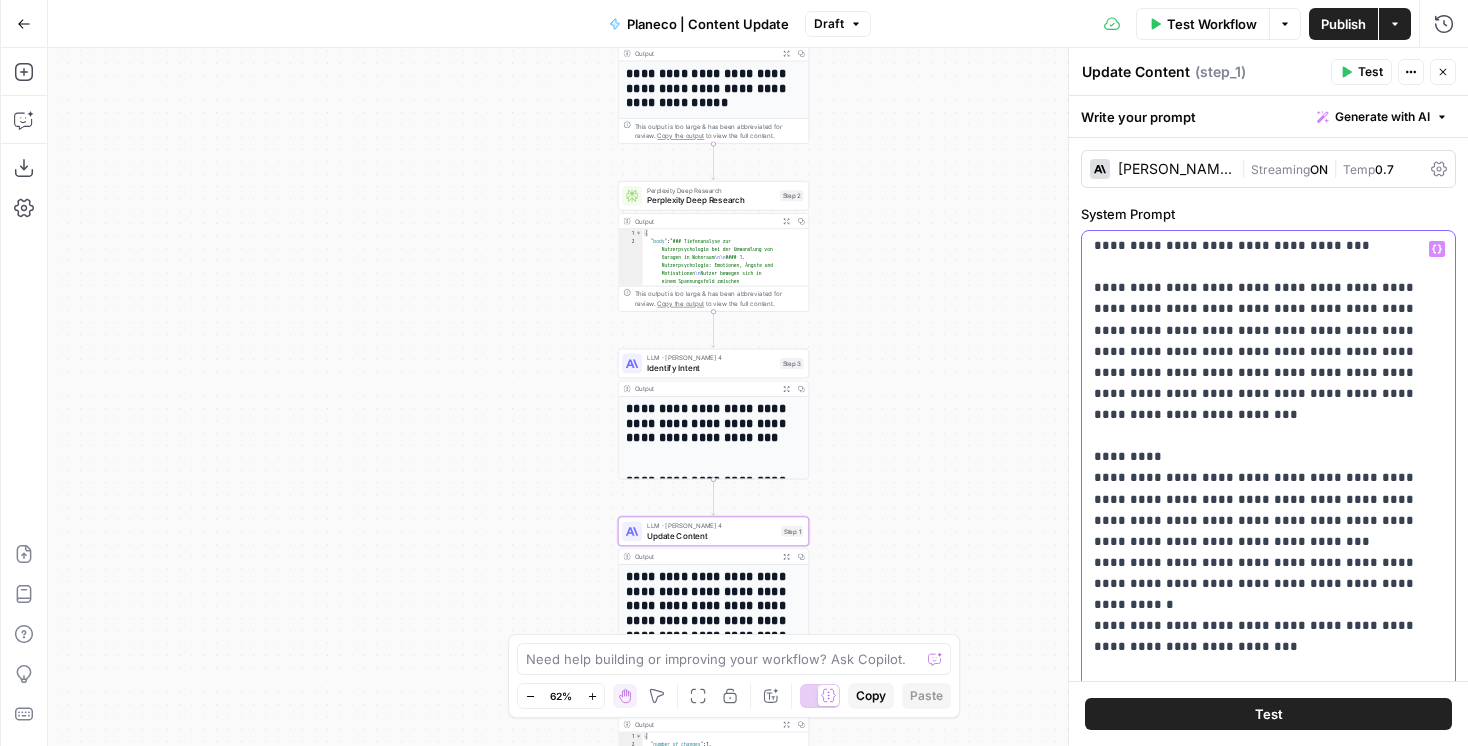 click on "**********" at bounding box center (1268, 488) 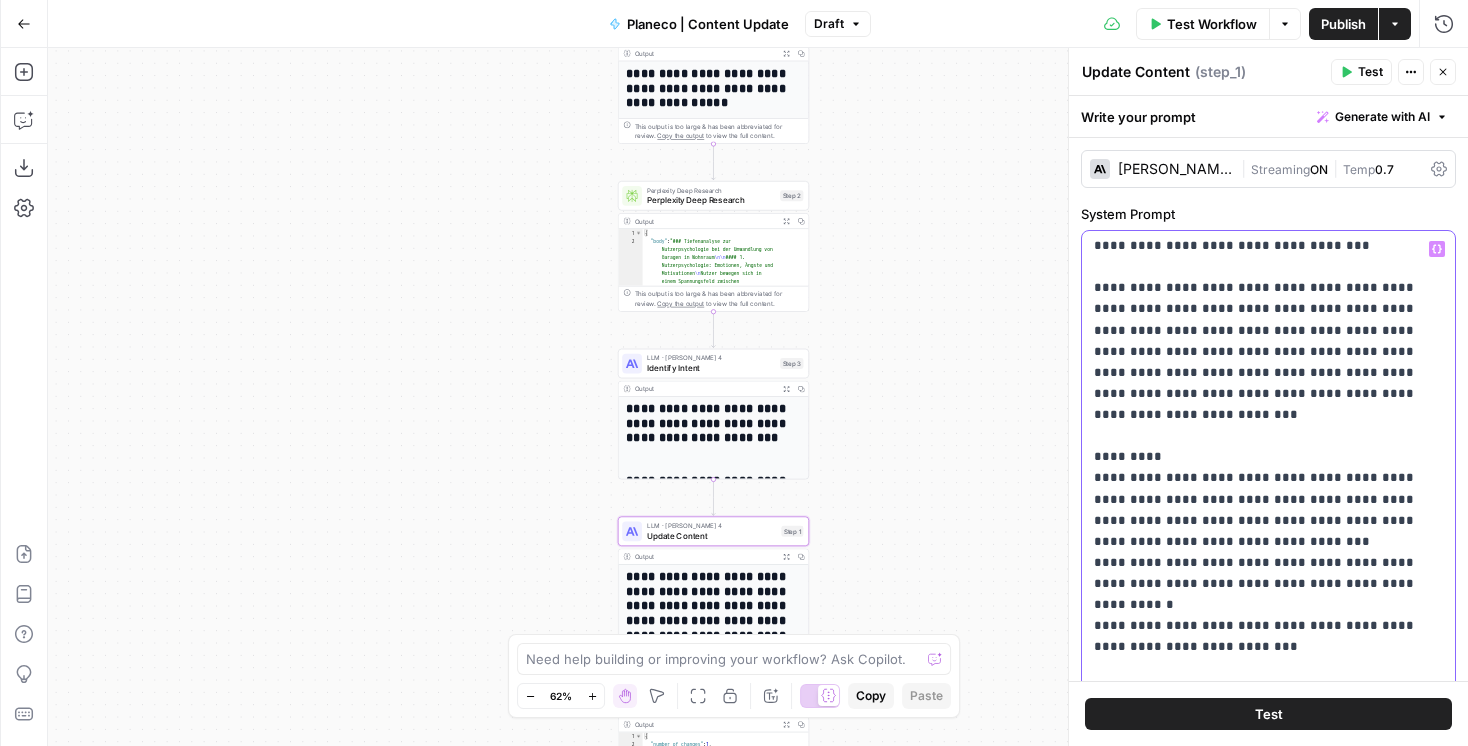 drag, startPoint x: 1245, startPoint y: 542, endPoint x: 1109, endPoint y: 514, distance: 138.85243 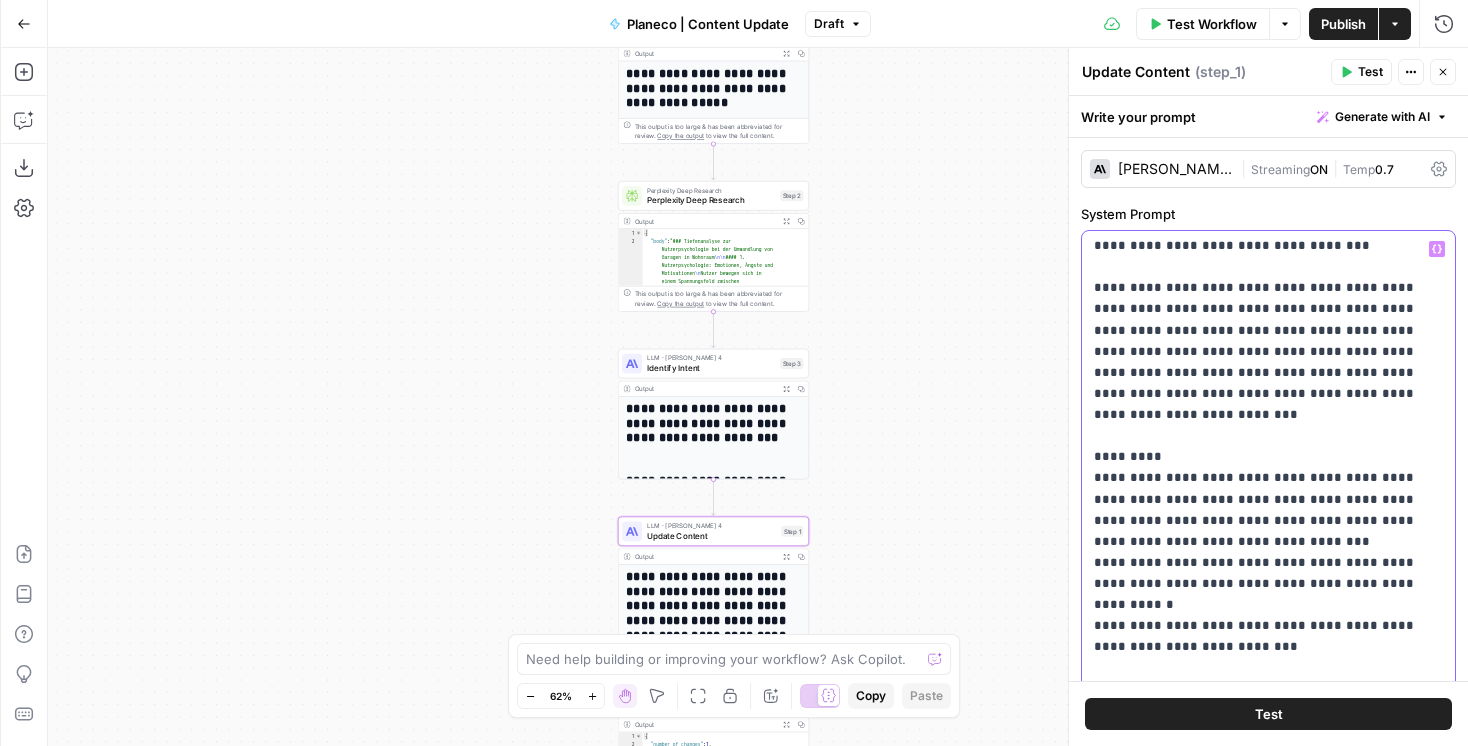 click on "**********" at bounding box center [1268, 488] 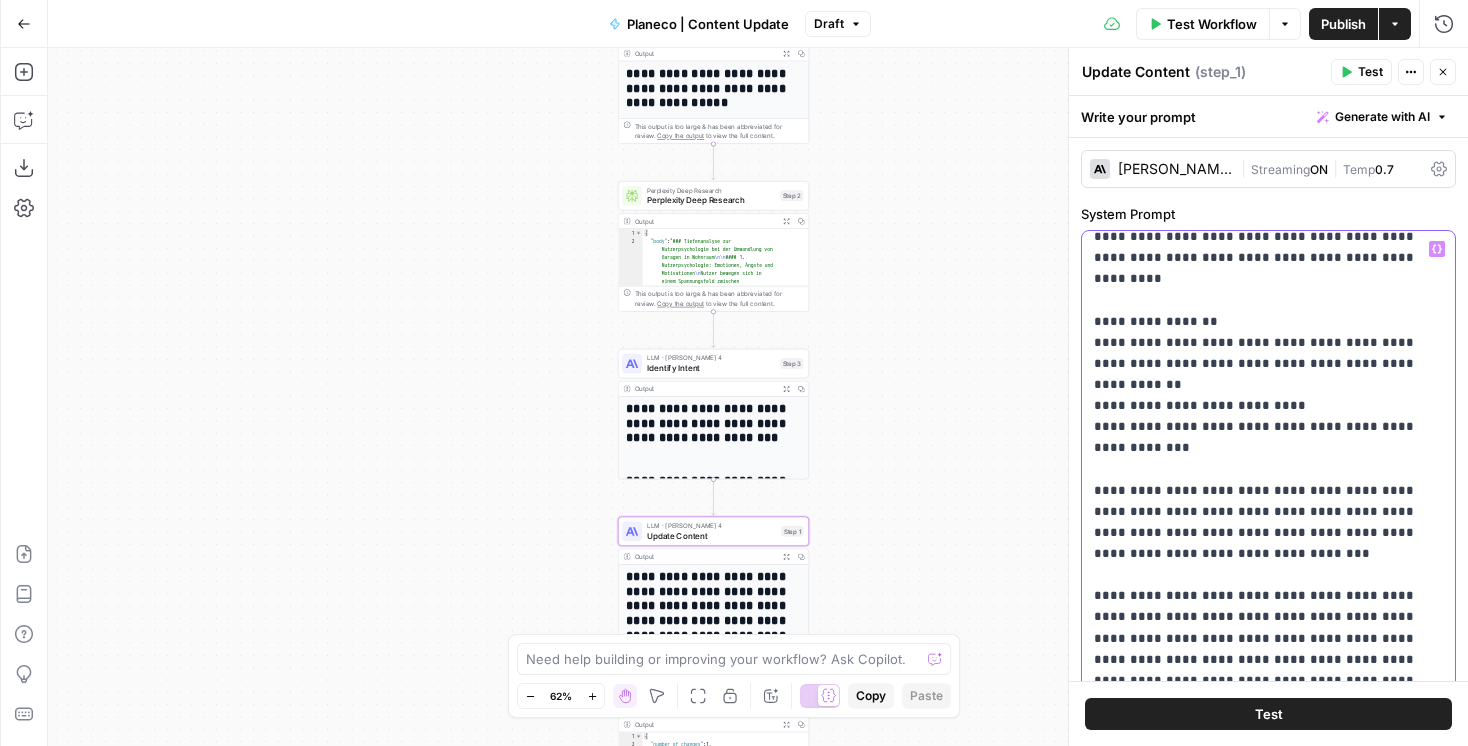 scroll, scrollTop: 384, scrollLeft: 0, axis: vertical 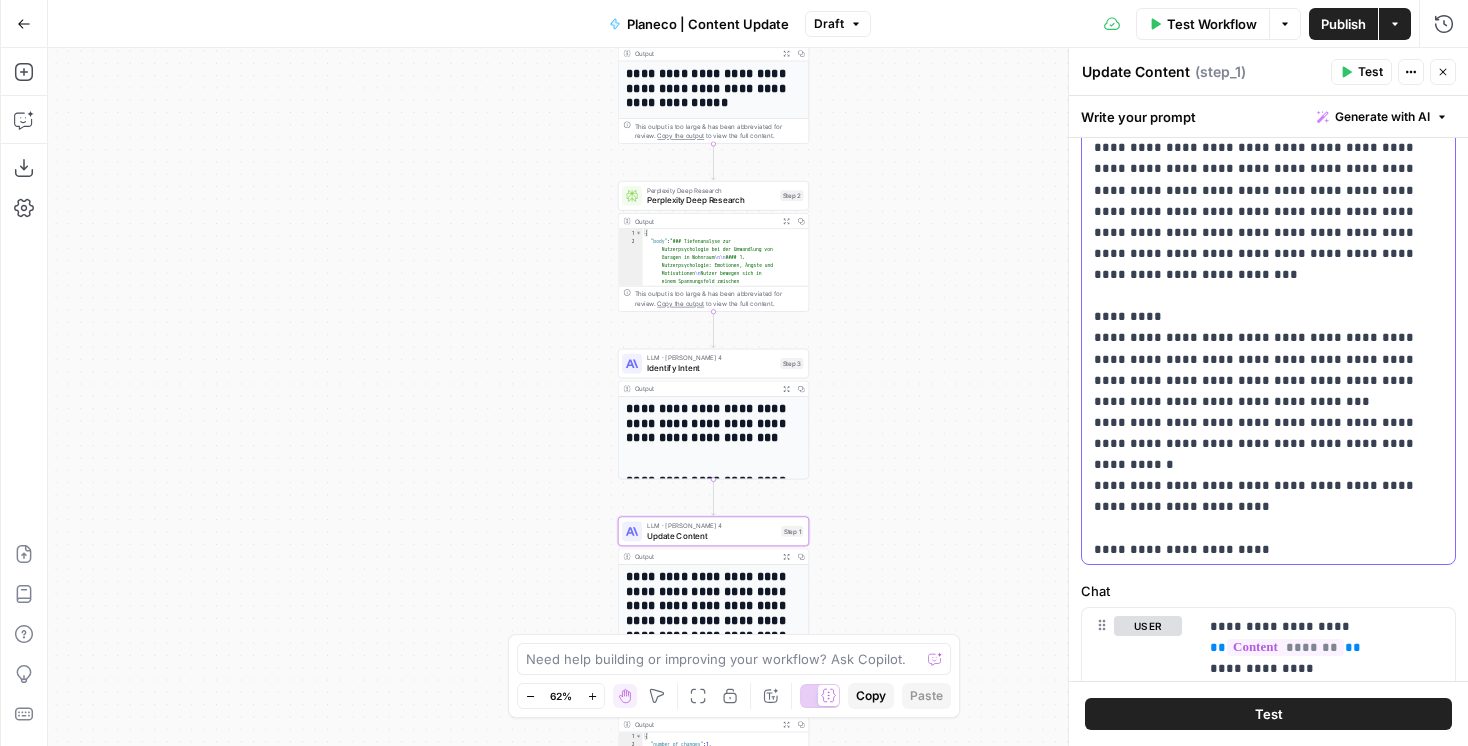 drag, startPoint x: 1155, startPoint y: 407, endPoint x: 1093, endPoint y: 381, distance: 67.23094 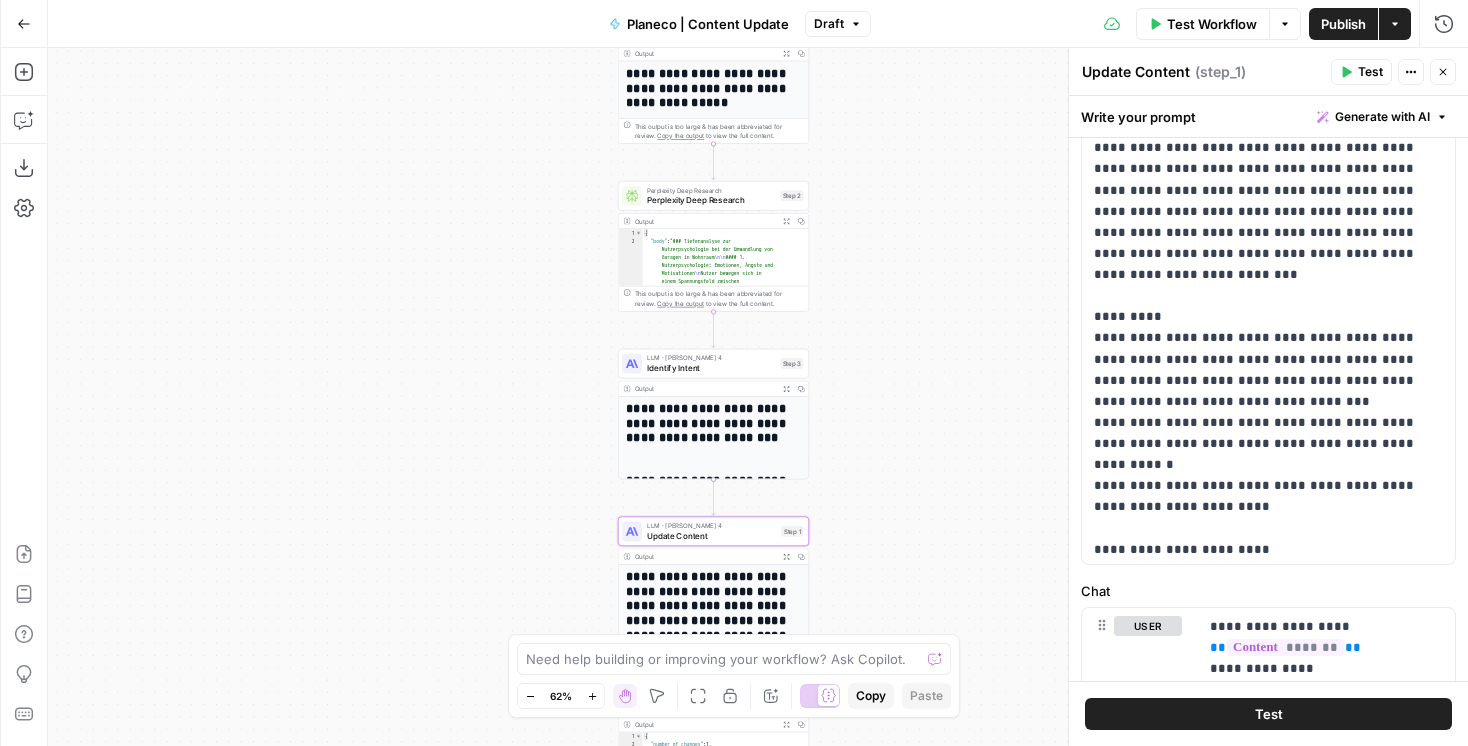 click on "Perplexity Deep Research" at bounding box center (711, 200) 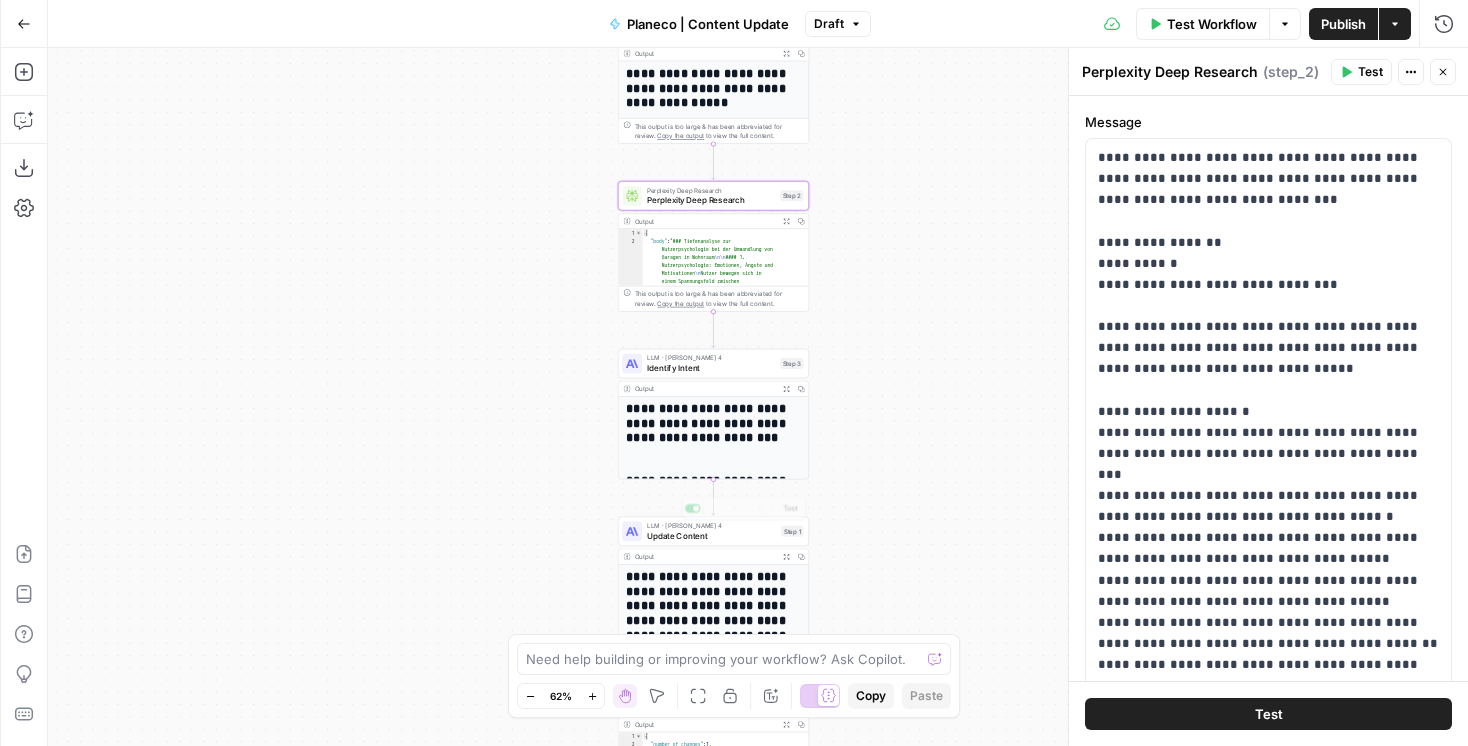 click on "**********" at bounding box center [713, 581] 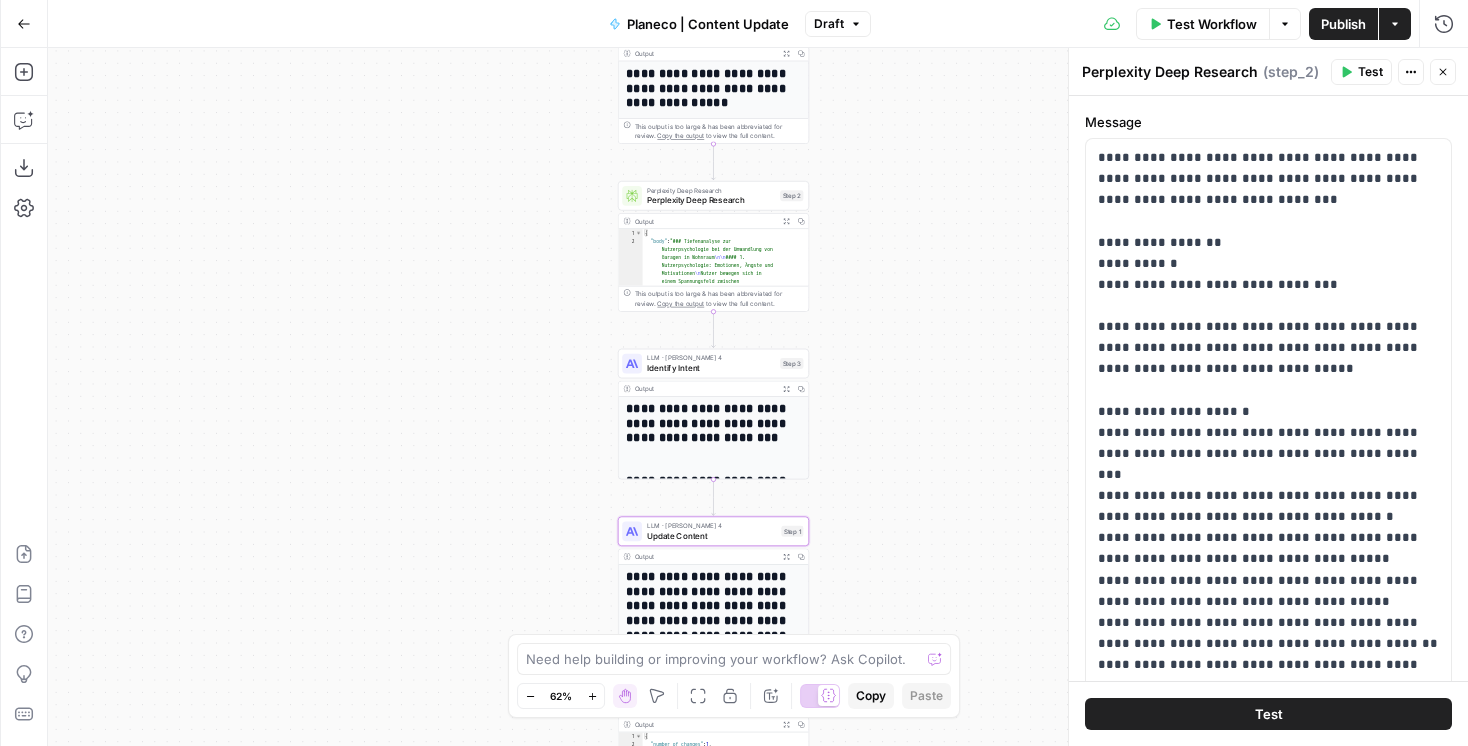 click on "Update Content" at bounding box center [712, 535] 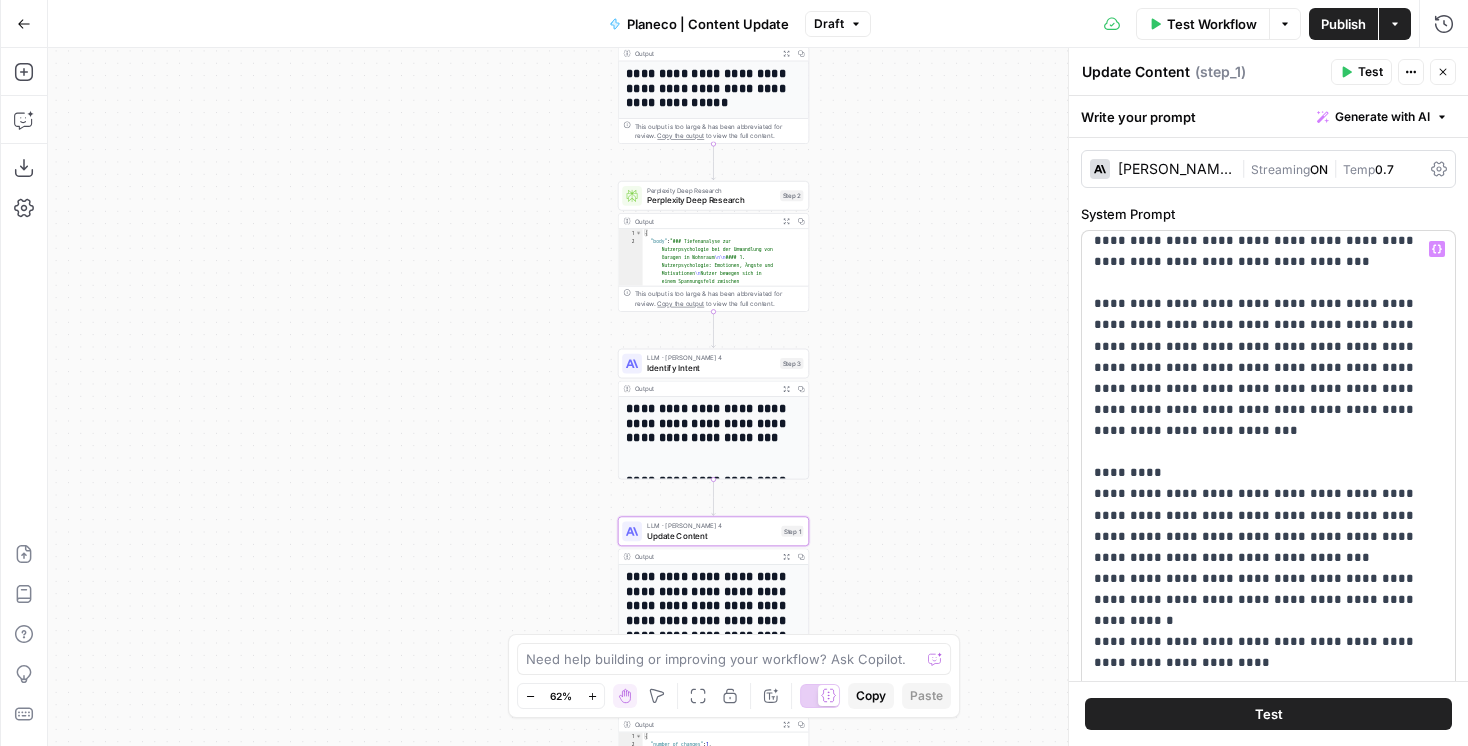 scroll, scrollTop: 384, scrollLeft: 0, axis: vertical 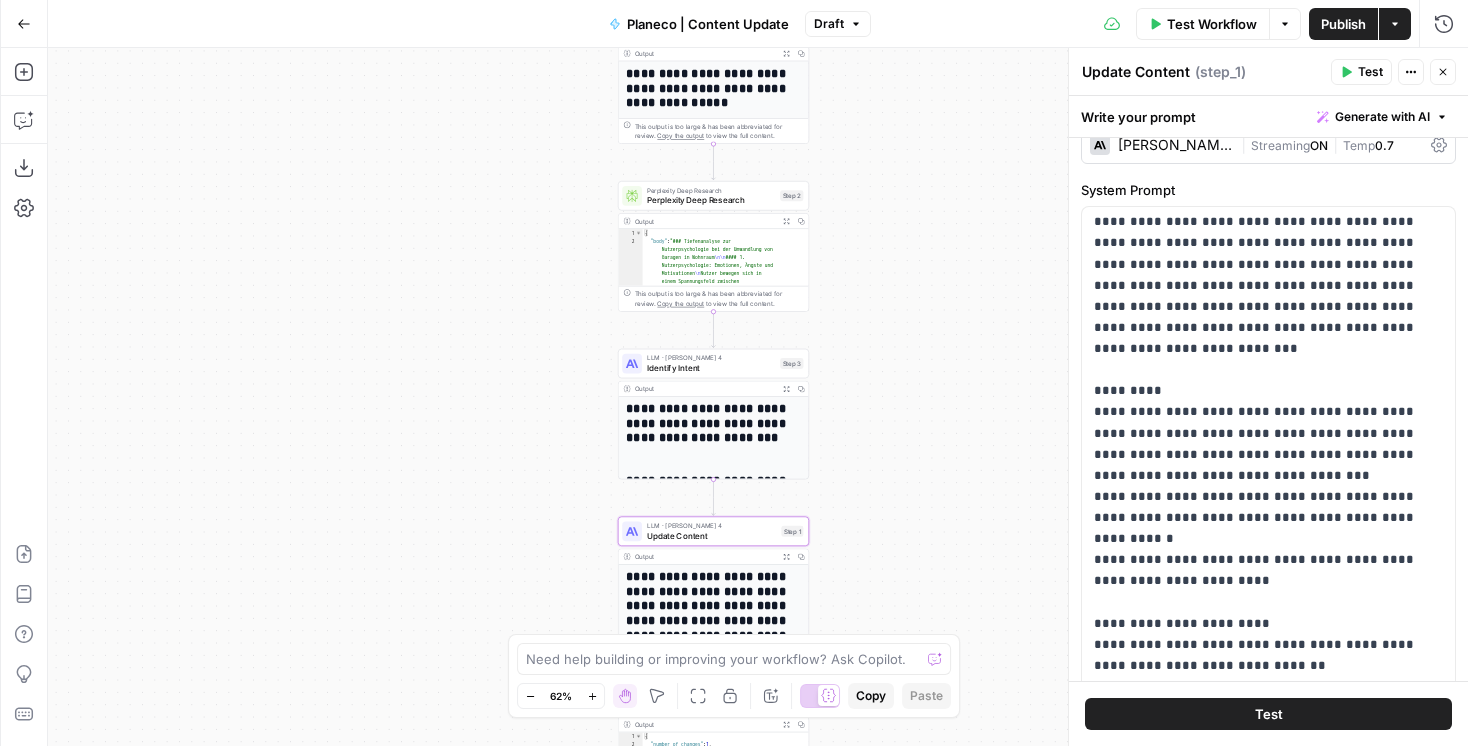 click on "**********" at bounding box center [714, 613] 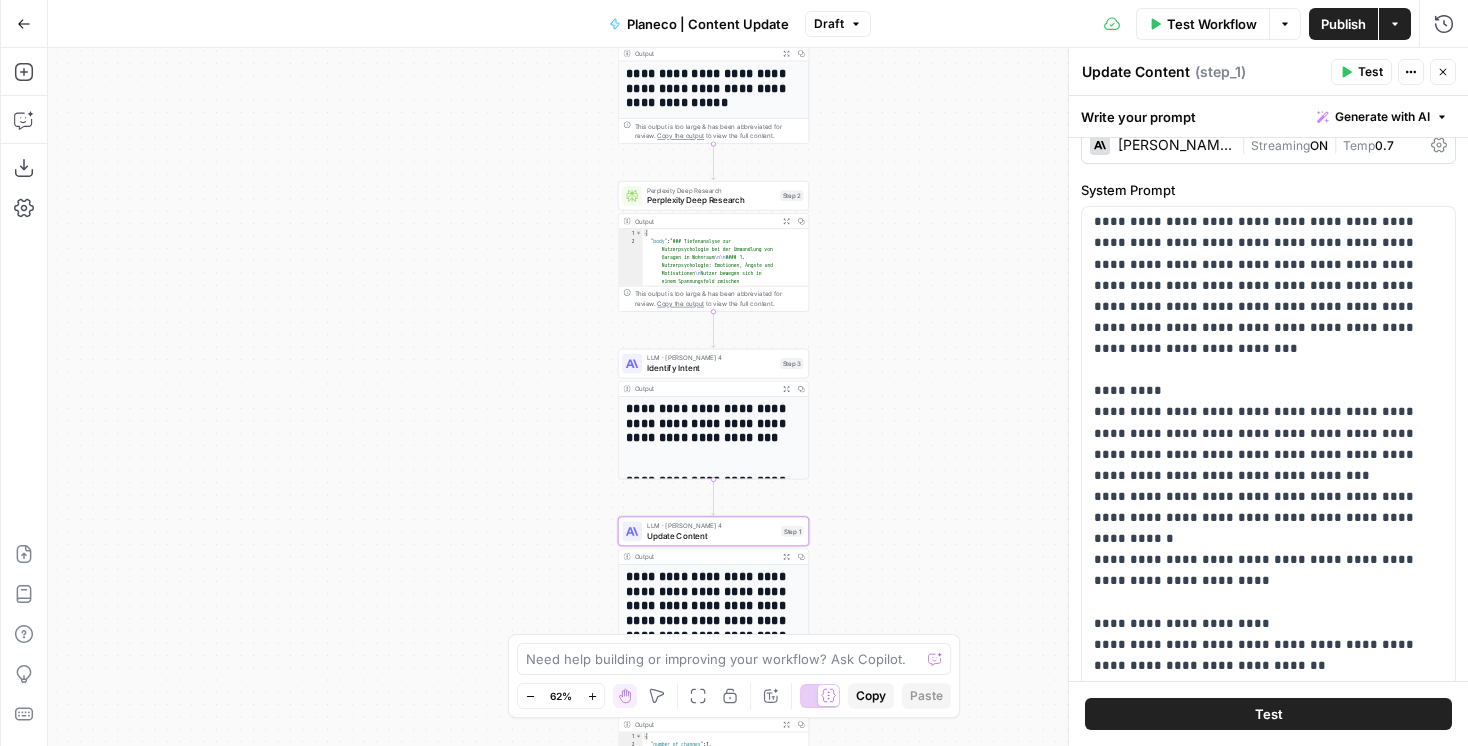 click on "**********" at bounding box center (714, 613) 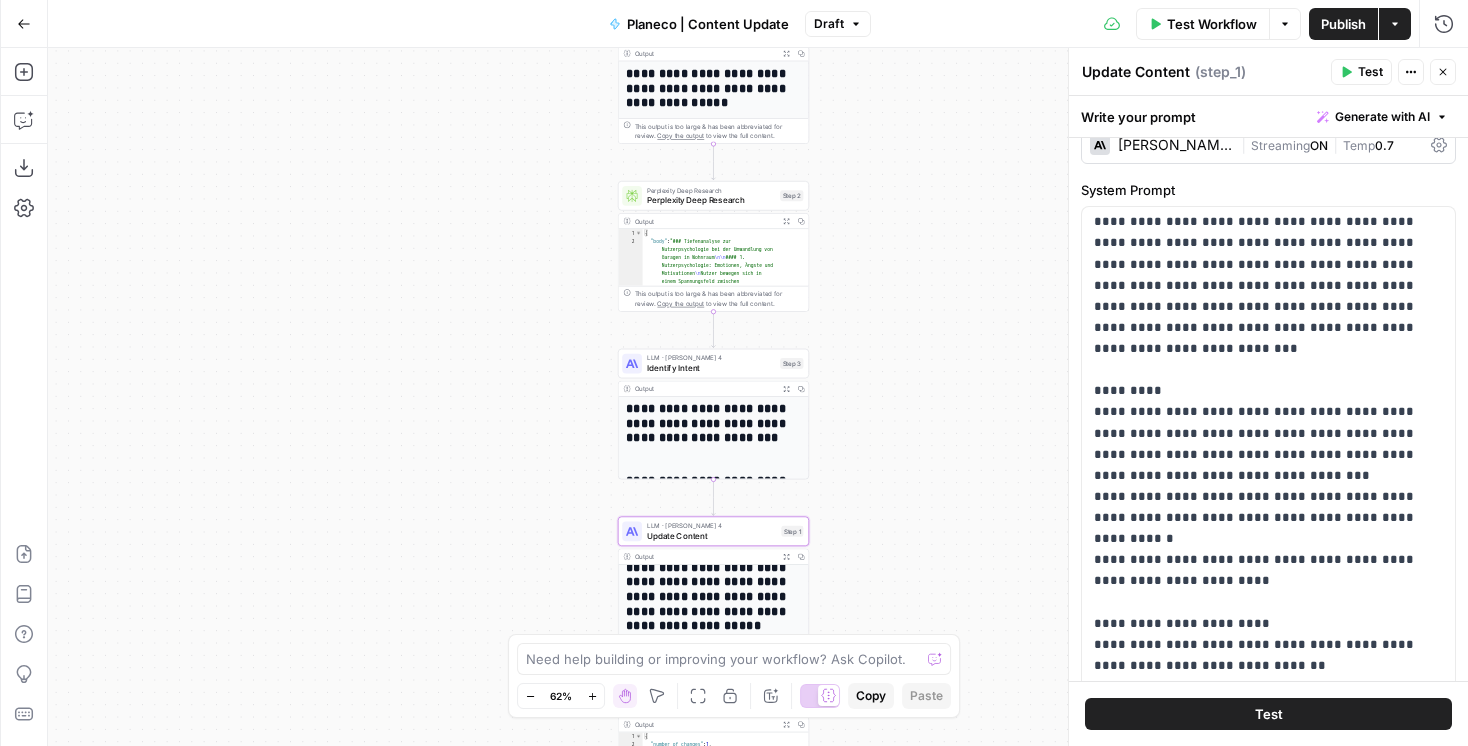 scroll, scrollTop: 45, scrollLeft: 0, axis: vertical 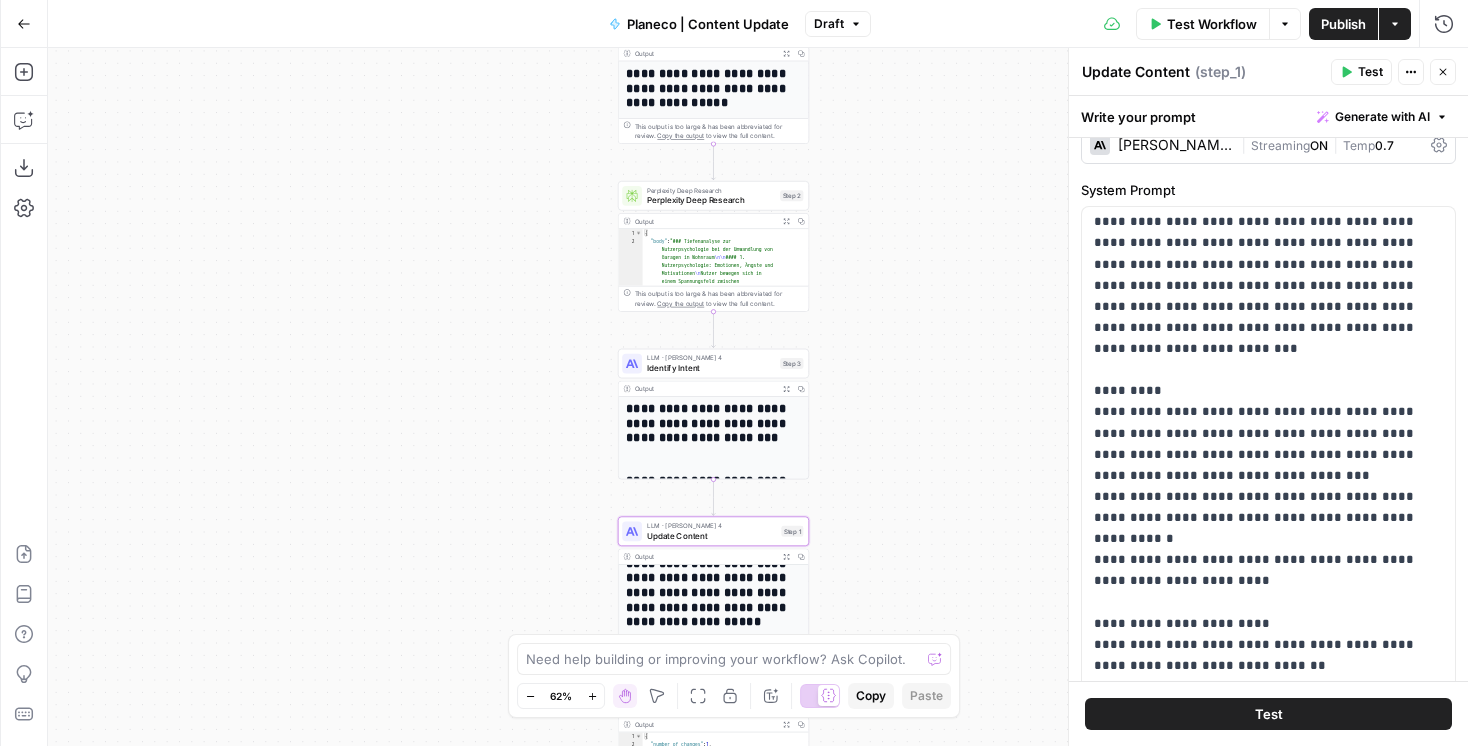 click on "**********" at bounding box center [714, 585] 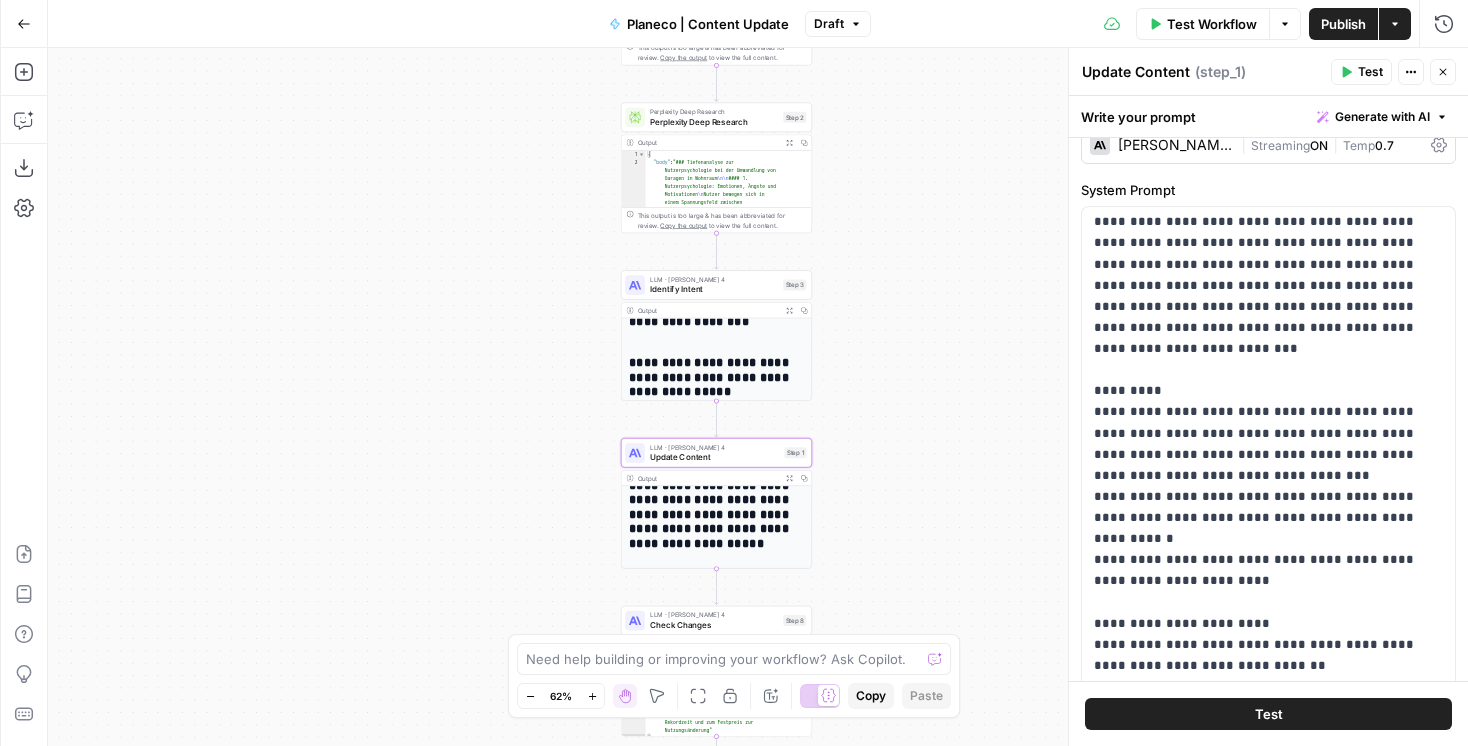 scroll, scrollTop: 166, scrollLeft: 0, axis: vertical 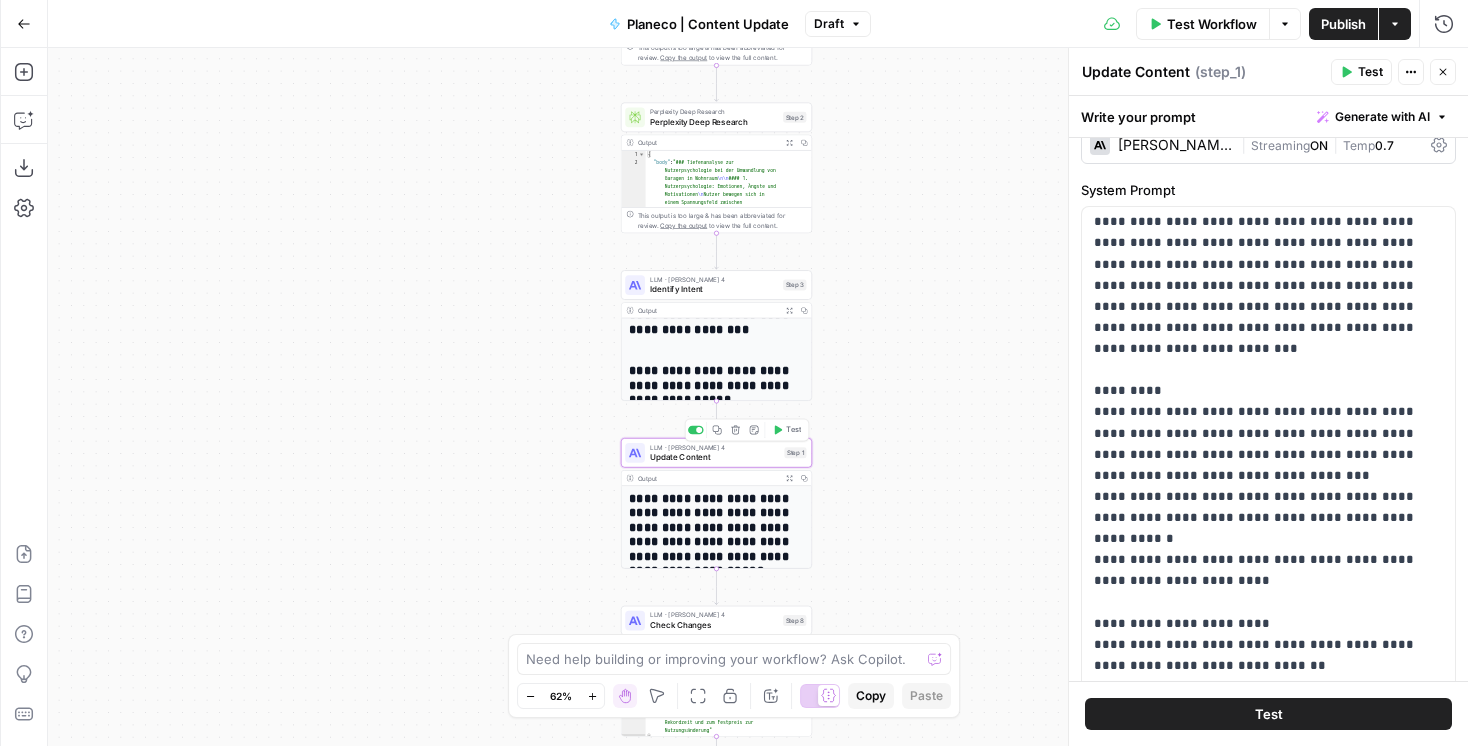 click on "Update Content" at bounding box center (715, 457) 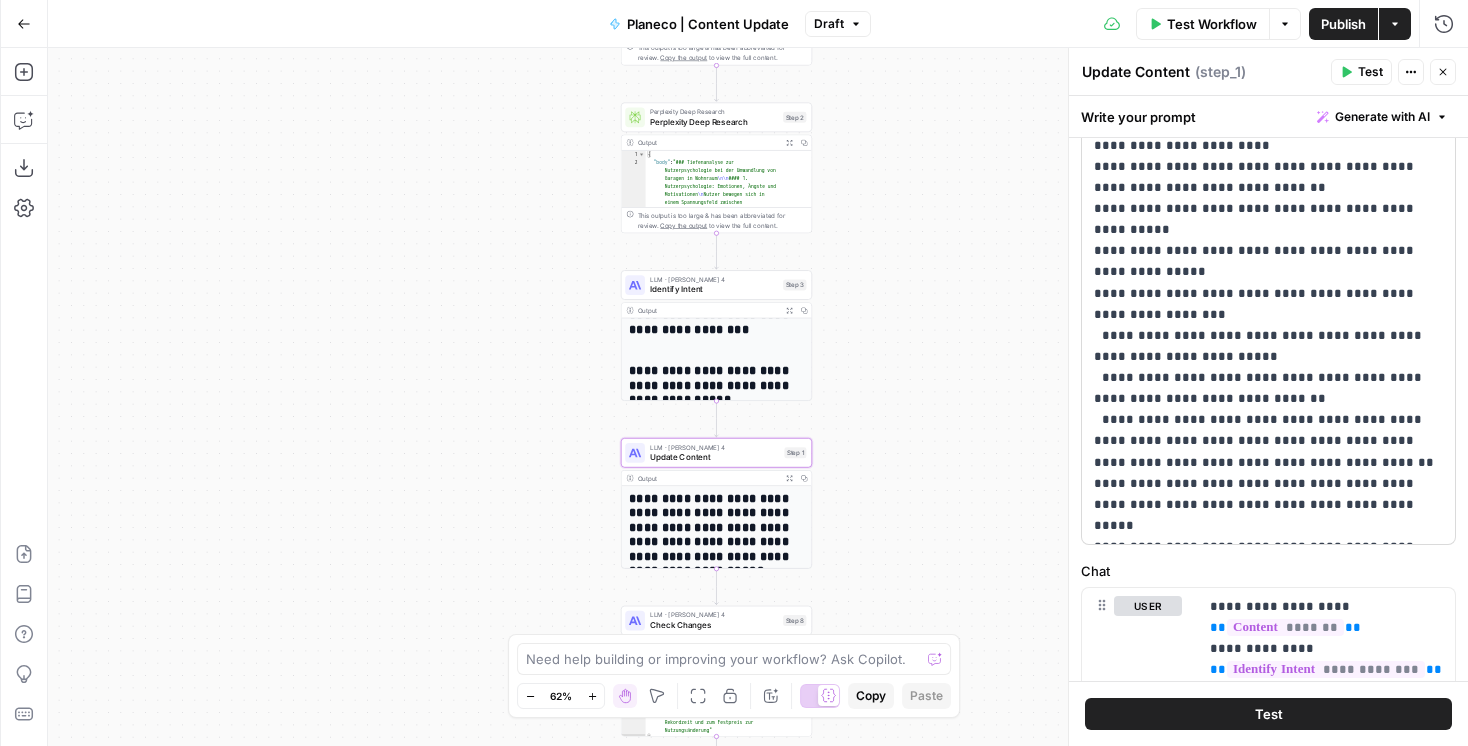 scroll, scrollTop: 662, scrollLeft: 0, axis: vertical 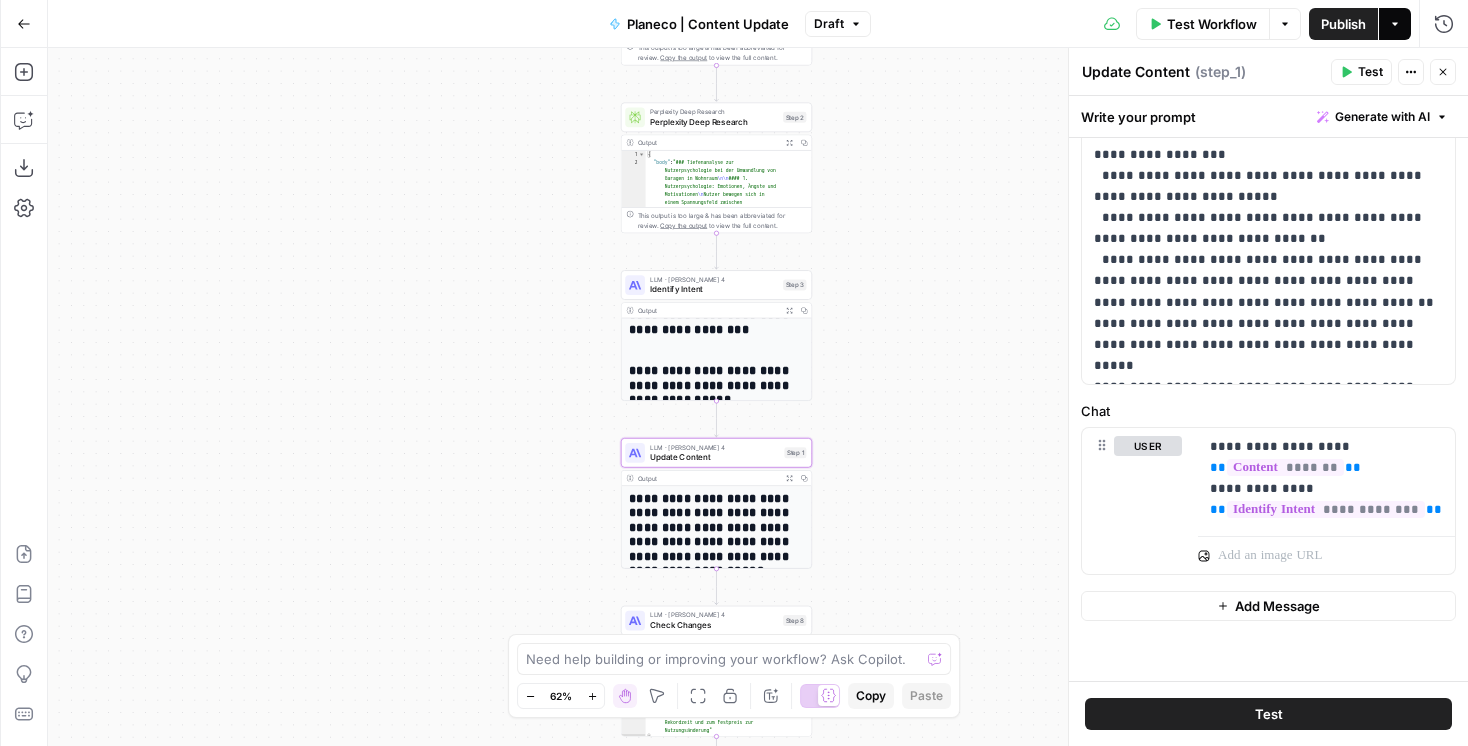 click 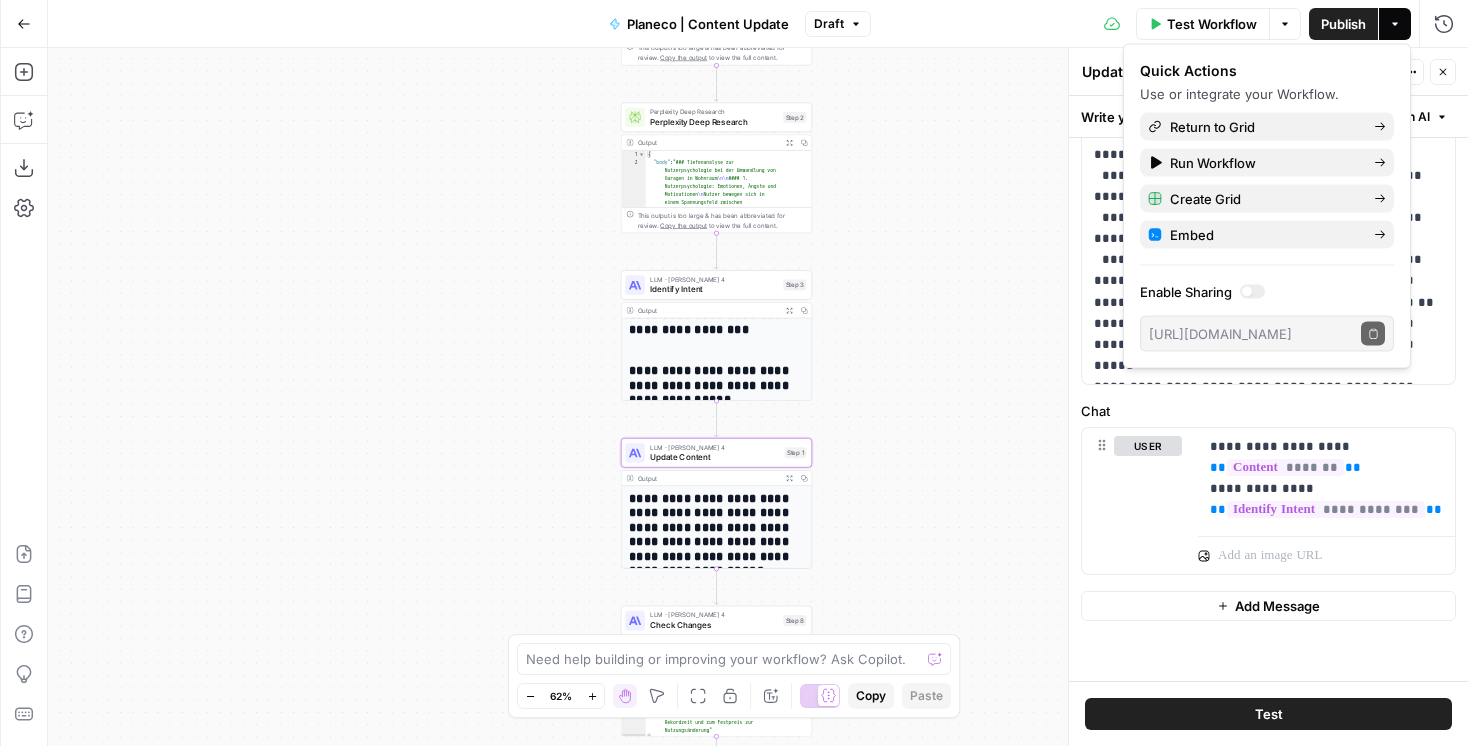click on "**********" at bounding box center [758, 397] 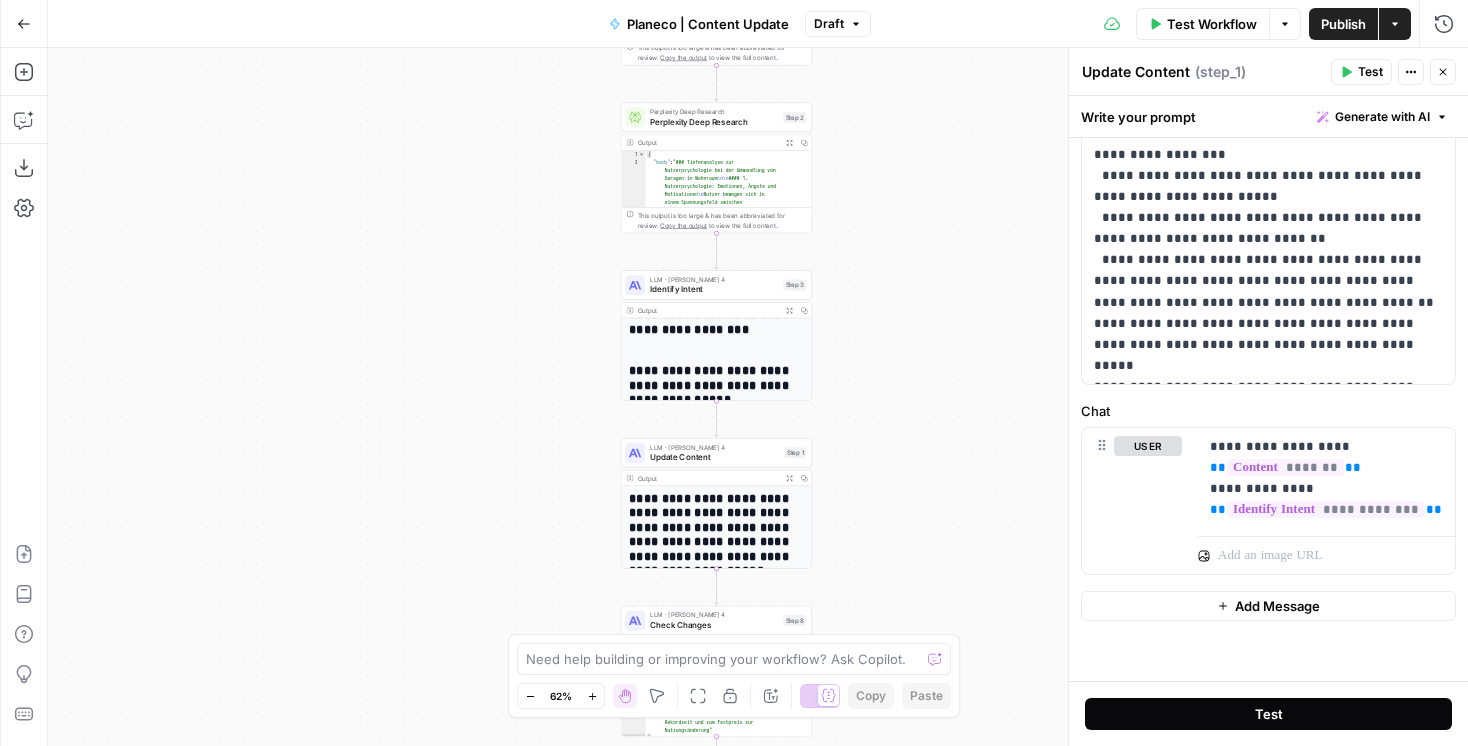 click on "Test" at bounding box center (1268, 714) 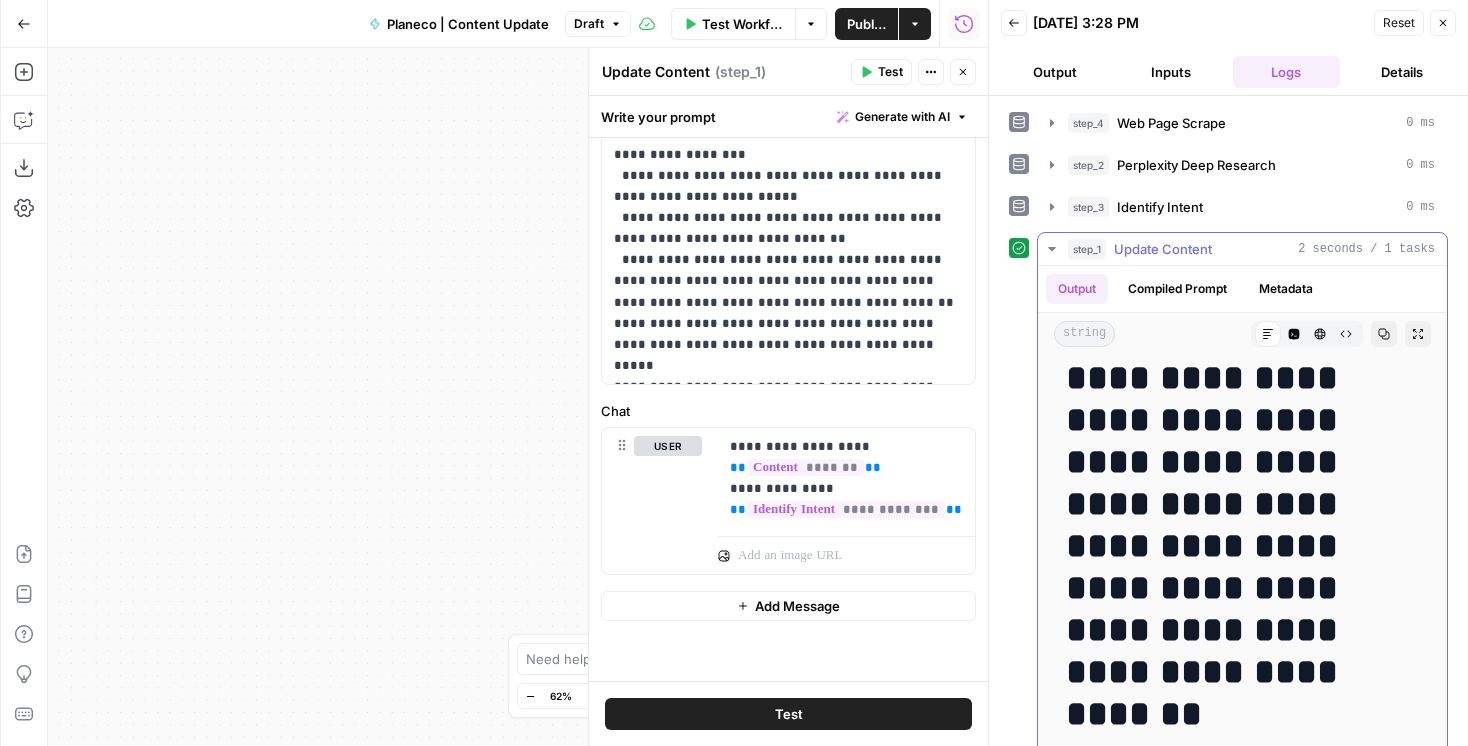 scroll, scrollTop: 123, scrollLeft: 0, axis: vertical 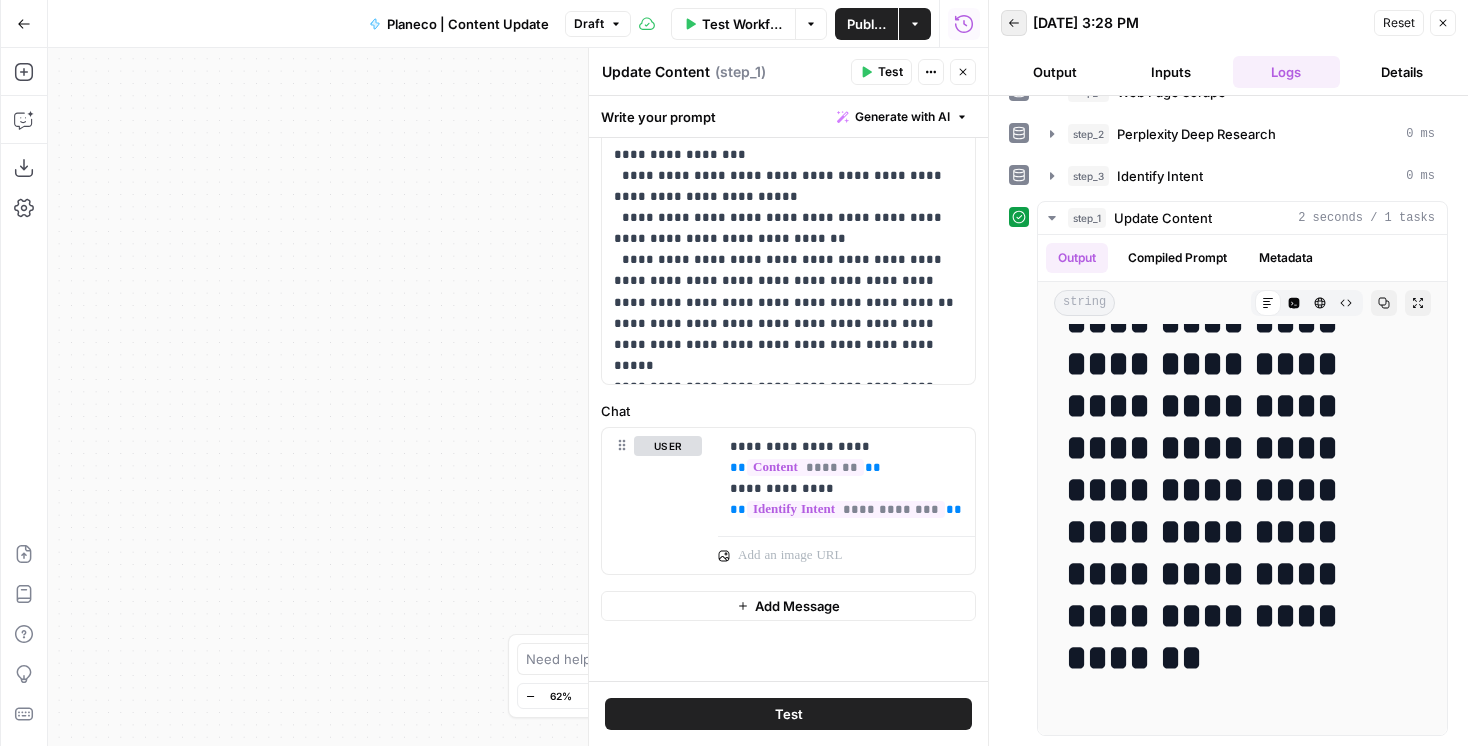 click on "Back" at bounding box center (1014, 23) 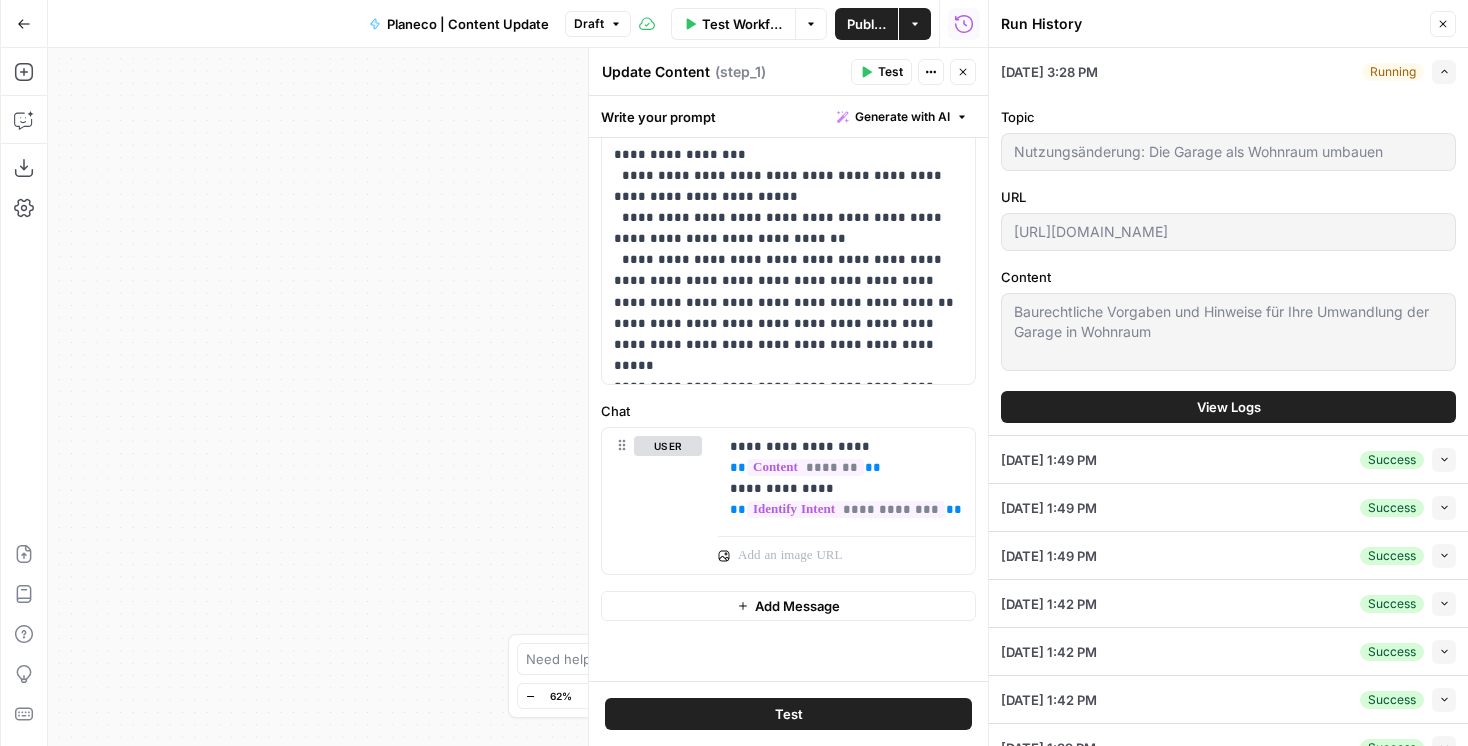 click on "**********" at bounding box center [518, 397] 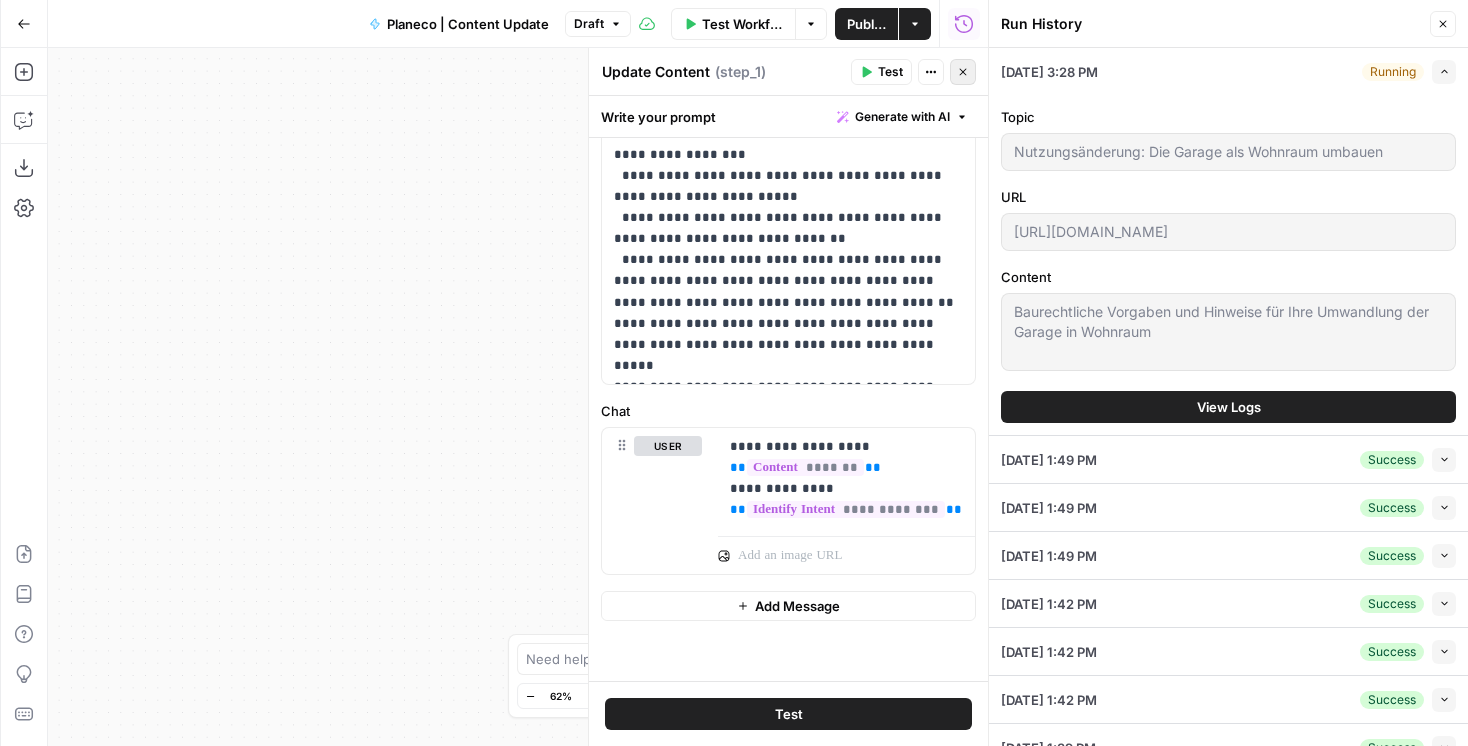 click on "Close" at bounding box center (963, 72) 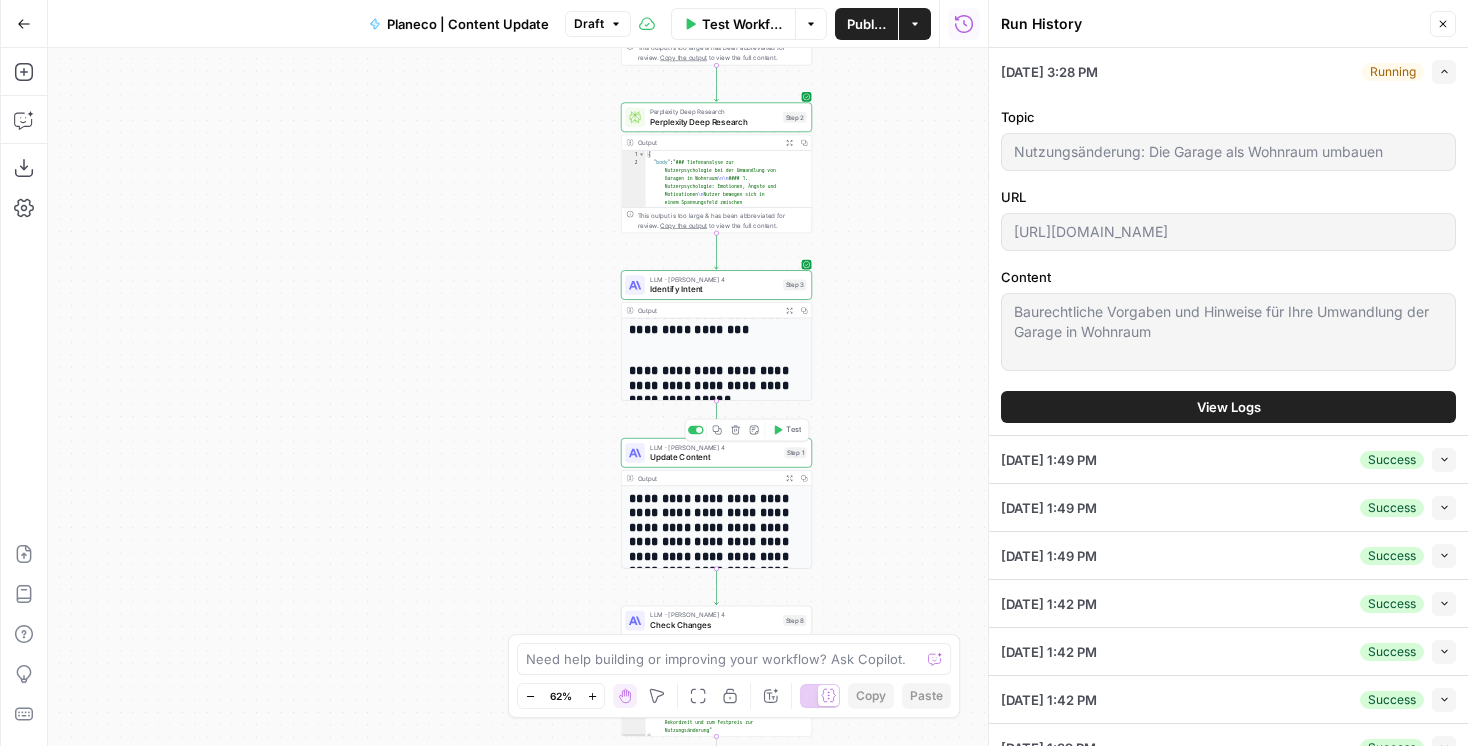 click on "Update Content" at bounding box center (715, 457) 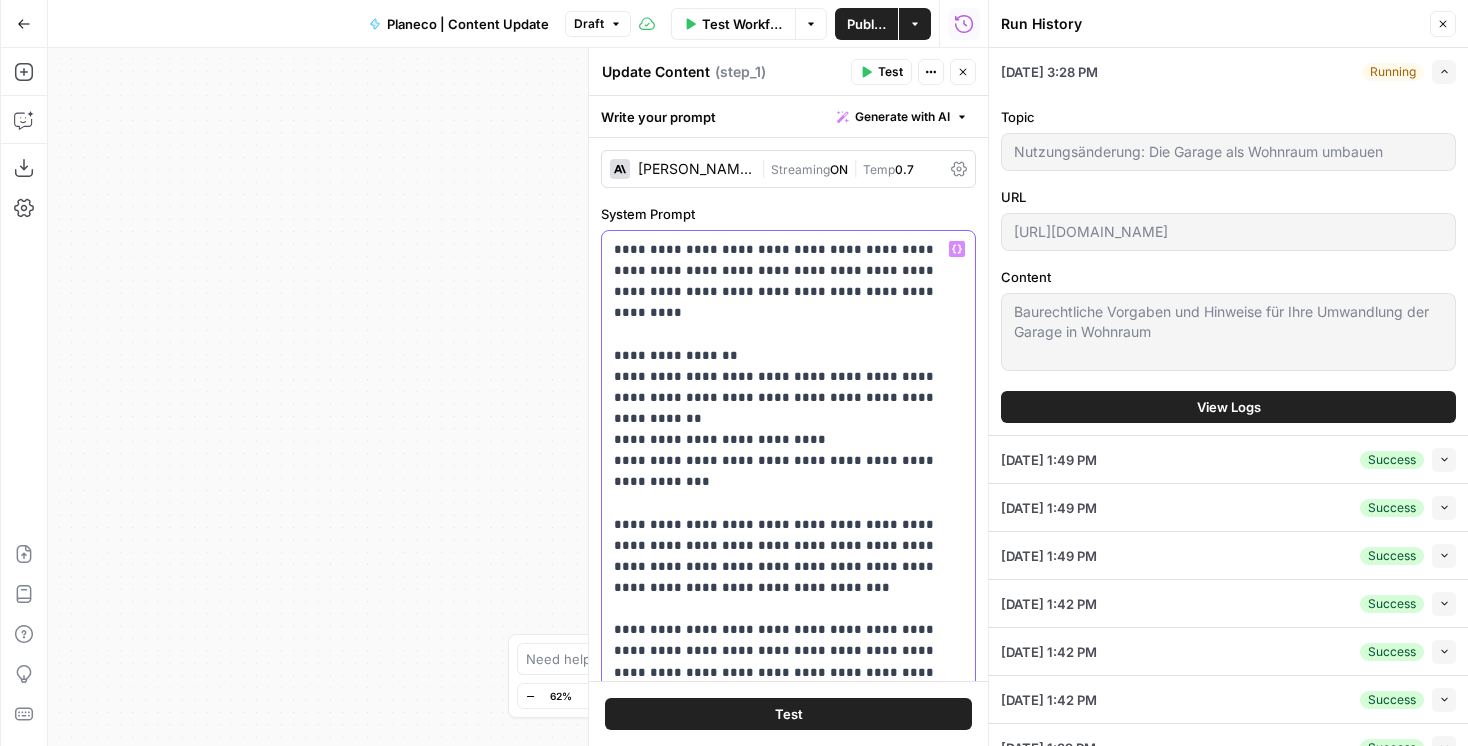 click on "**********" at bounding box center [788, 830] 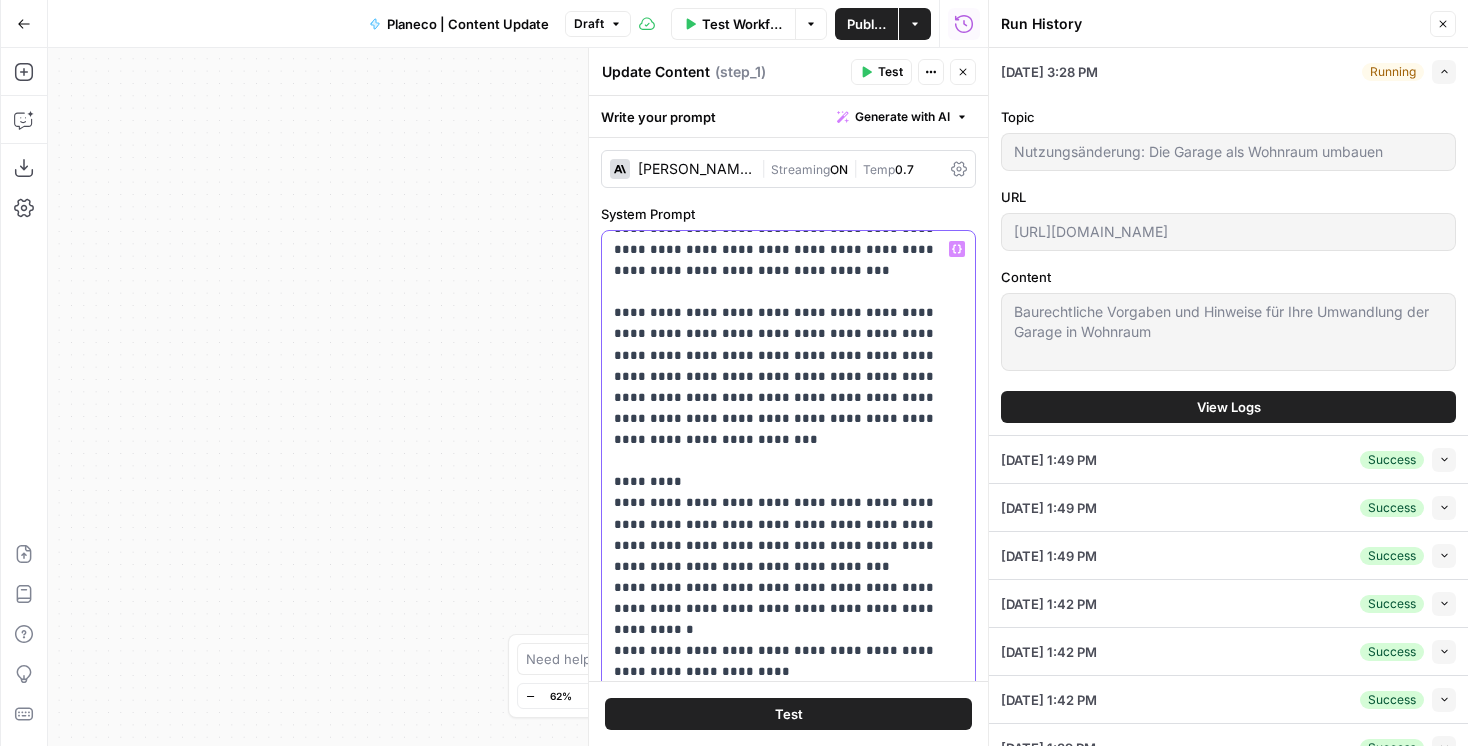 scroll, scrollTop: 339, scrollLeft: 0, axis: vertical 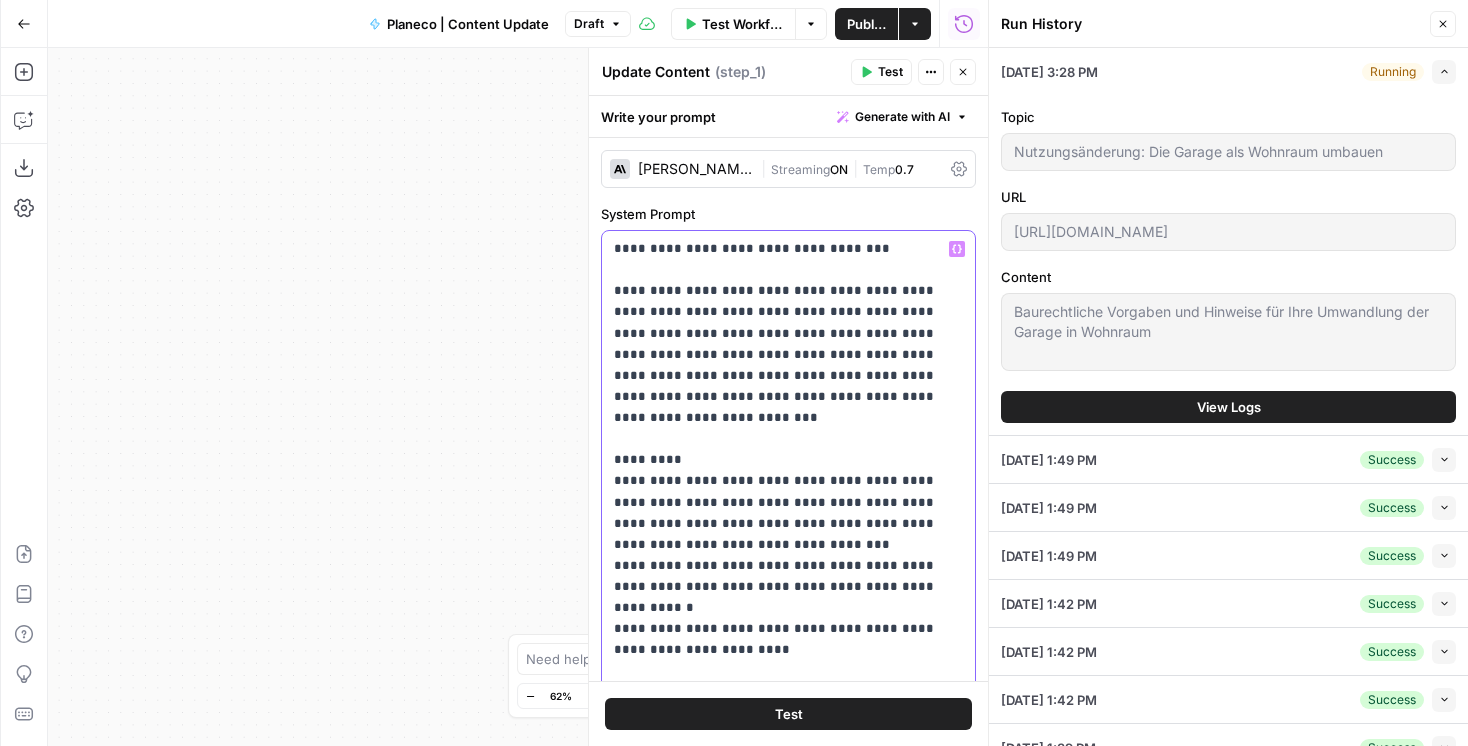 drag, startPoint x: 684, startPoint y: 546, endPoint x: 604, endPoint y: 526, distance: 82.46211 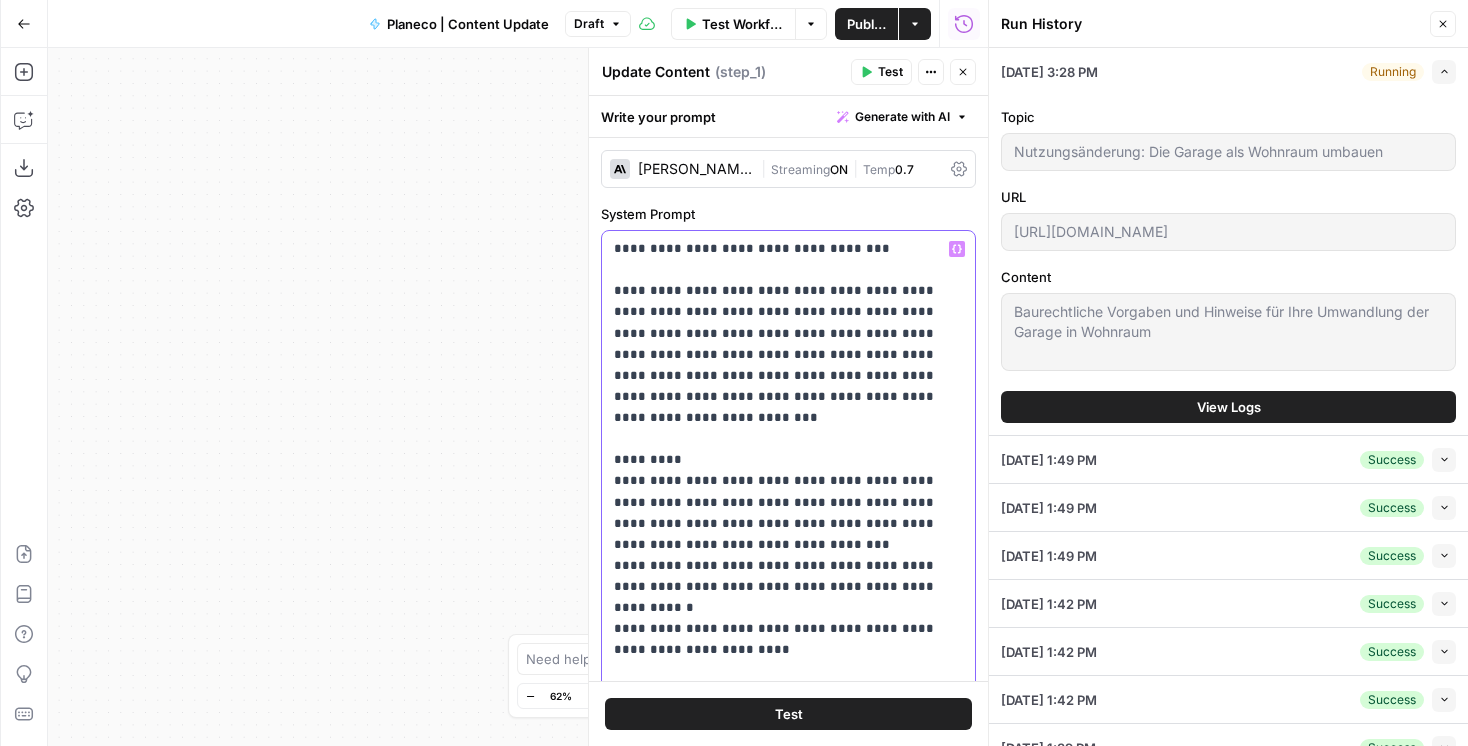 click on "**********" at bounding box center (788, 638) 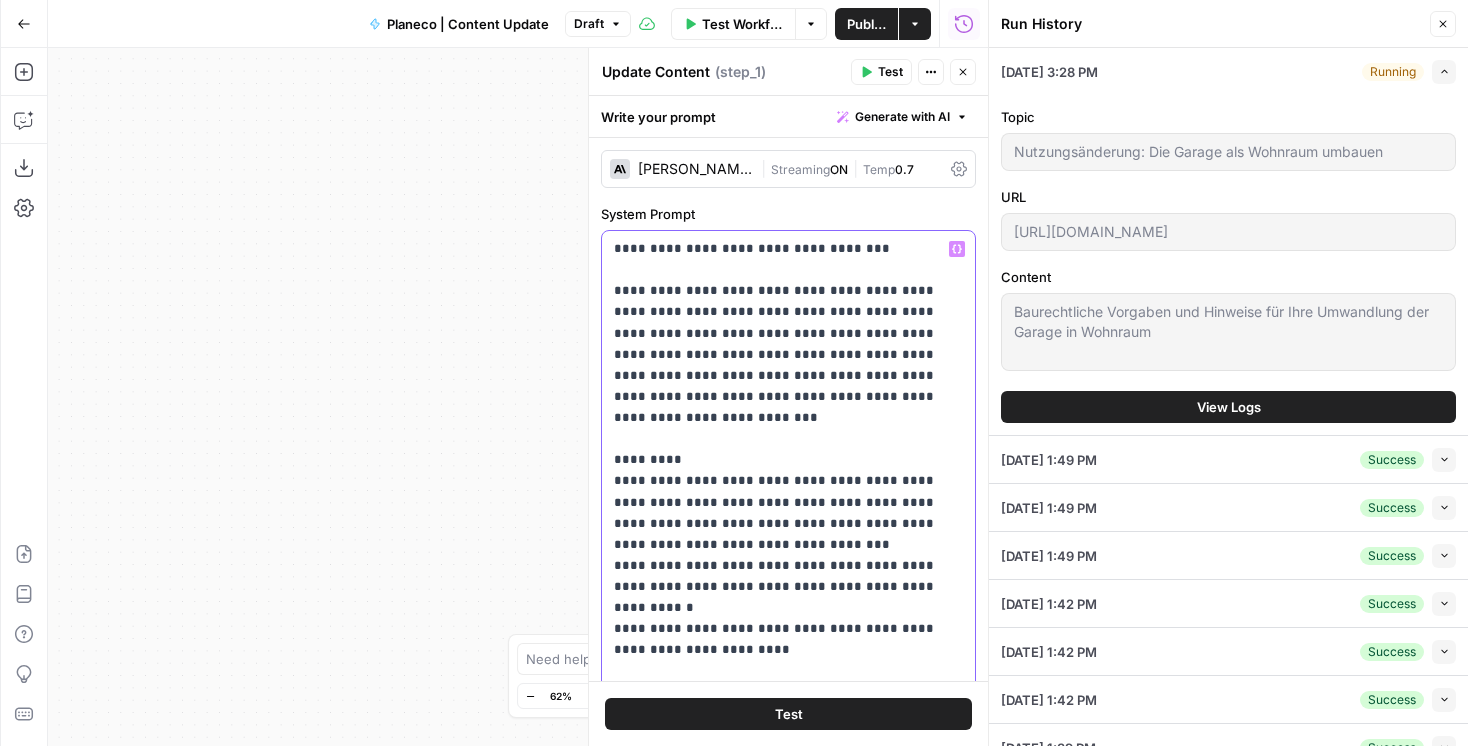 click on "**********" at bounding box center [788, 491] 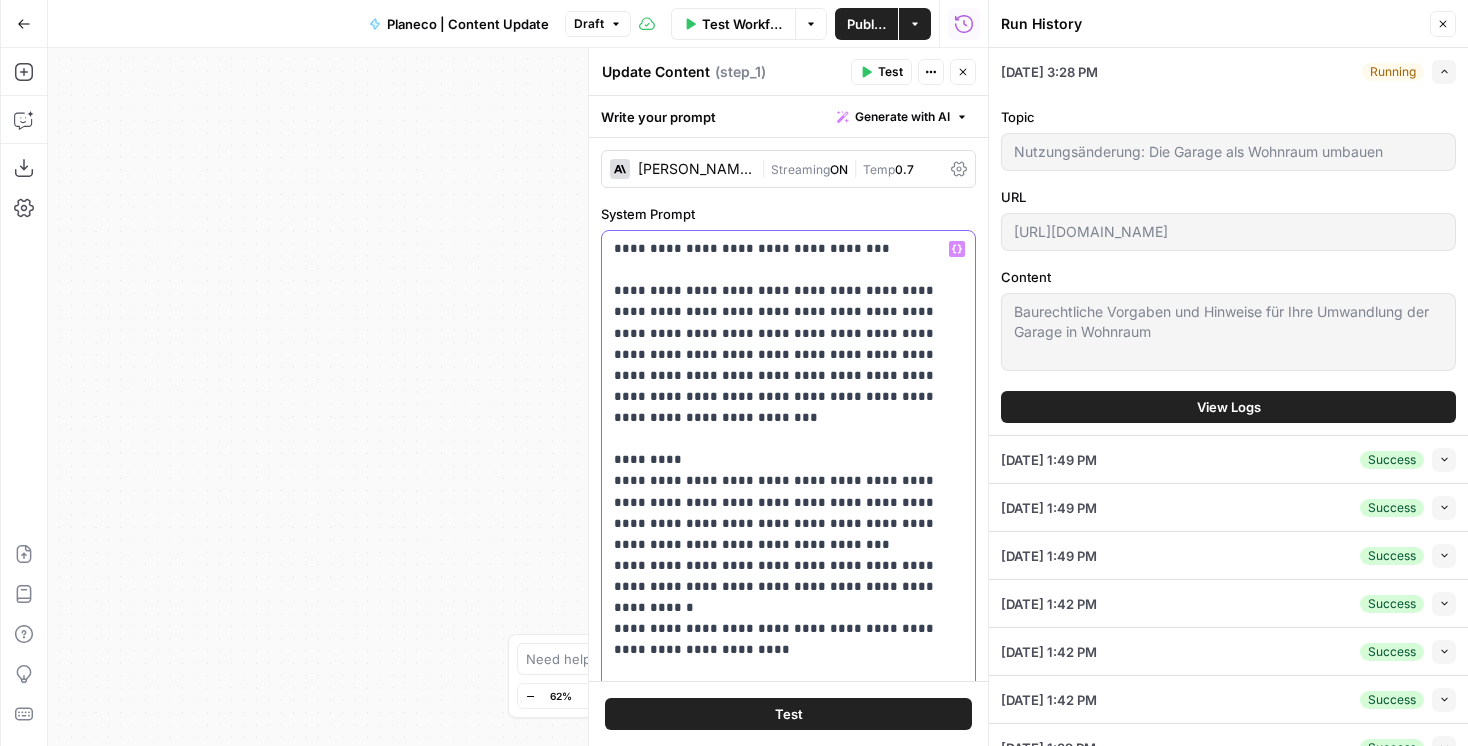 drag, startPoint x: 689, startPoint y: 538, endPoint x: 629, endPoint y: 525, distance: 61.39218 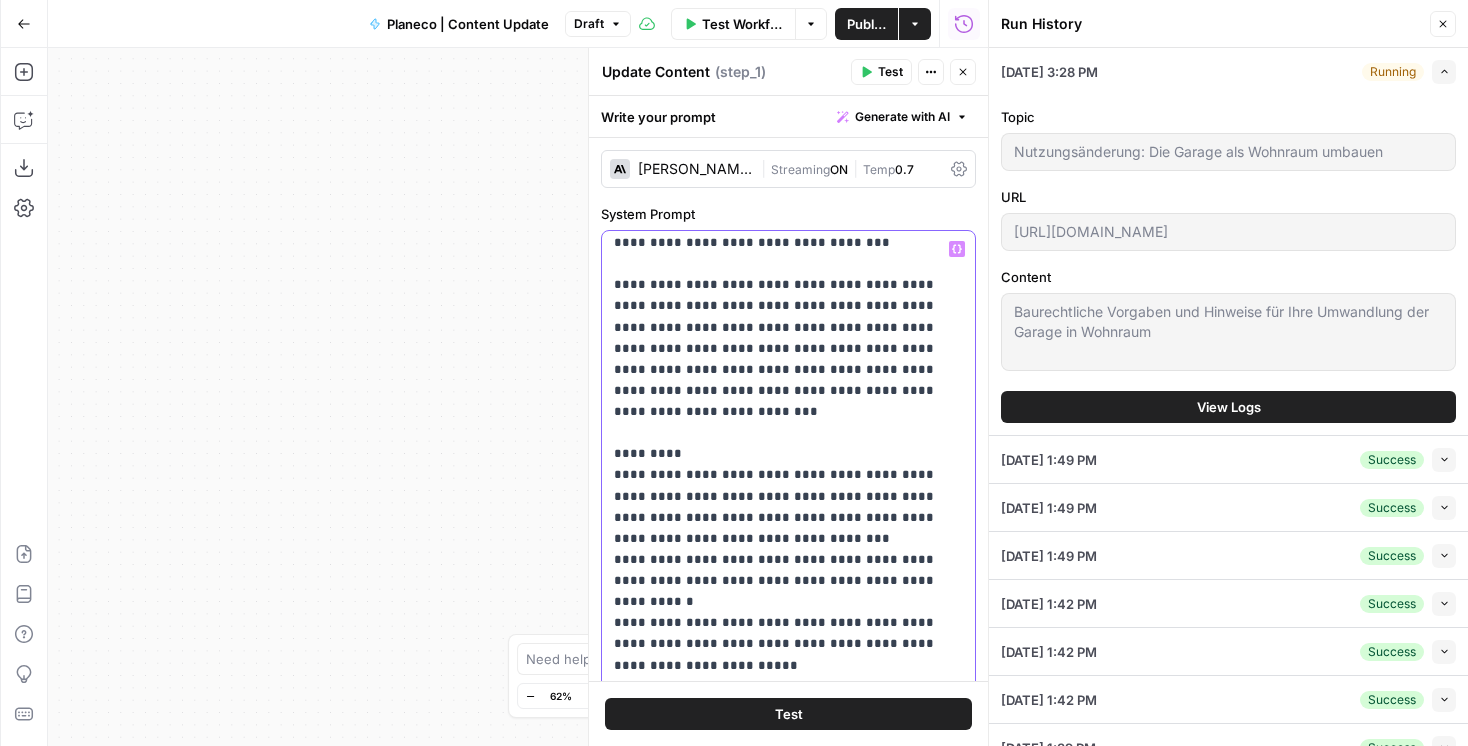 scroll, scrollTop: 357, scrollLeft: 0, axis: vertical 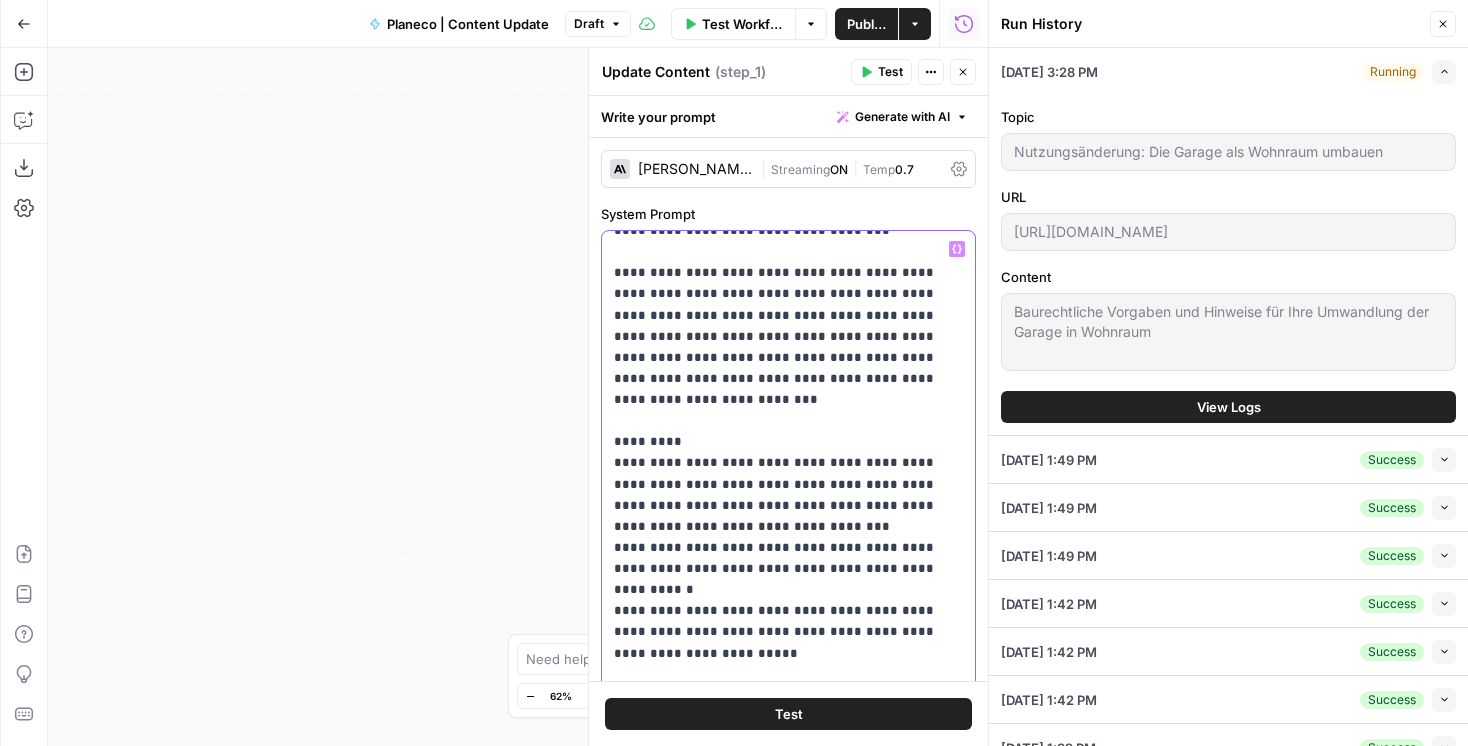 click on "**********" at bounding box center (788, 484) 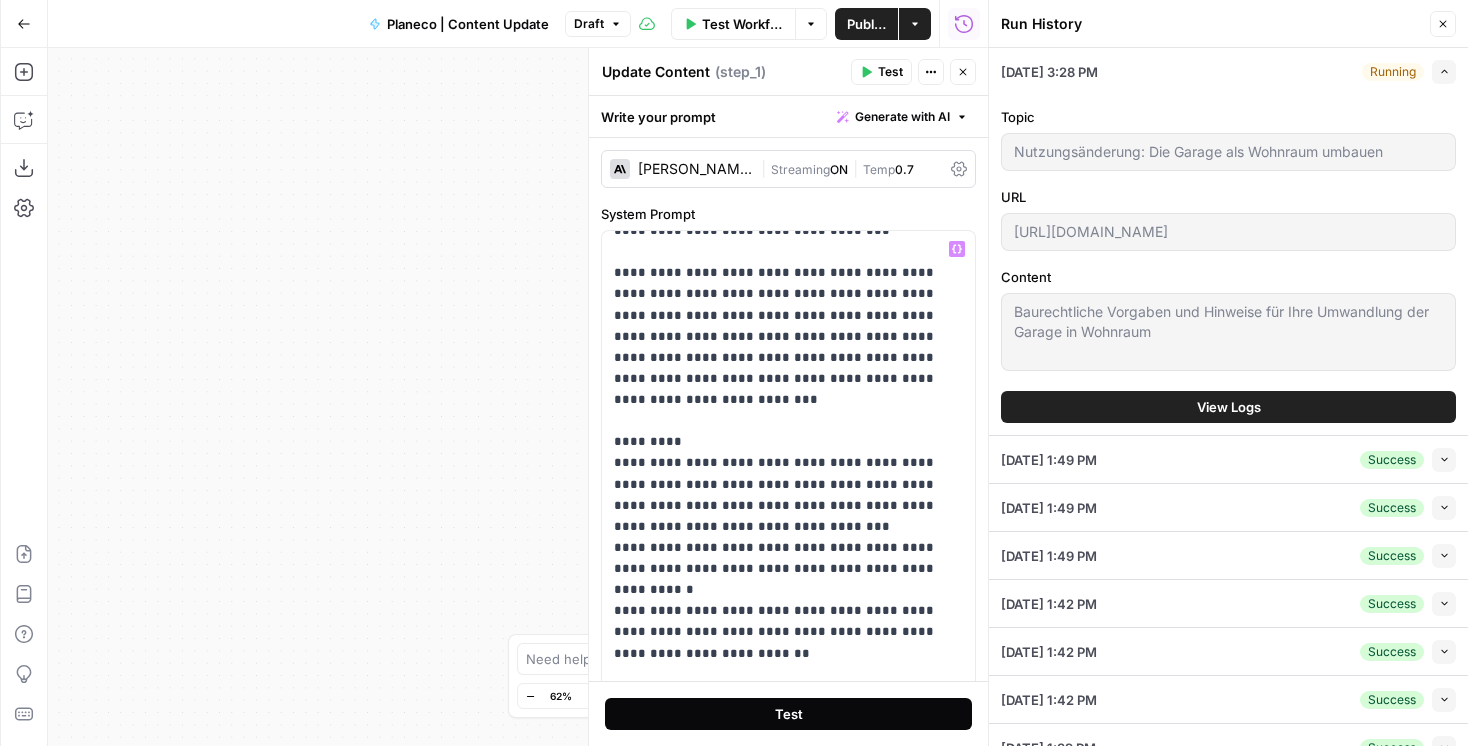 click on "Test" at bounding box center (788, 714) 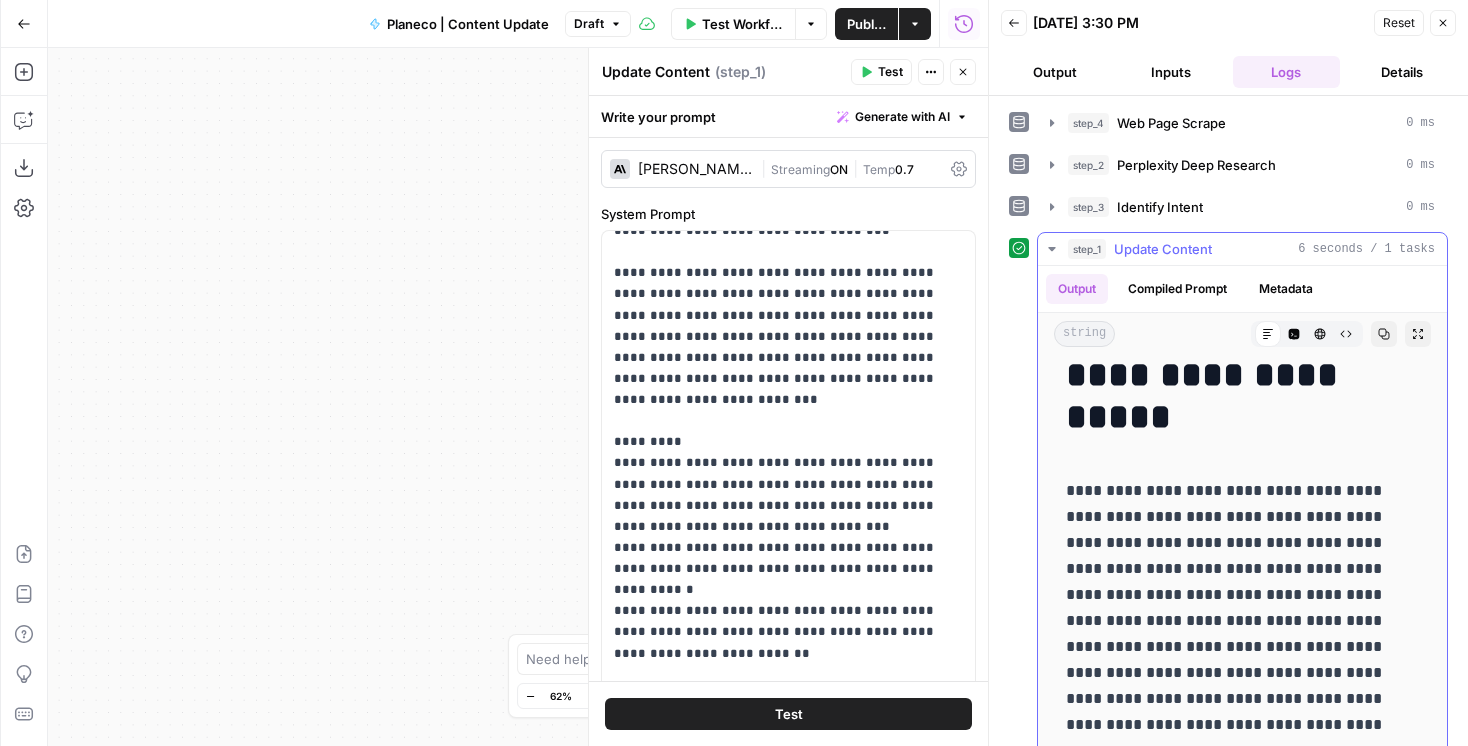 scroll, scrollTop: 293, scrollLeft: 0, axis: vertical 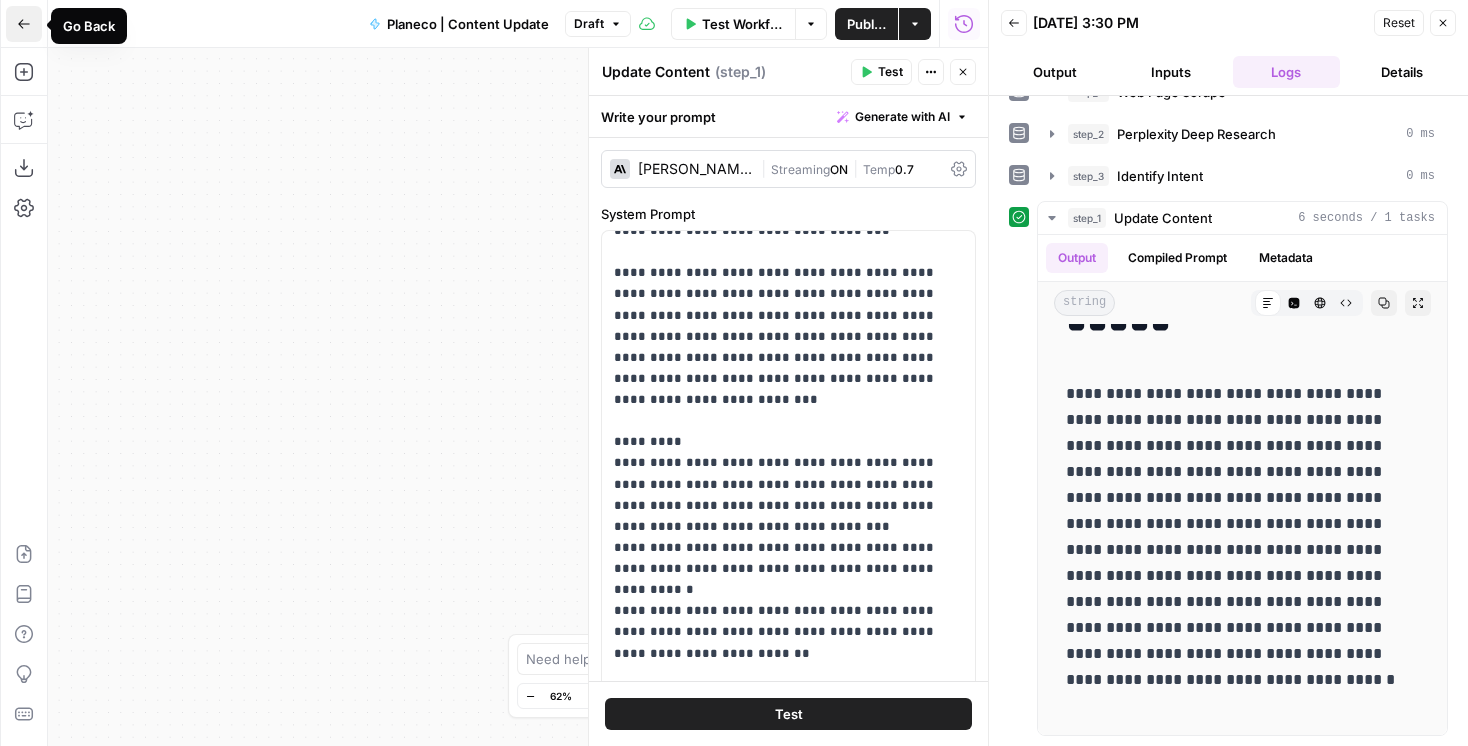 click 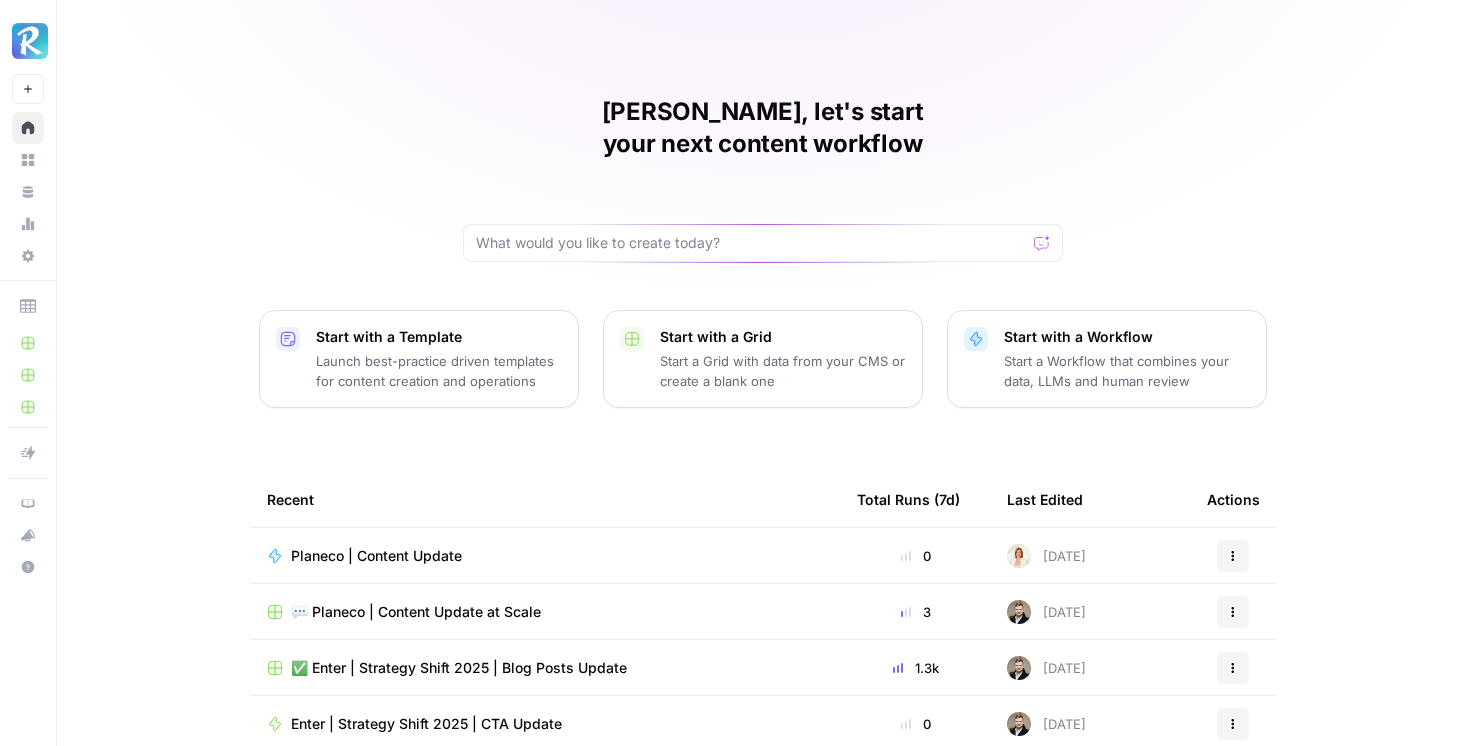click on "💬 Planeco | Content Update at Scale" at bounding box center (546, 611) 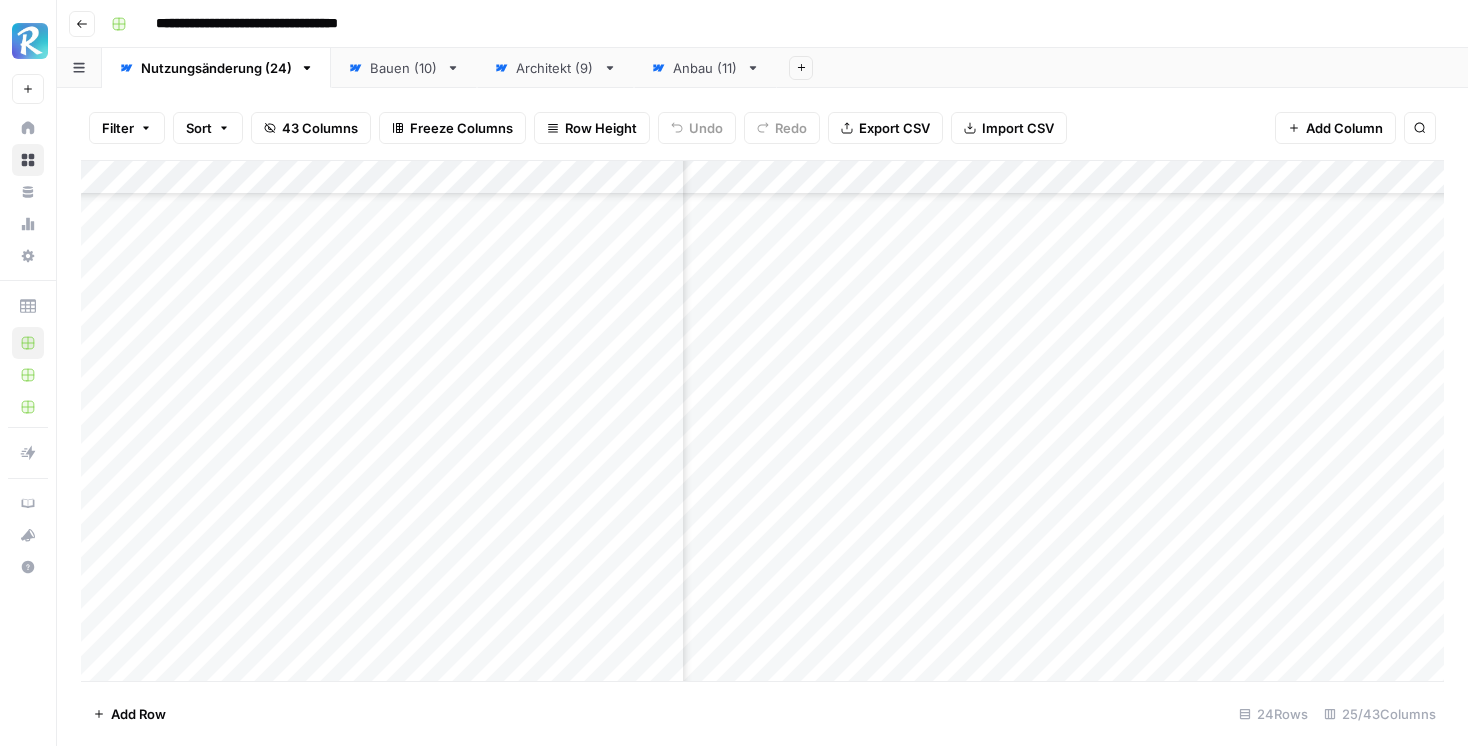 scroll, scrollTop: 362, scrollLeft: 641, axis: both 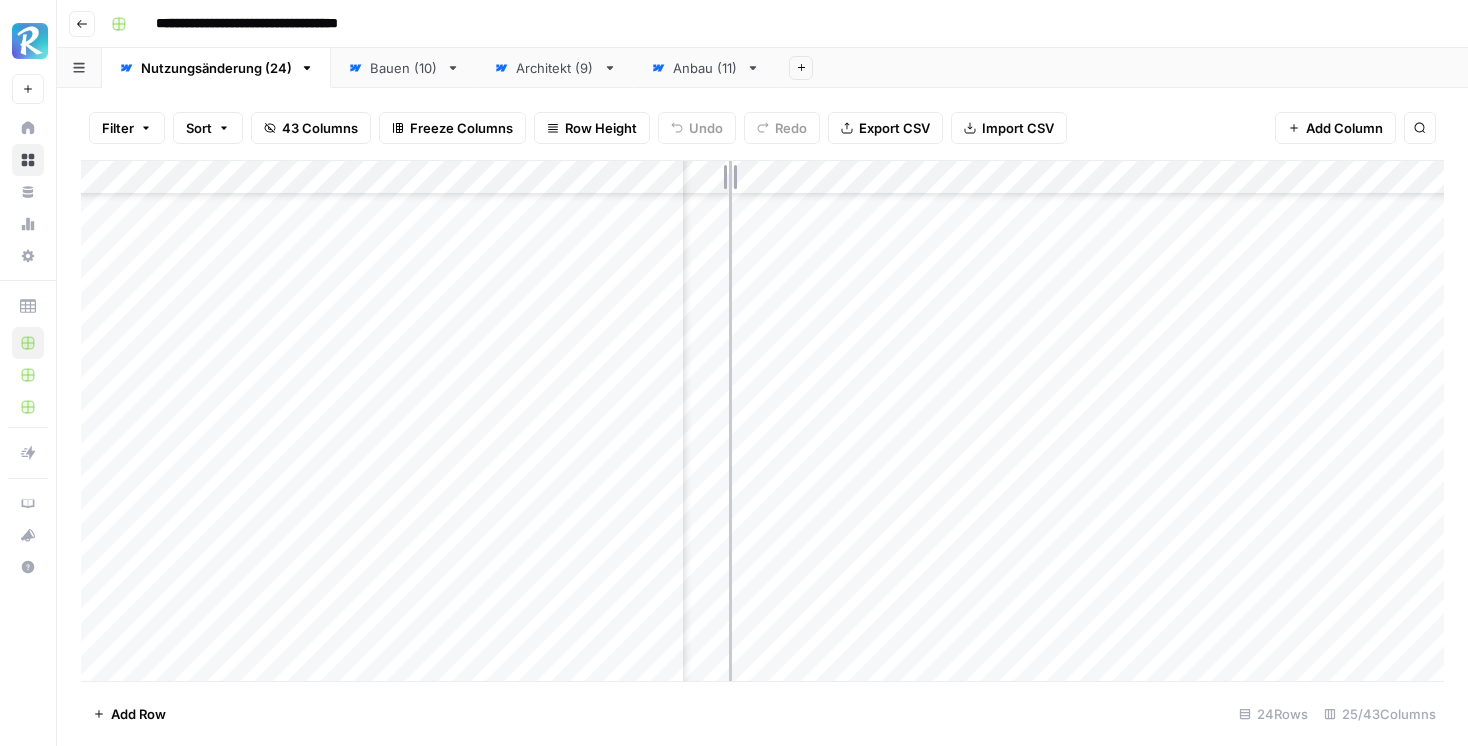 drag, startPoint x: 682, startPoint y: 172, endPoint x: 729, endPoint y: 172, distance: 47 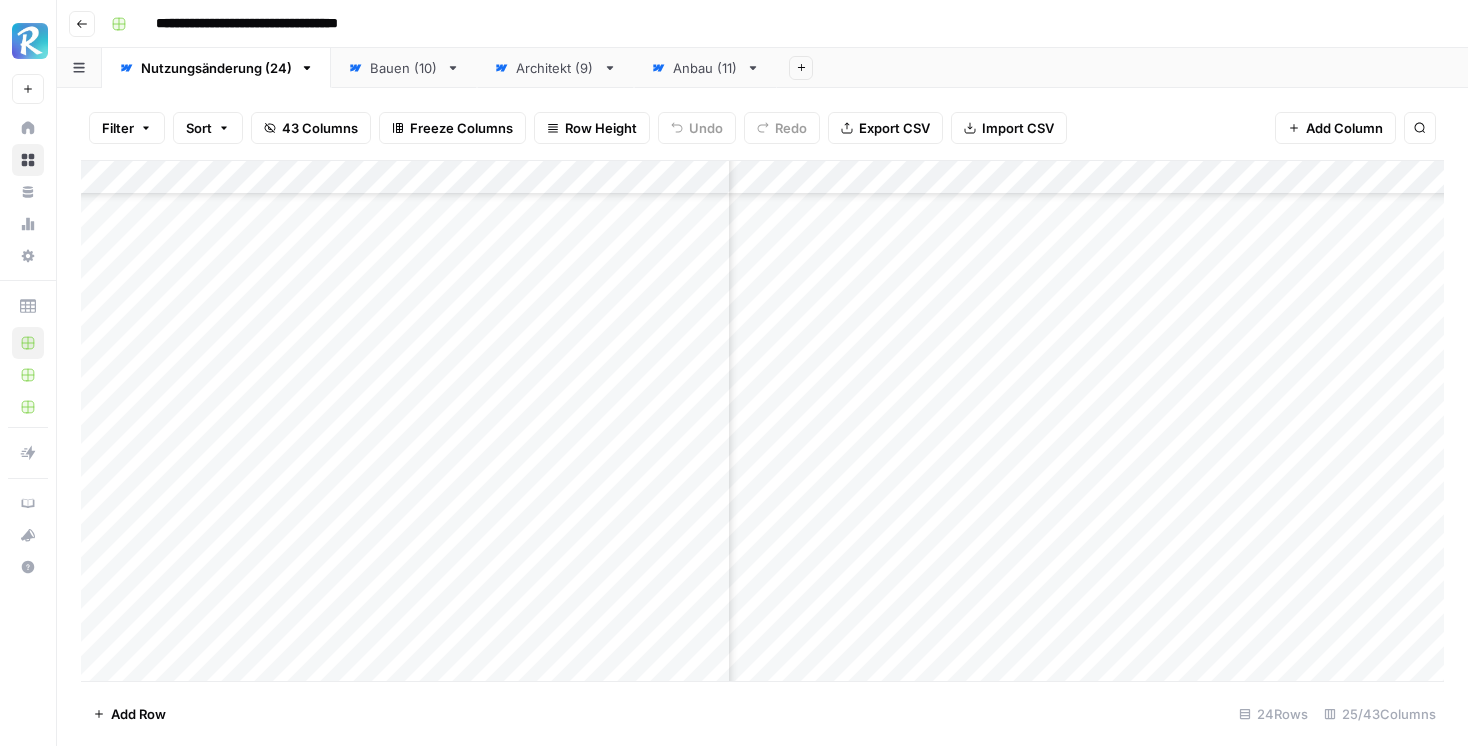 scroll, scrollTop: 362, scrollLeft: 632, axis: both 